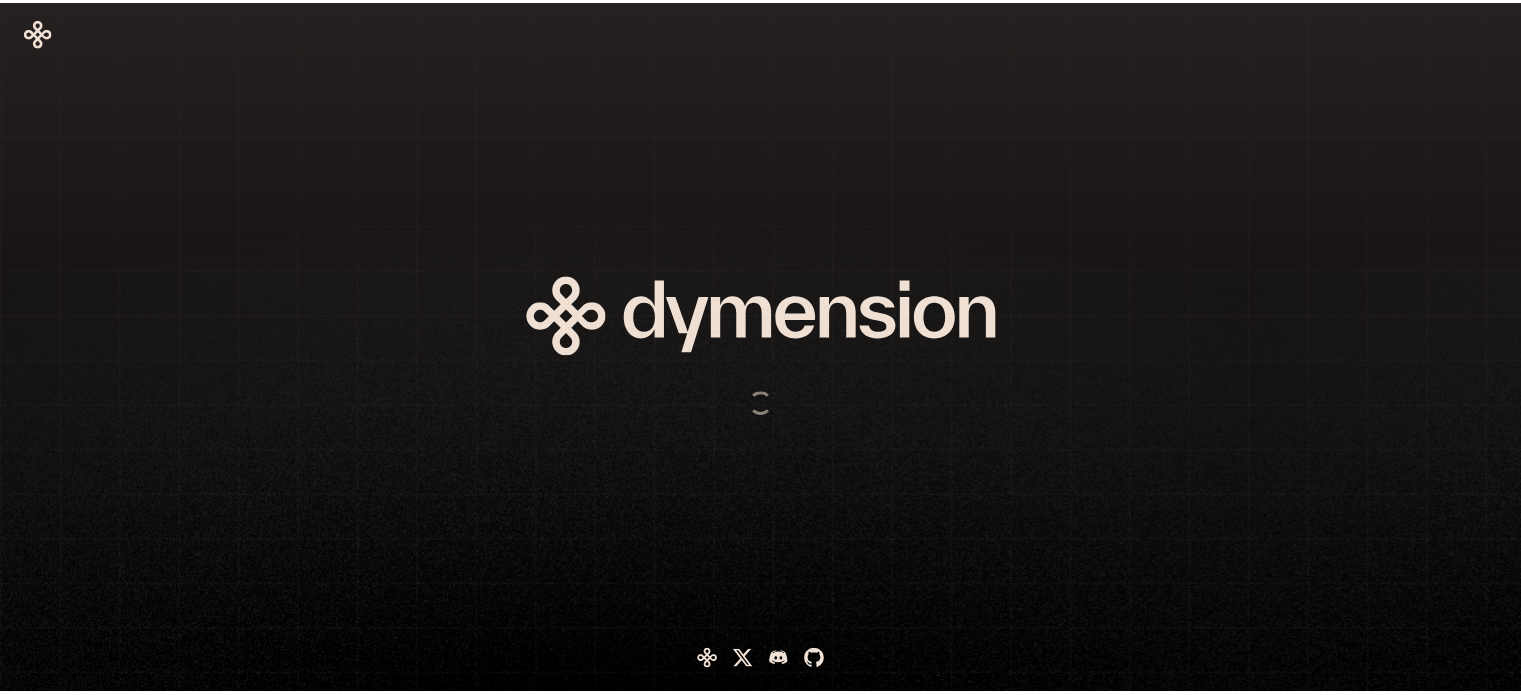 scroll, scrollTop: 0, scrollLeft: 0, axis: both 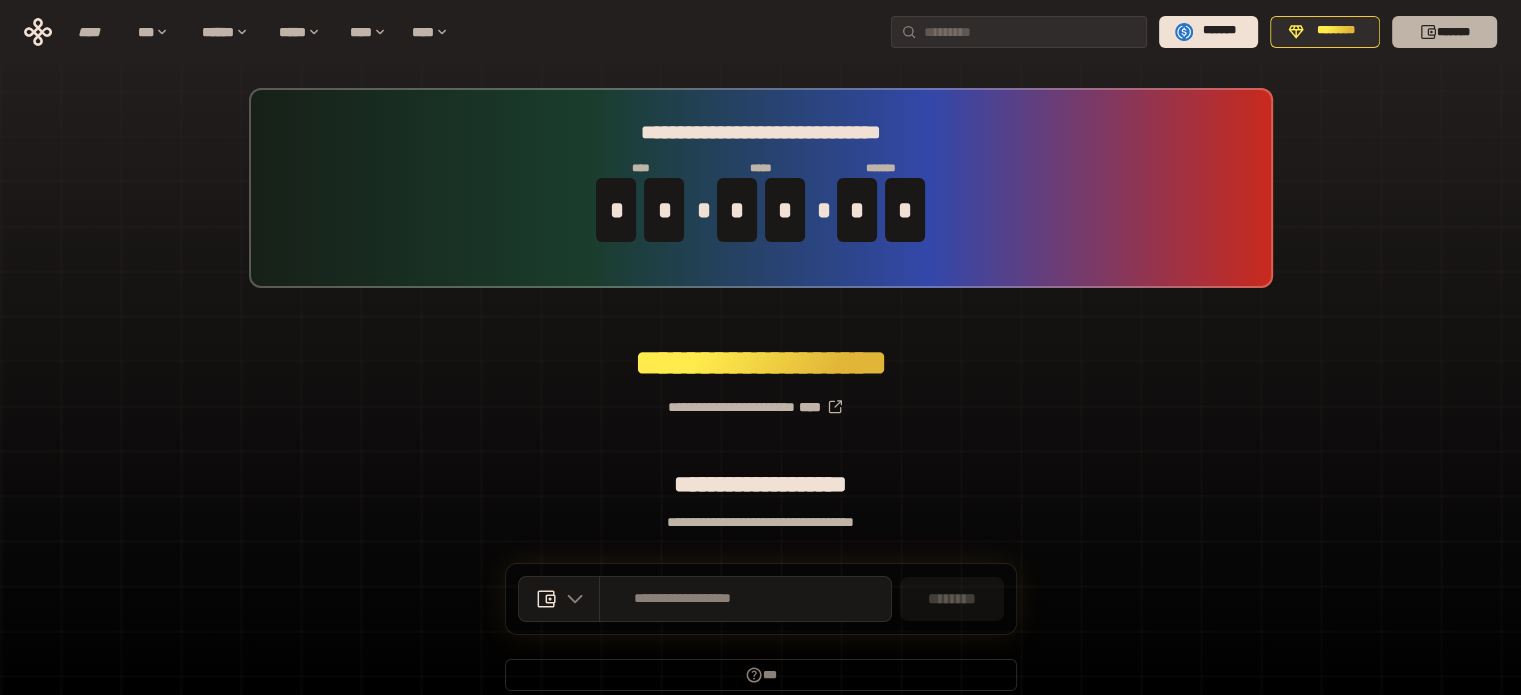 click on "*******" at bounding box center (1444, 32) 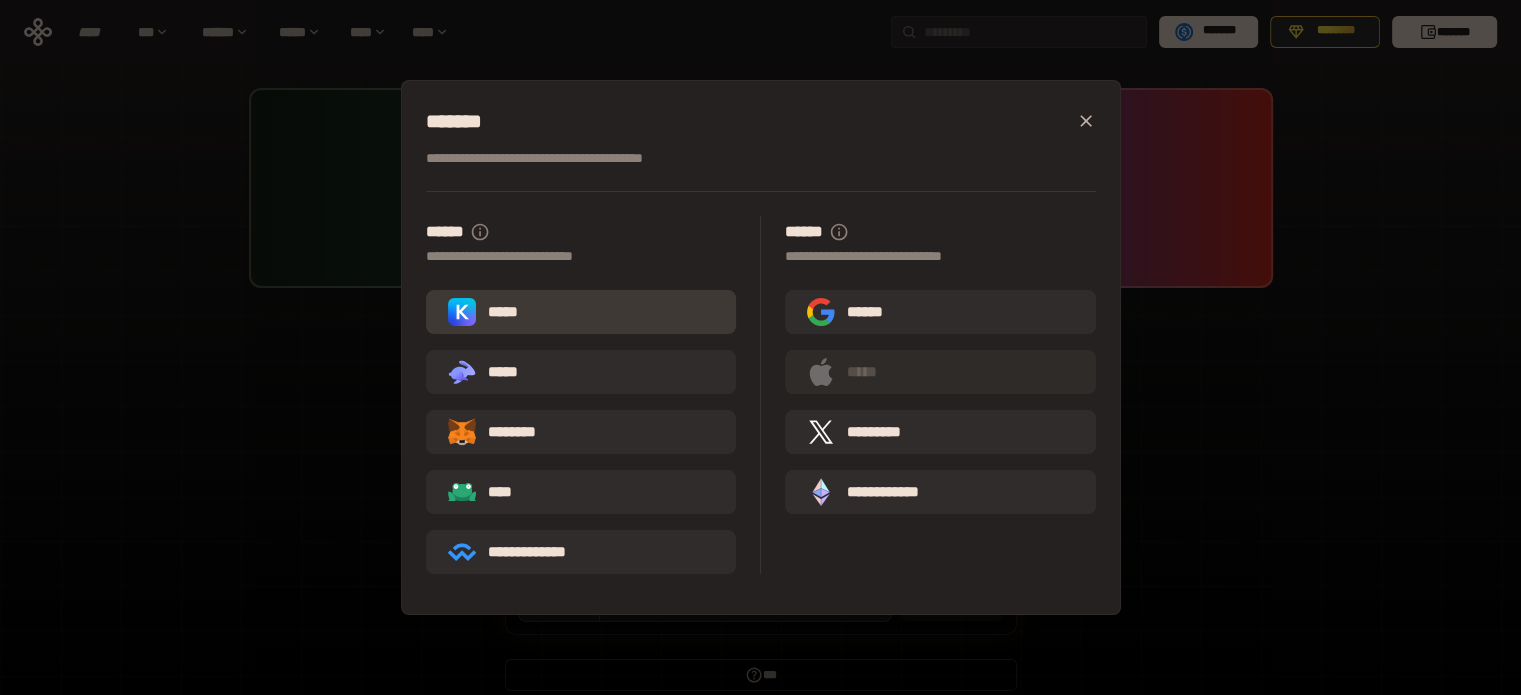 click on "*****" at bounding box center (581, 312) 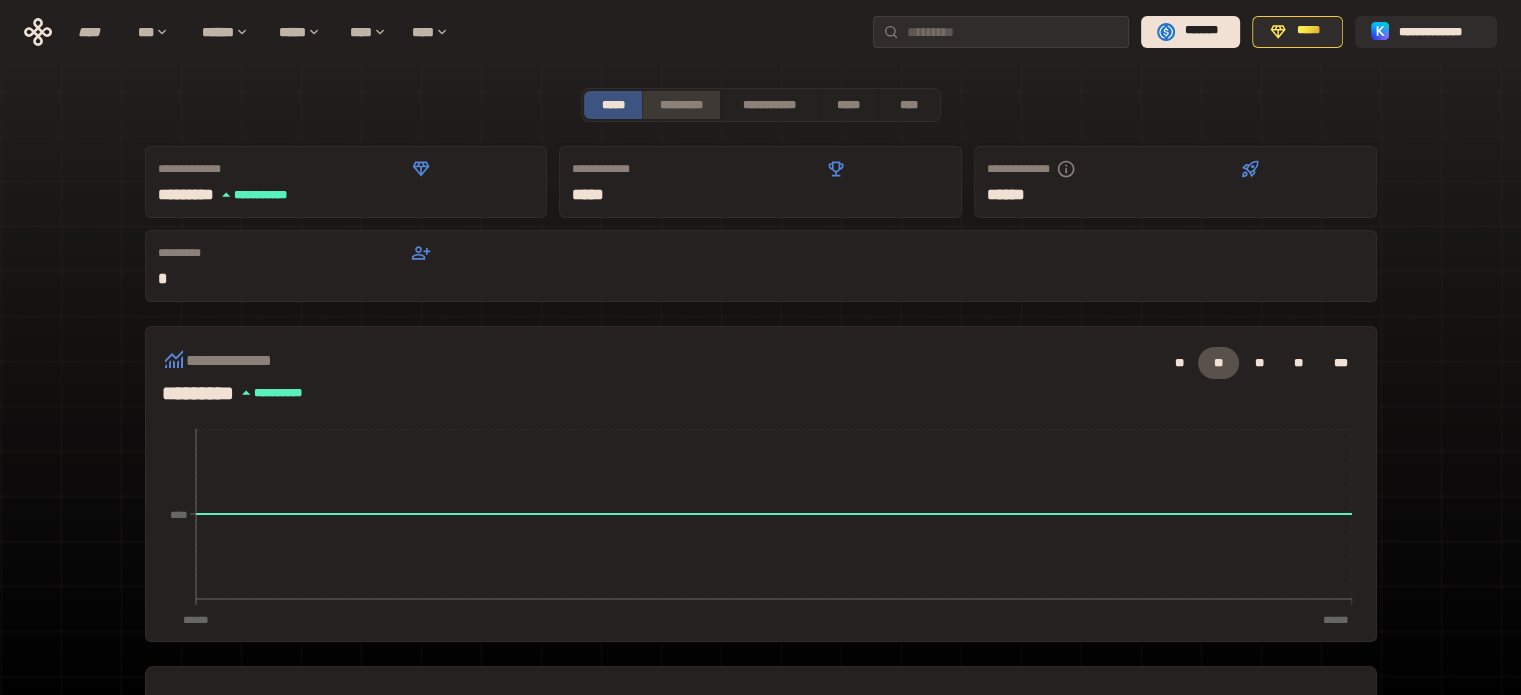 click on "*********" at bounding box center (680, 105) 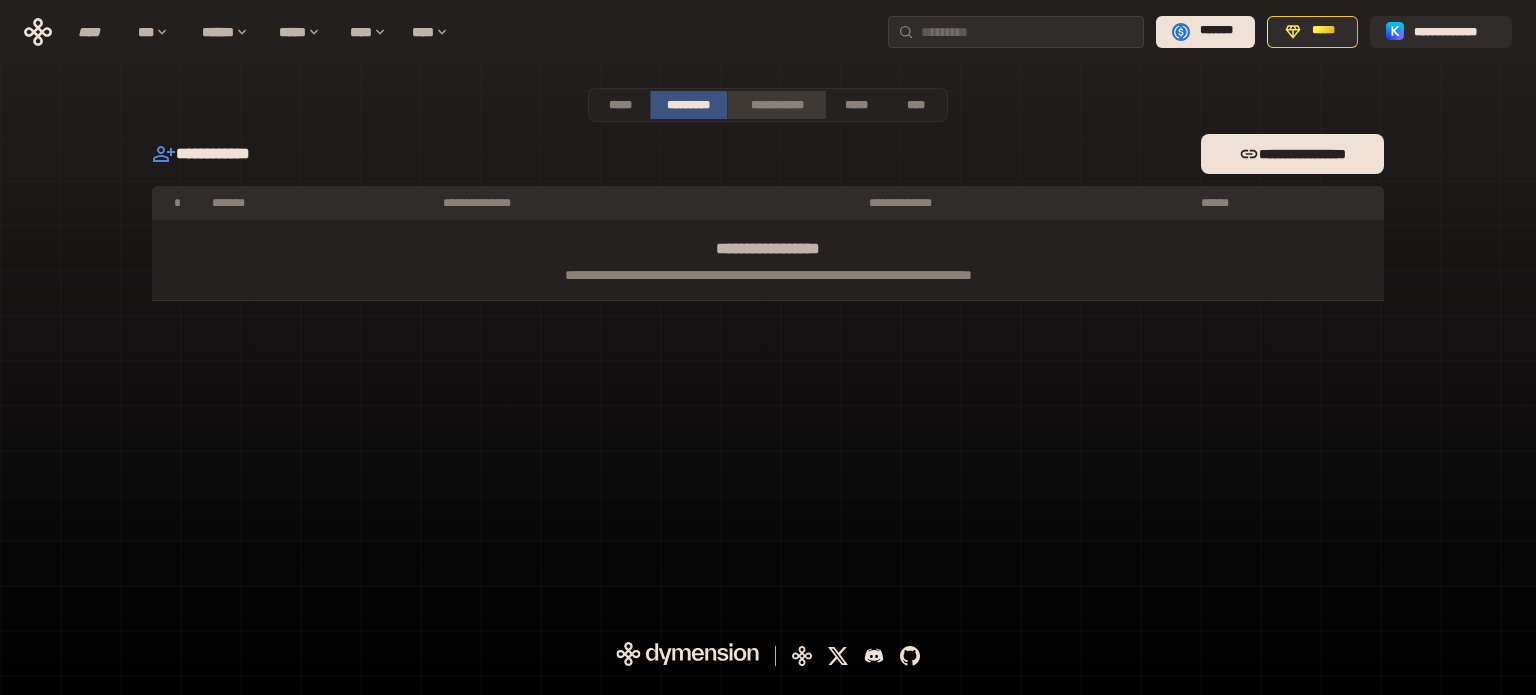 click on "**********" at bounding box center (776, 105) 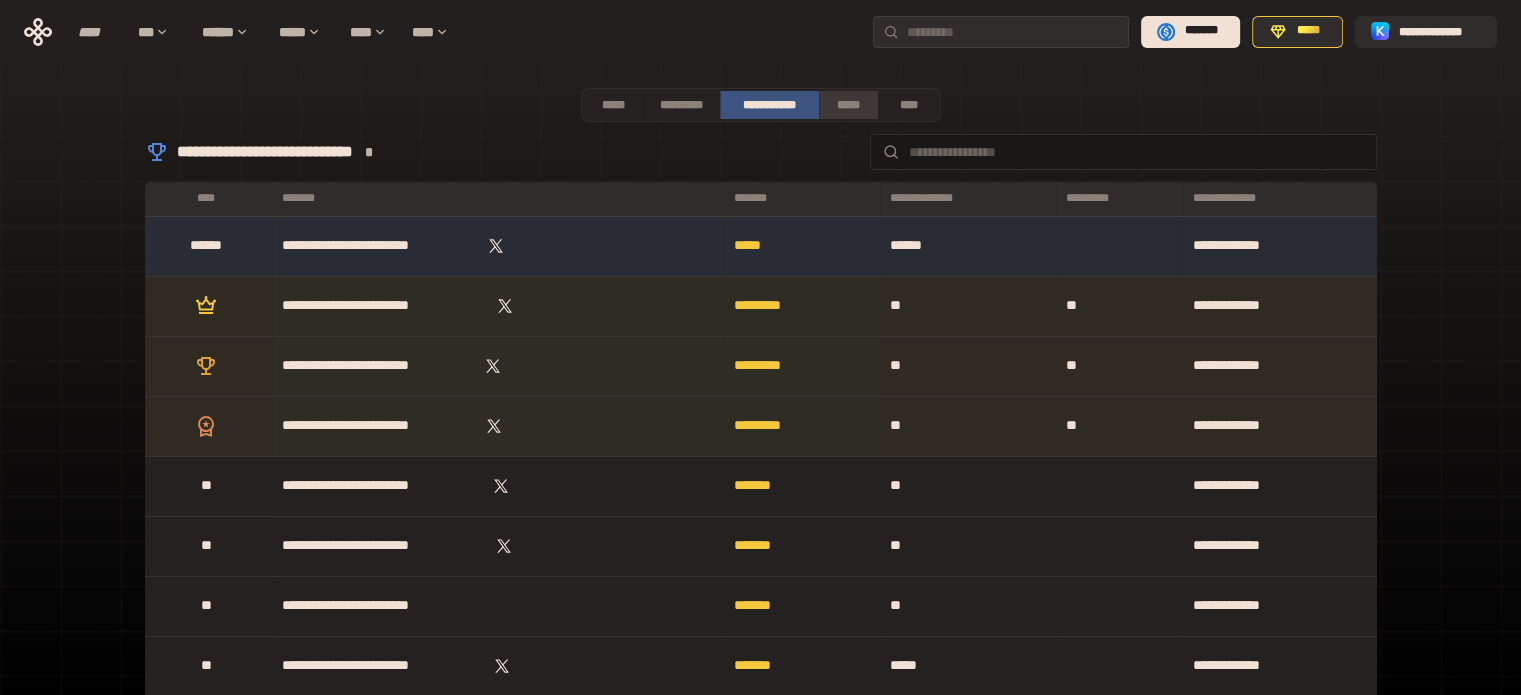 click on "*****" at bounding box center (849, 105) 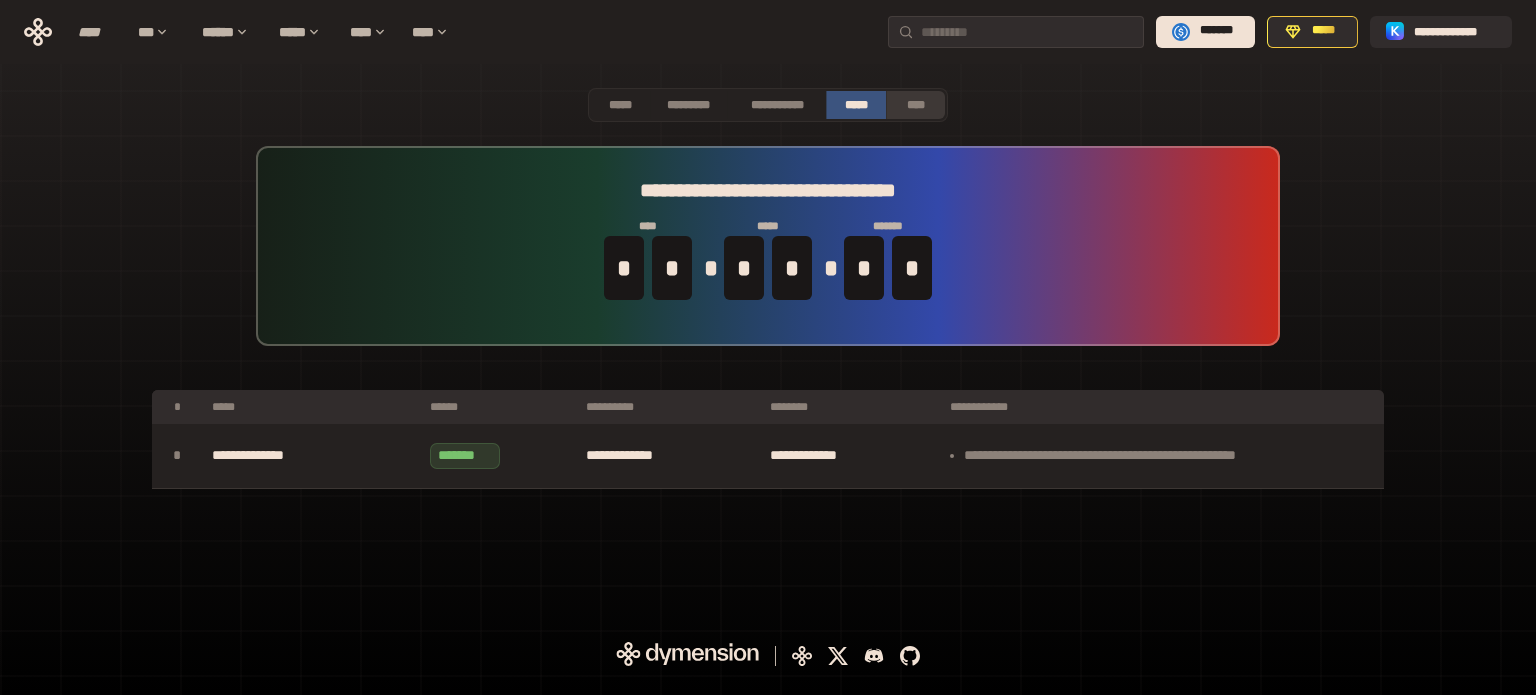 click on "****" at bounding box center [916, 105] 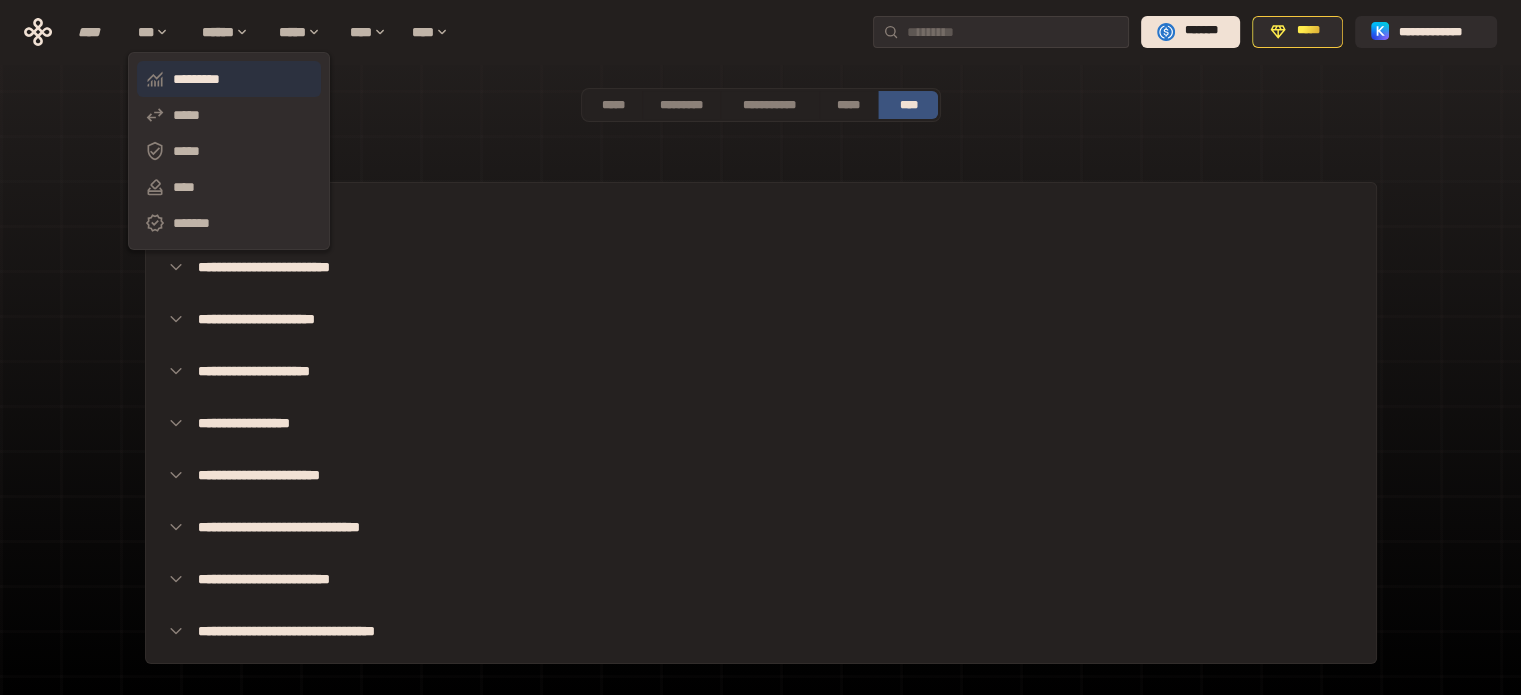 click on "*********" at bounding box center (229, 79) 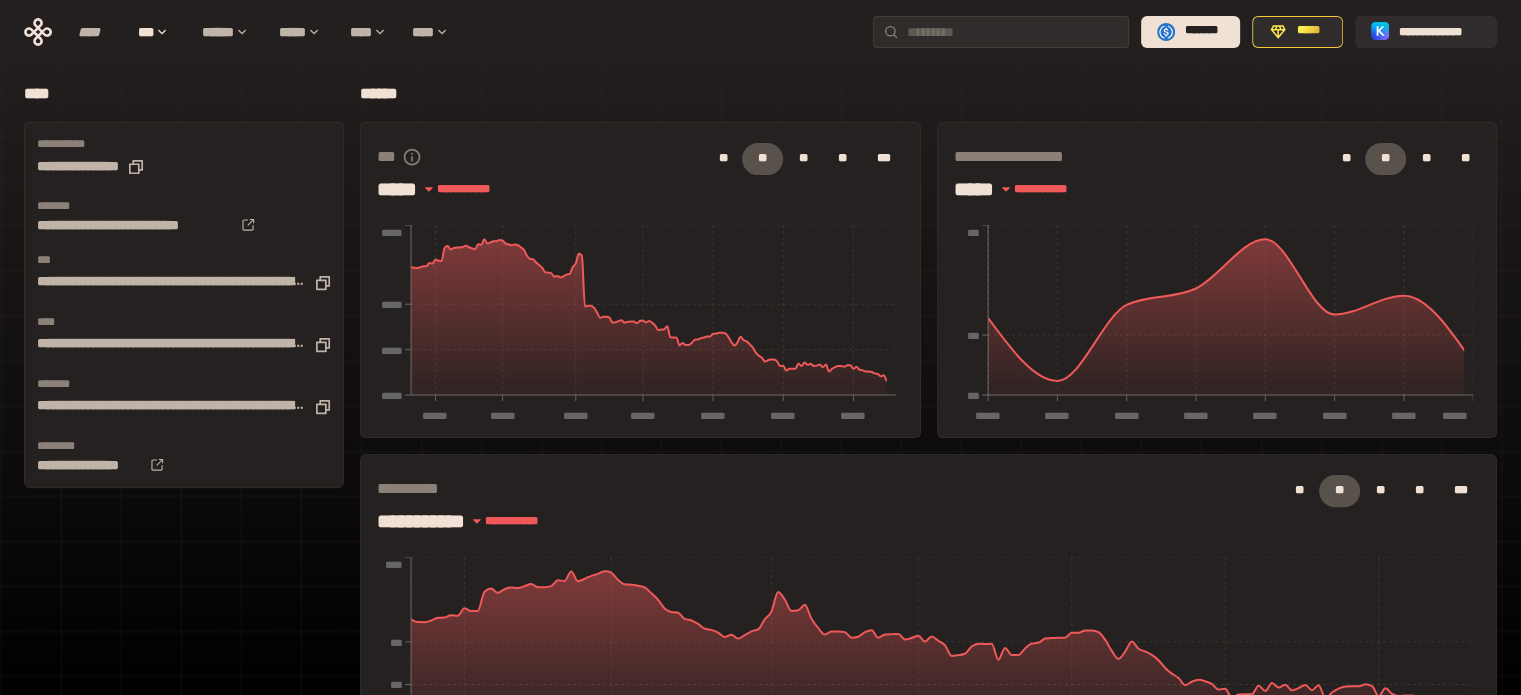 scroll, scrollTop: 0, scrollLeft: 0, axis: both 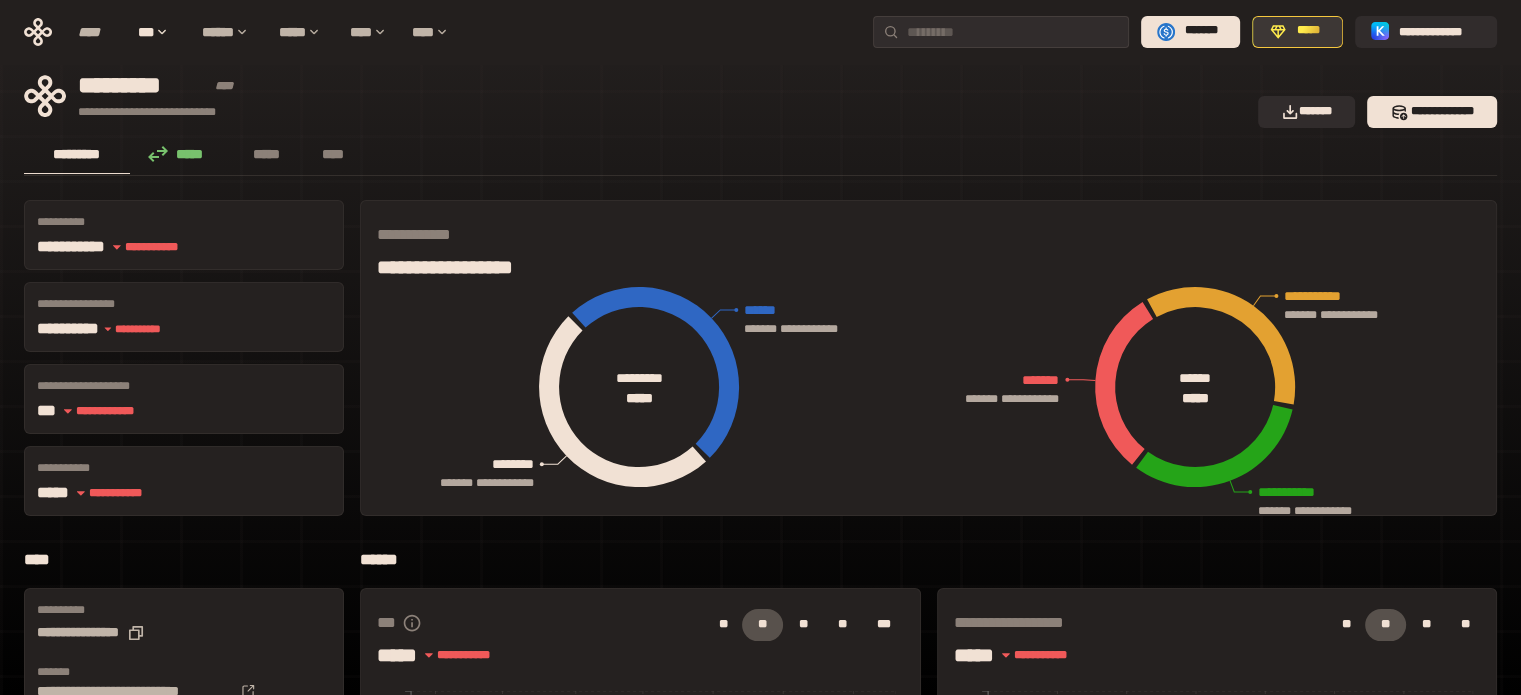 click on "*****" at bounding box center (1308, 31) 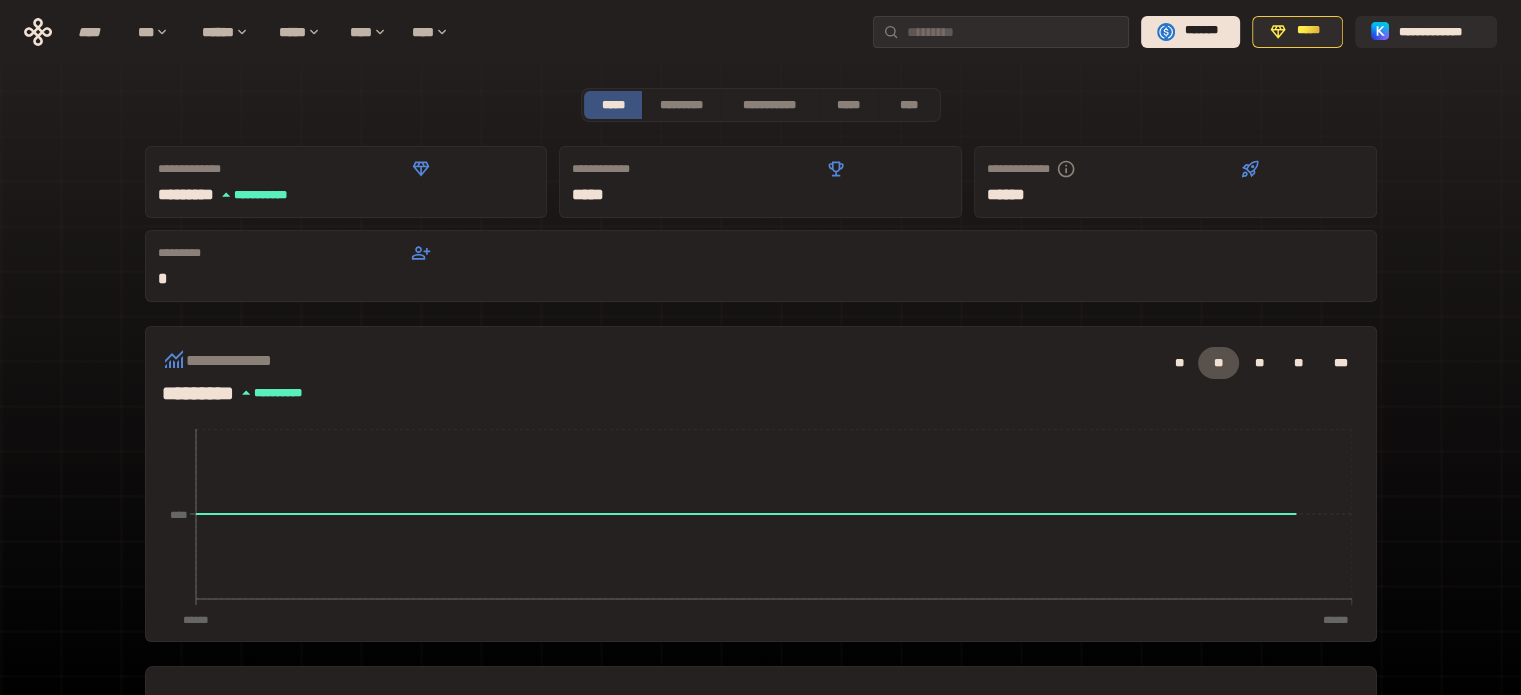 scroll, scrollTop: 466, scrollLeft: 0, axis: vertical 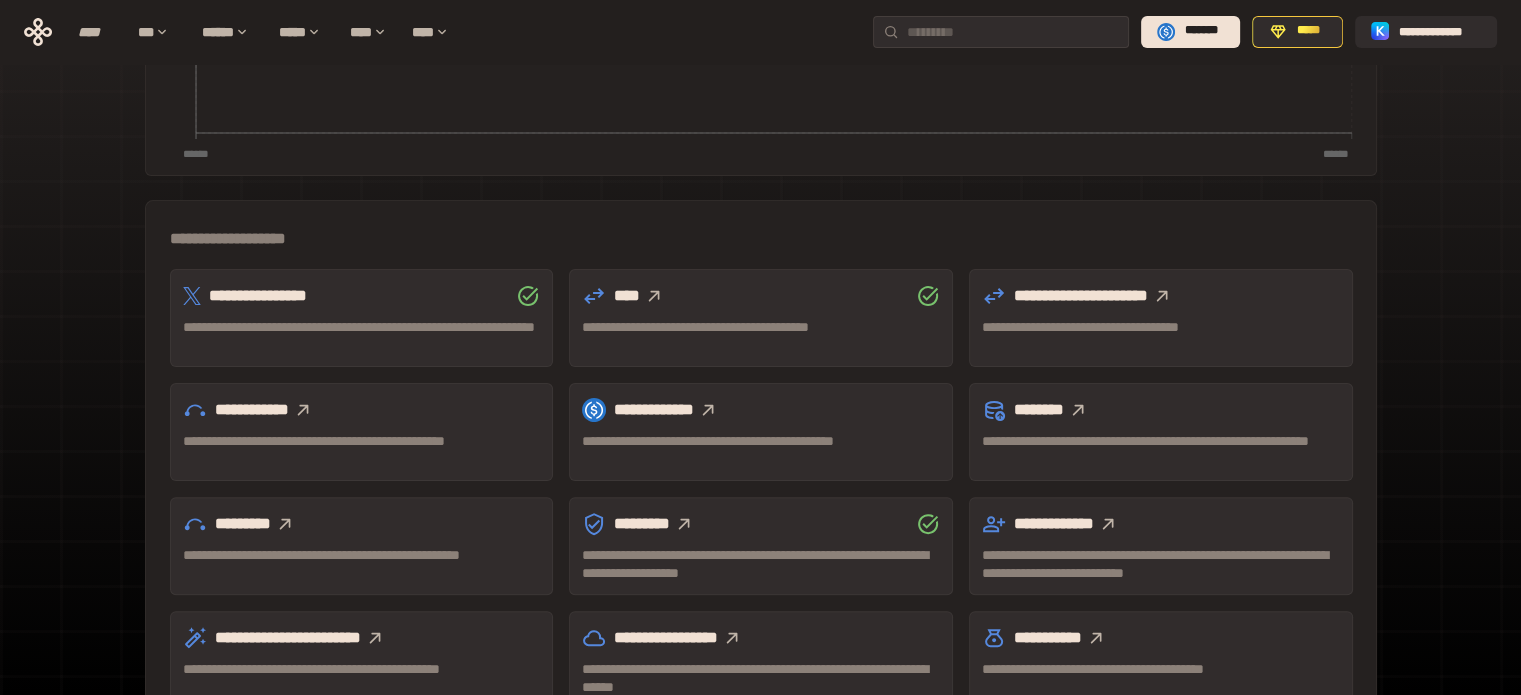 click on "**********" at bounding box center [362, 450] 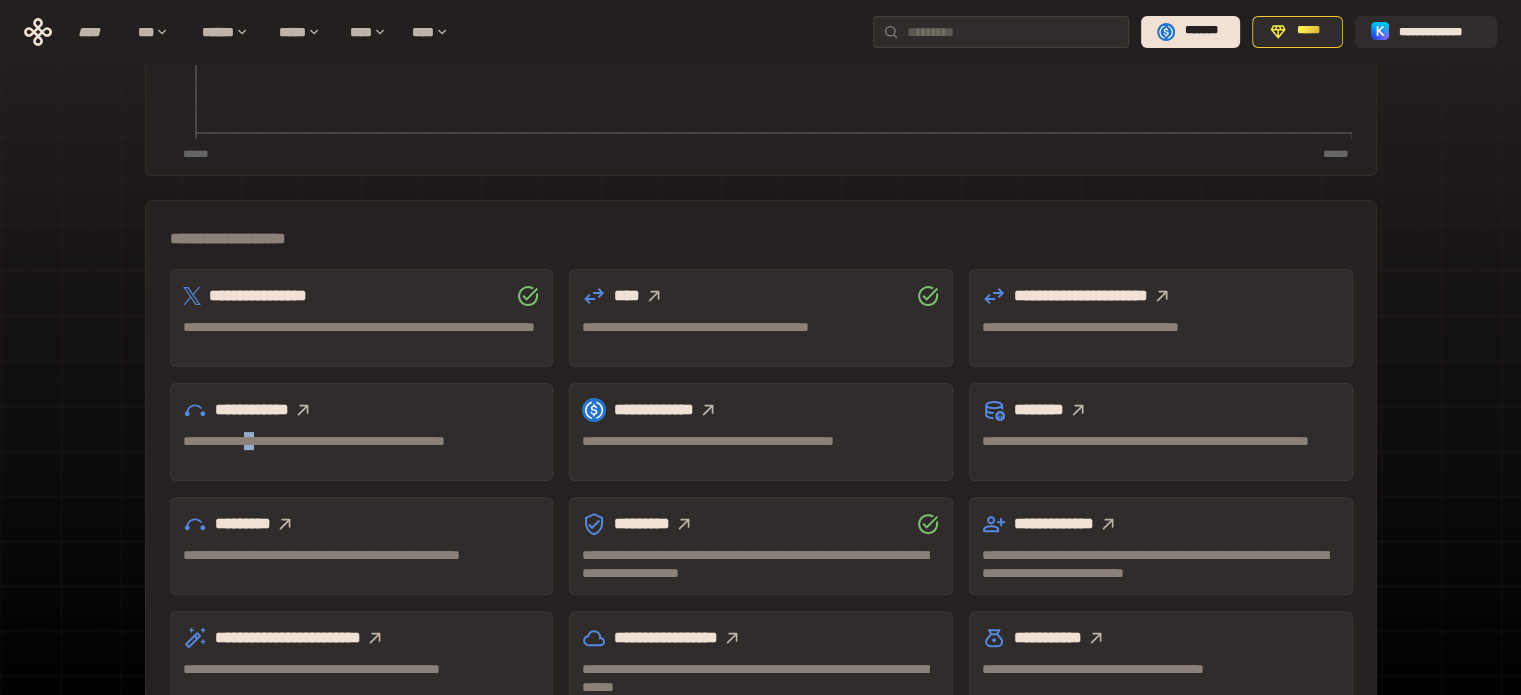 click on "**********" at bounding box center [362, 450] 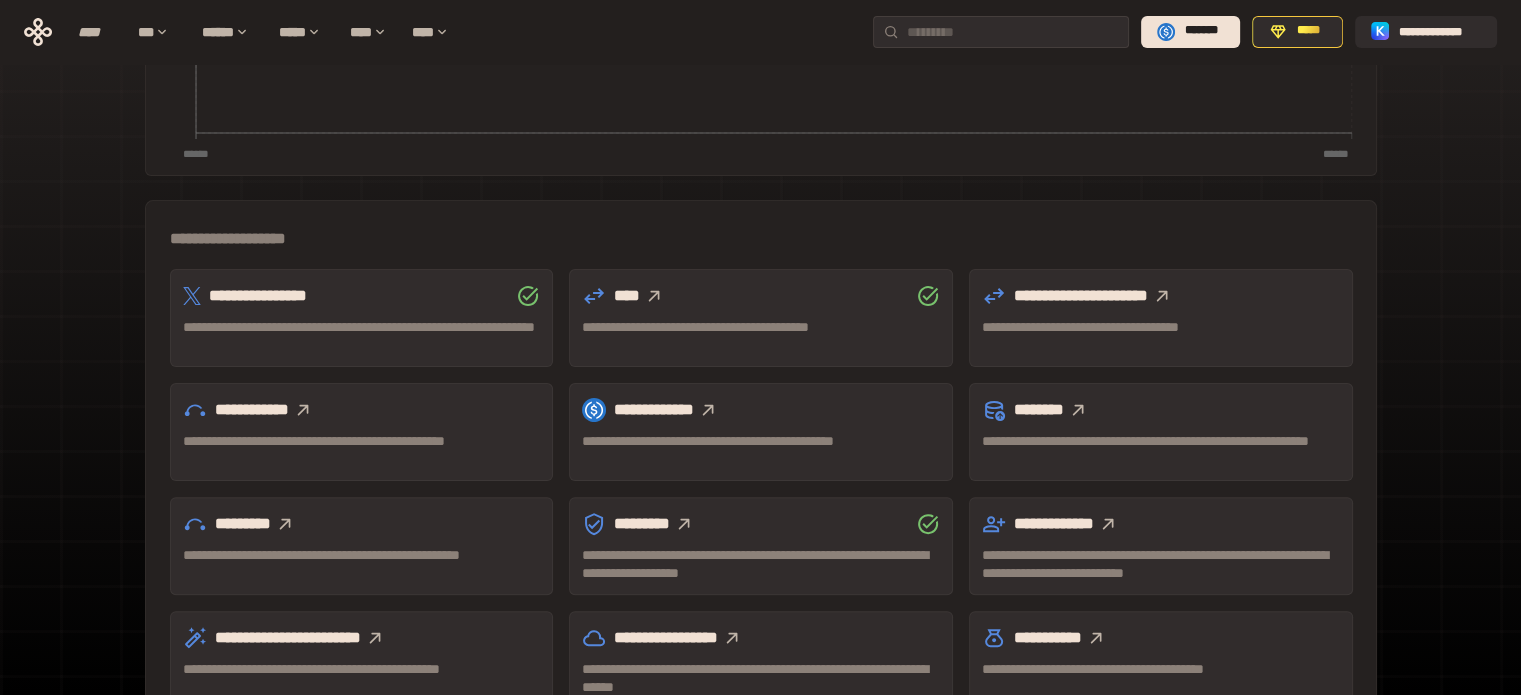 click on "**********" at bounding box center (362, 410) 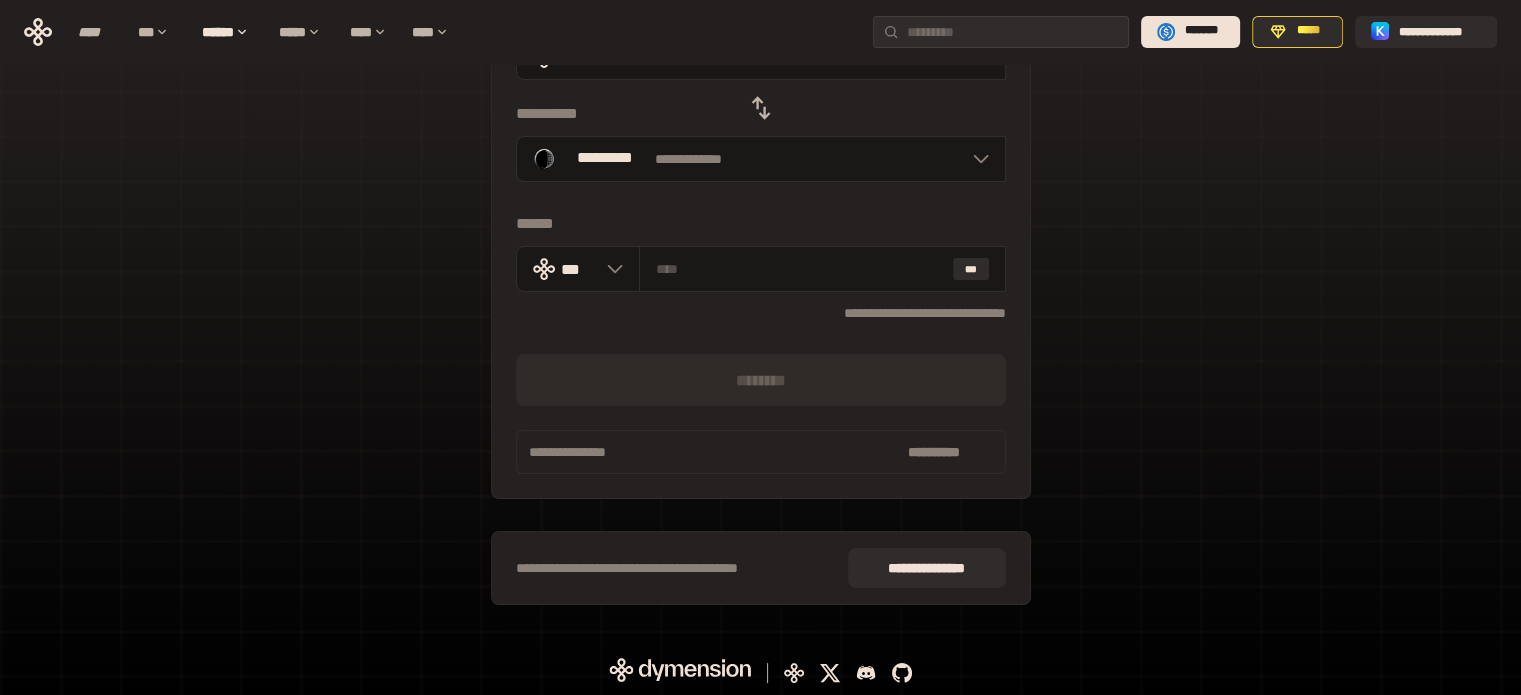 scroll, scrollTop: 0, scrollLeft: 0, axis: both 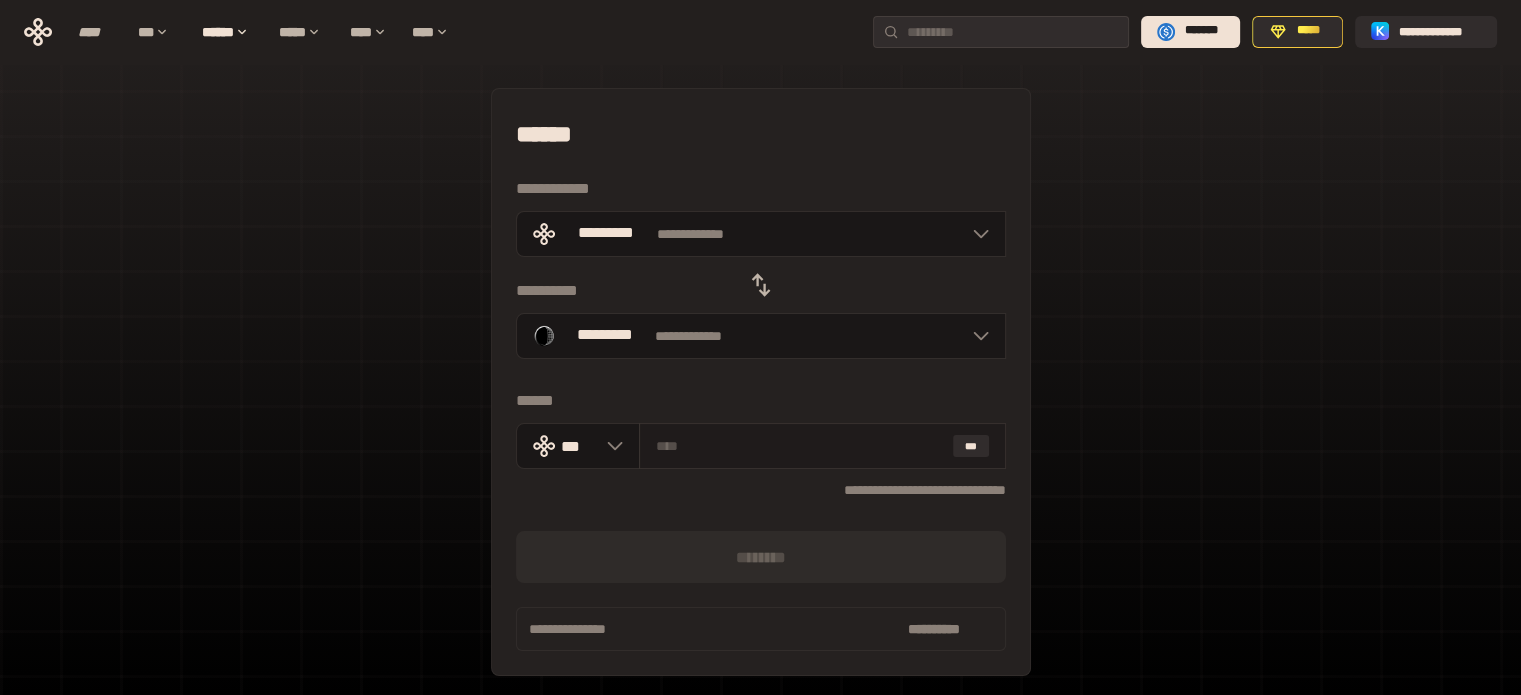 click at bounding box center (800, 446) 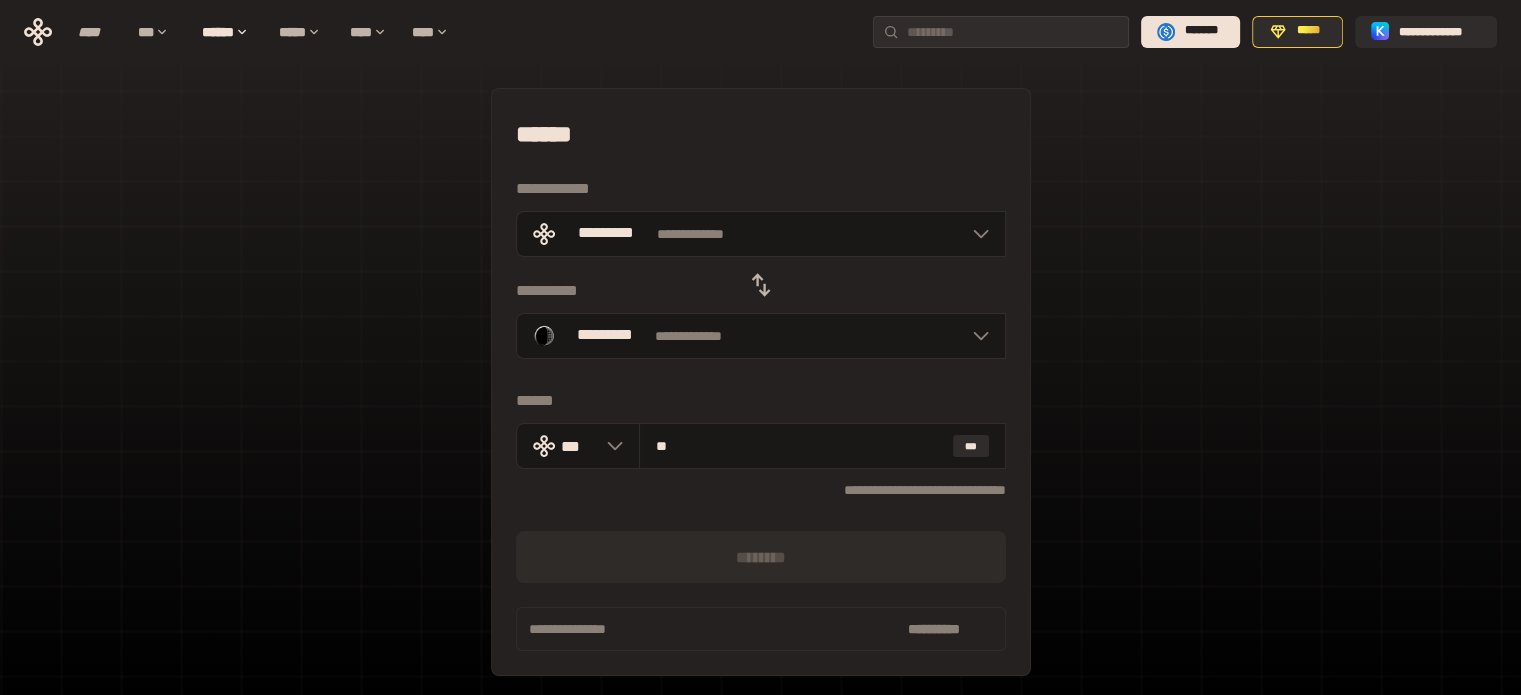 type on "*" 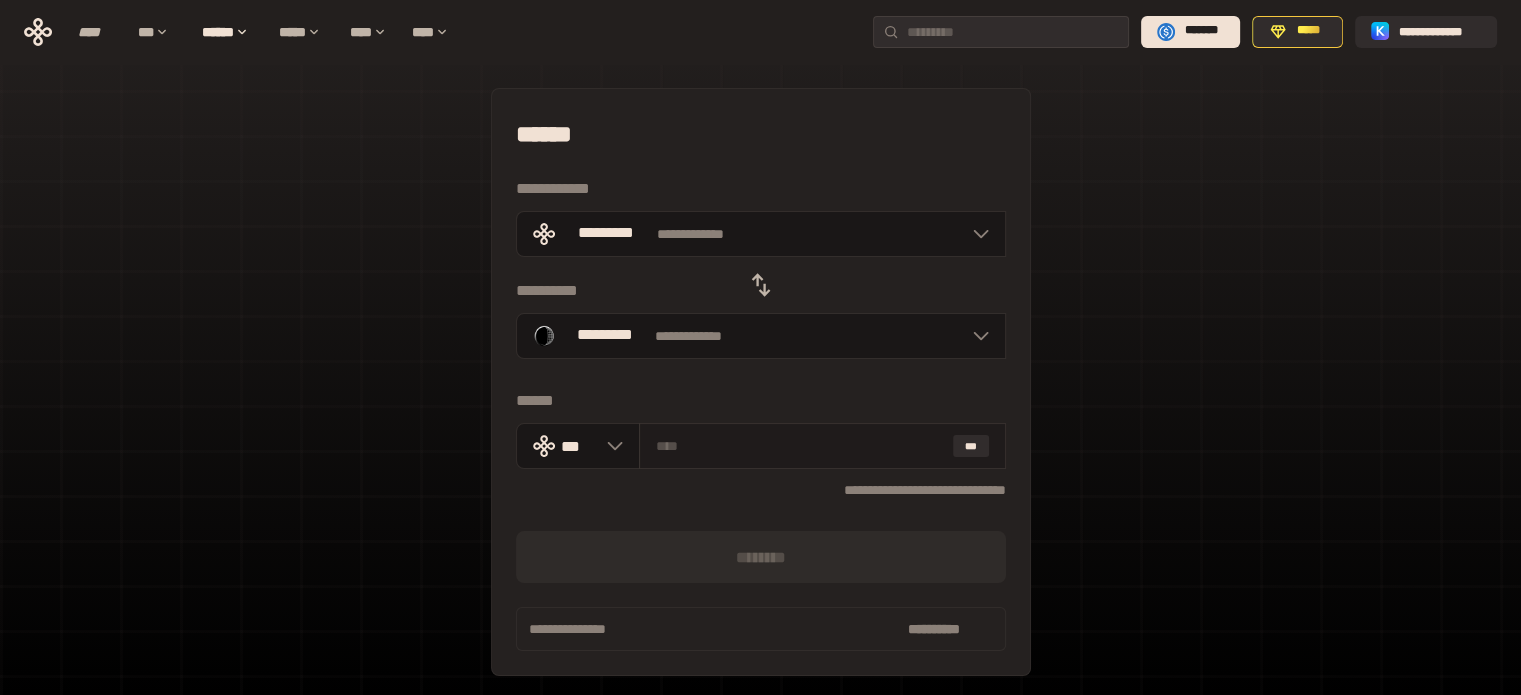 click at bounding box center [800, 446] 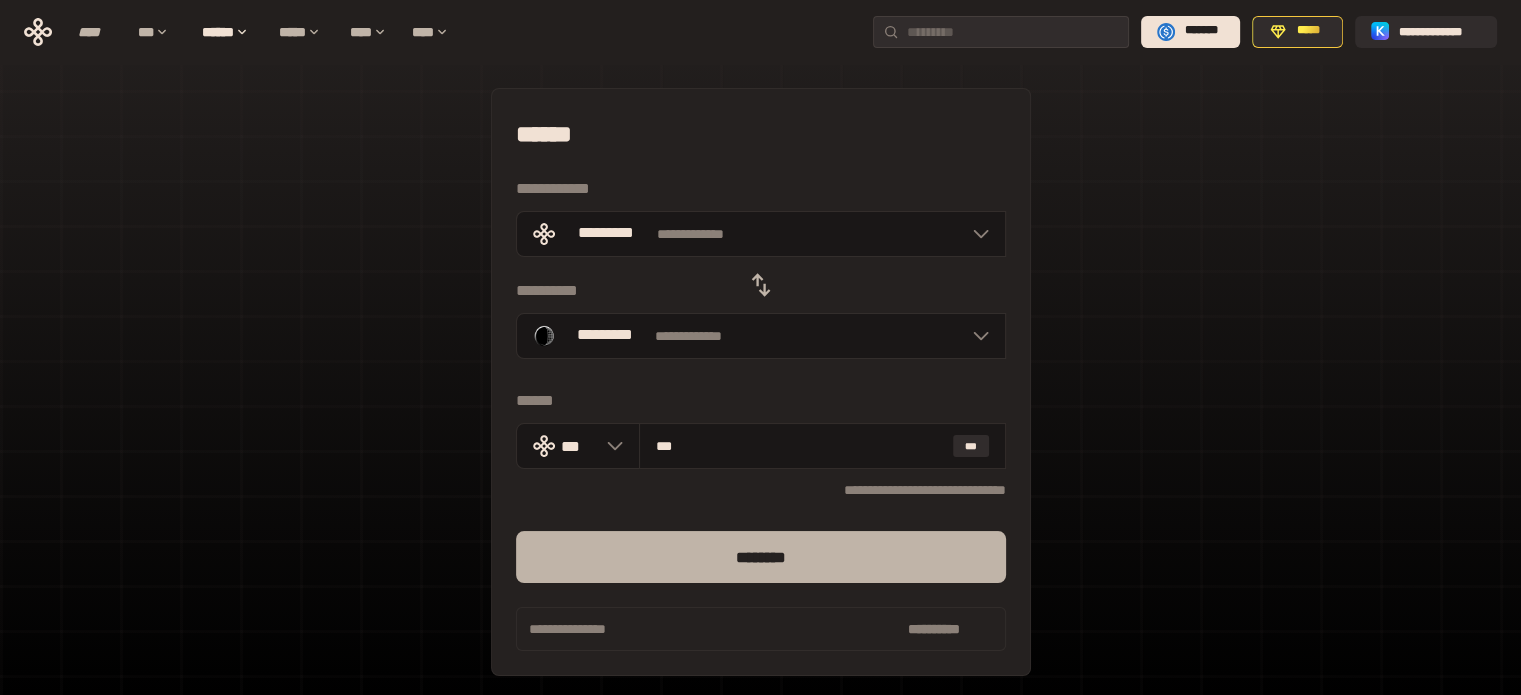 type on "***" 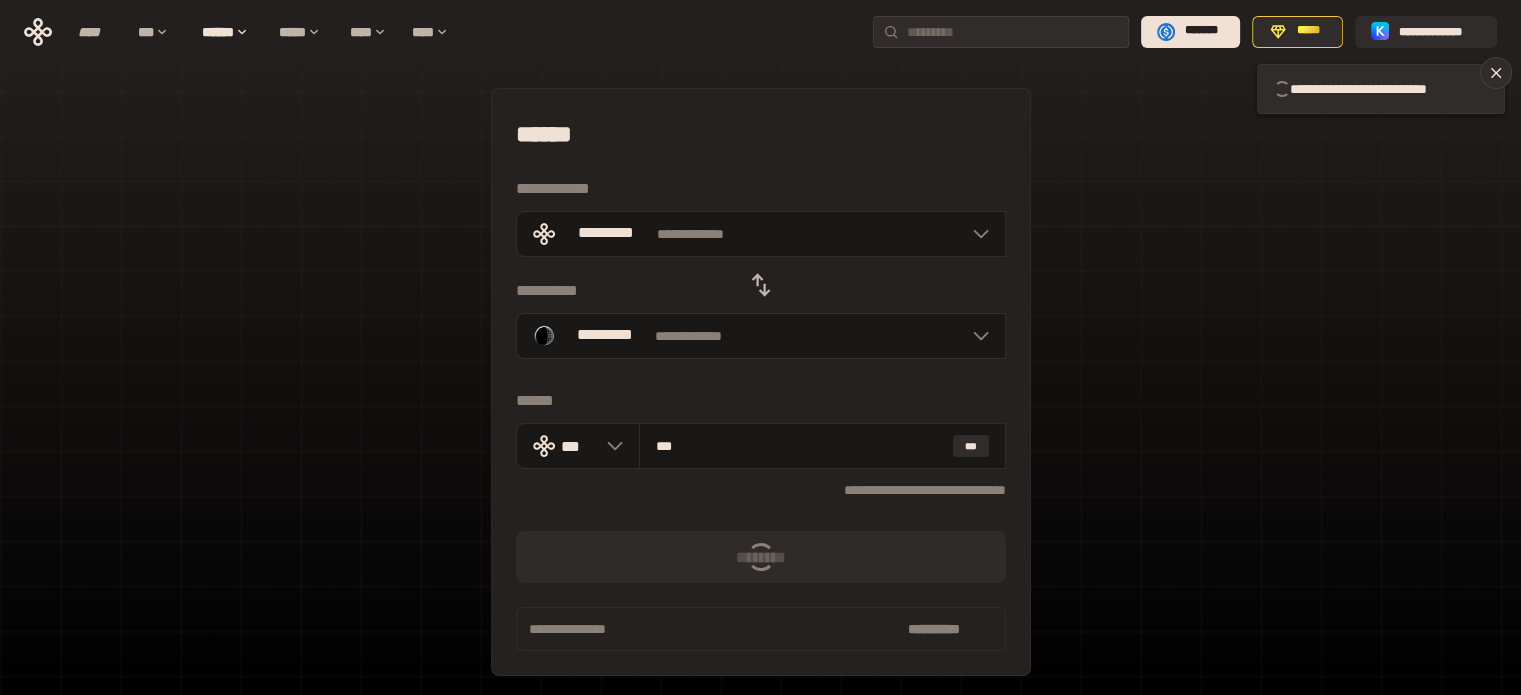 type 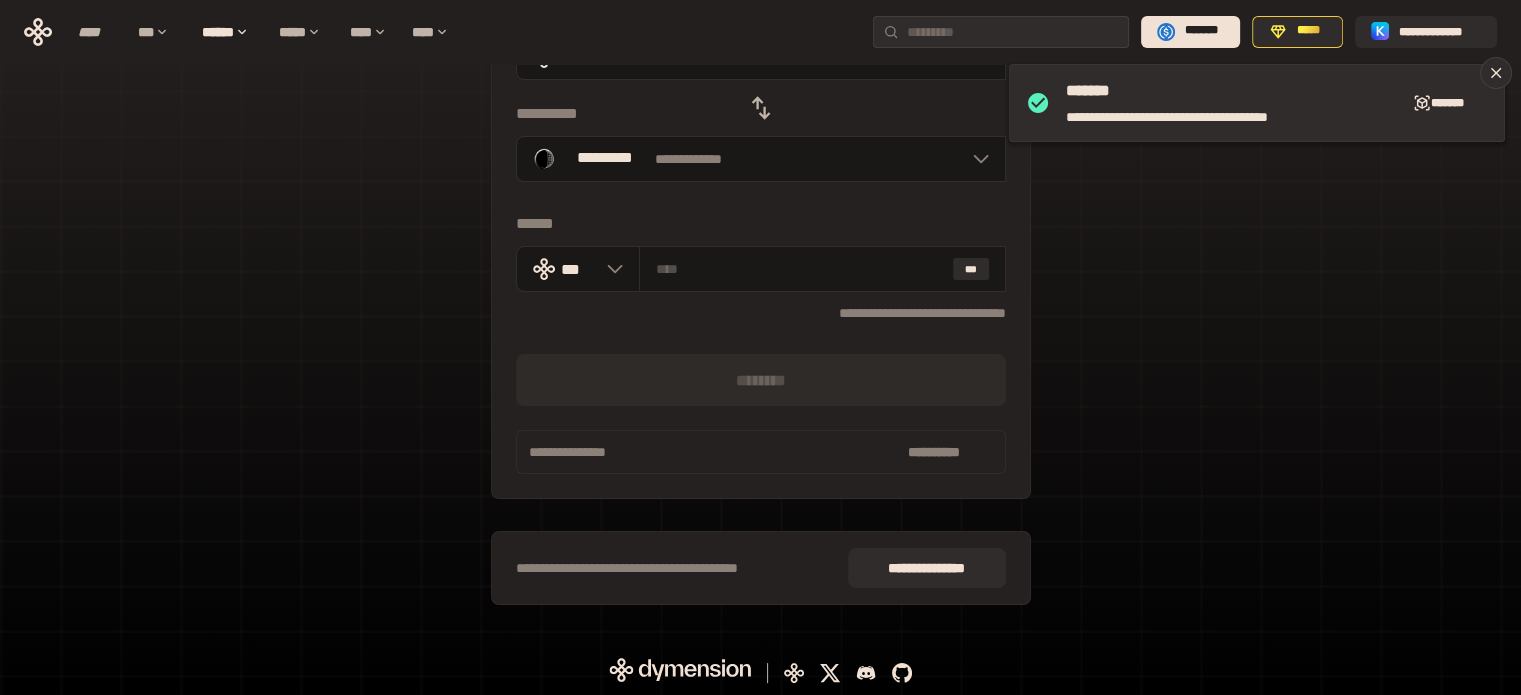 scroll, scrollTop: 0, scrollLeft: 0, axis: both 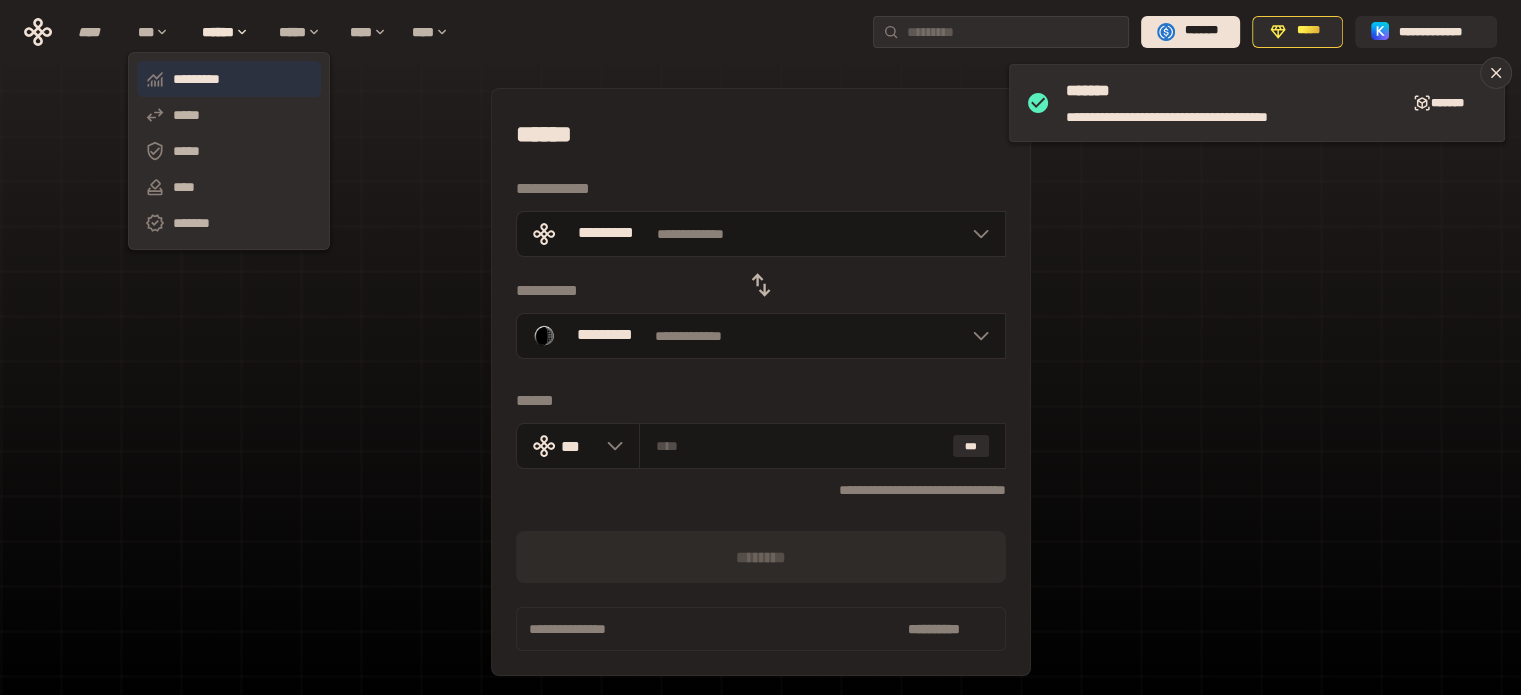 click on "*********" at bounding box center [229, 79] 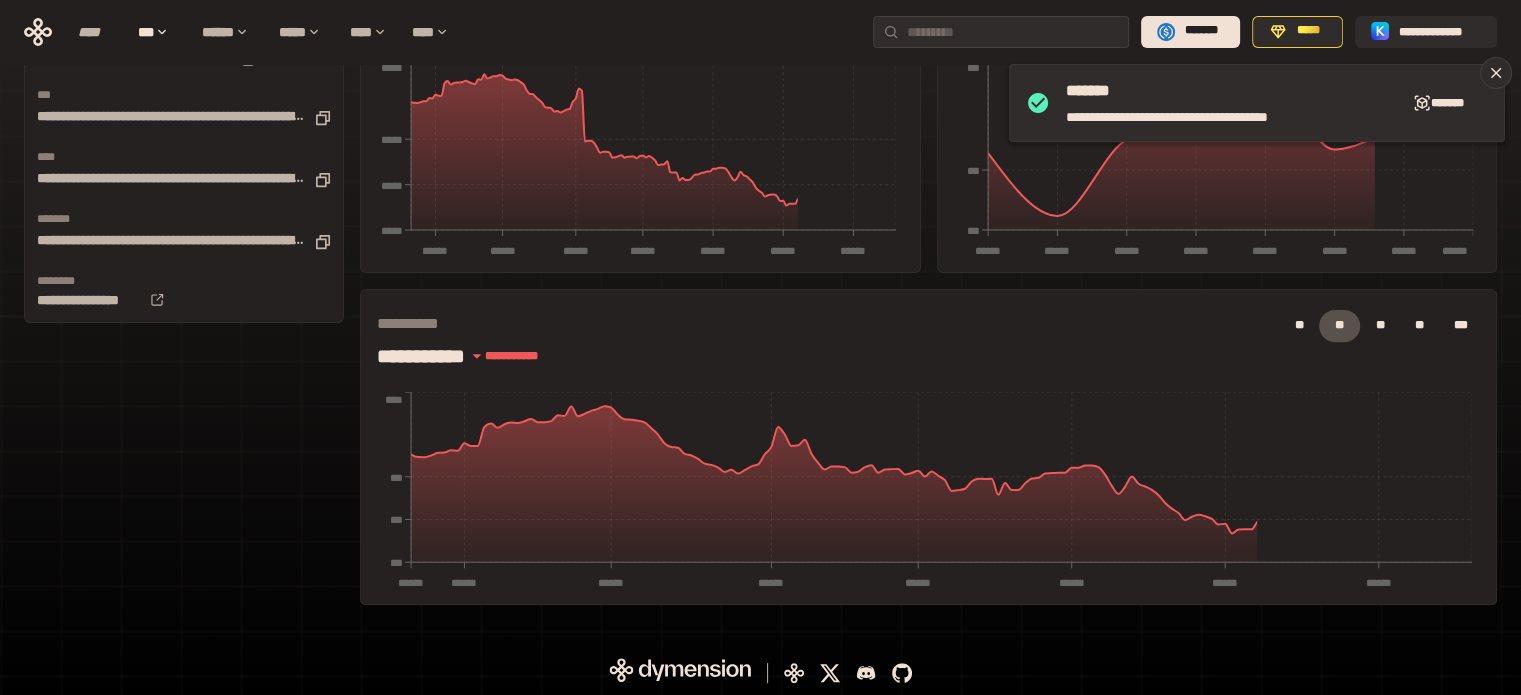 scroll, scrollTop: 0, scrollLeft: 0, axis: both 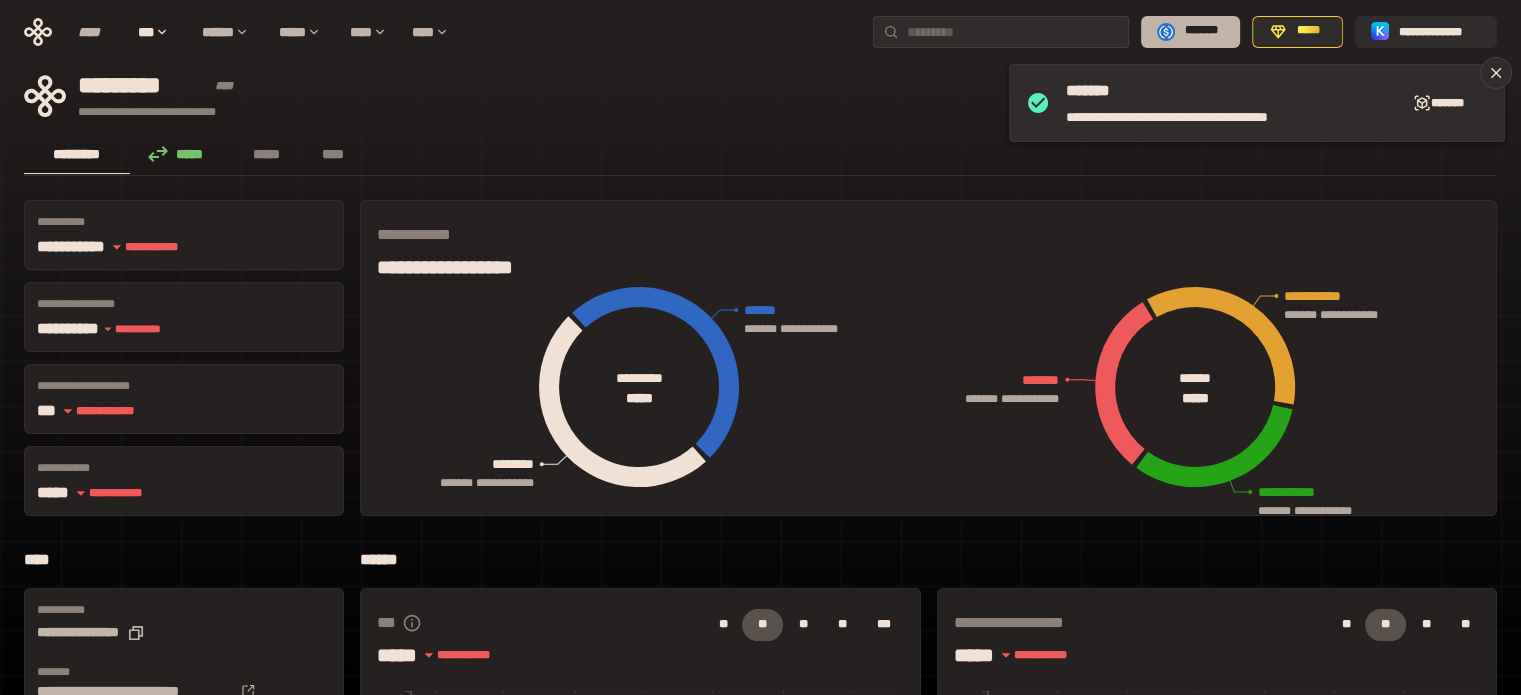 click on "*******" at bounding box center (1201, 31) 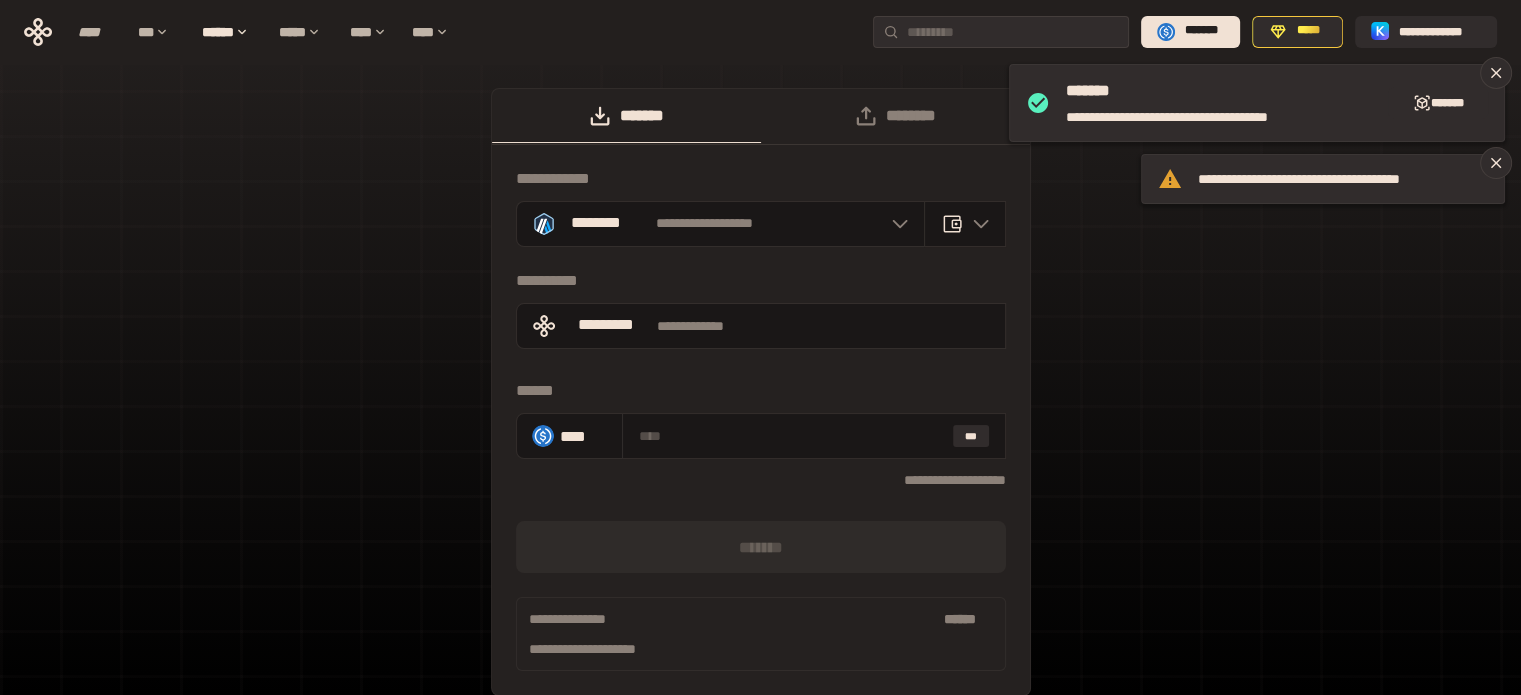 click on "**********" at bounding box center (760, 402) 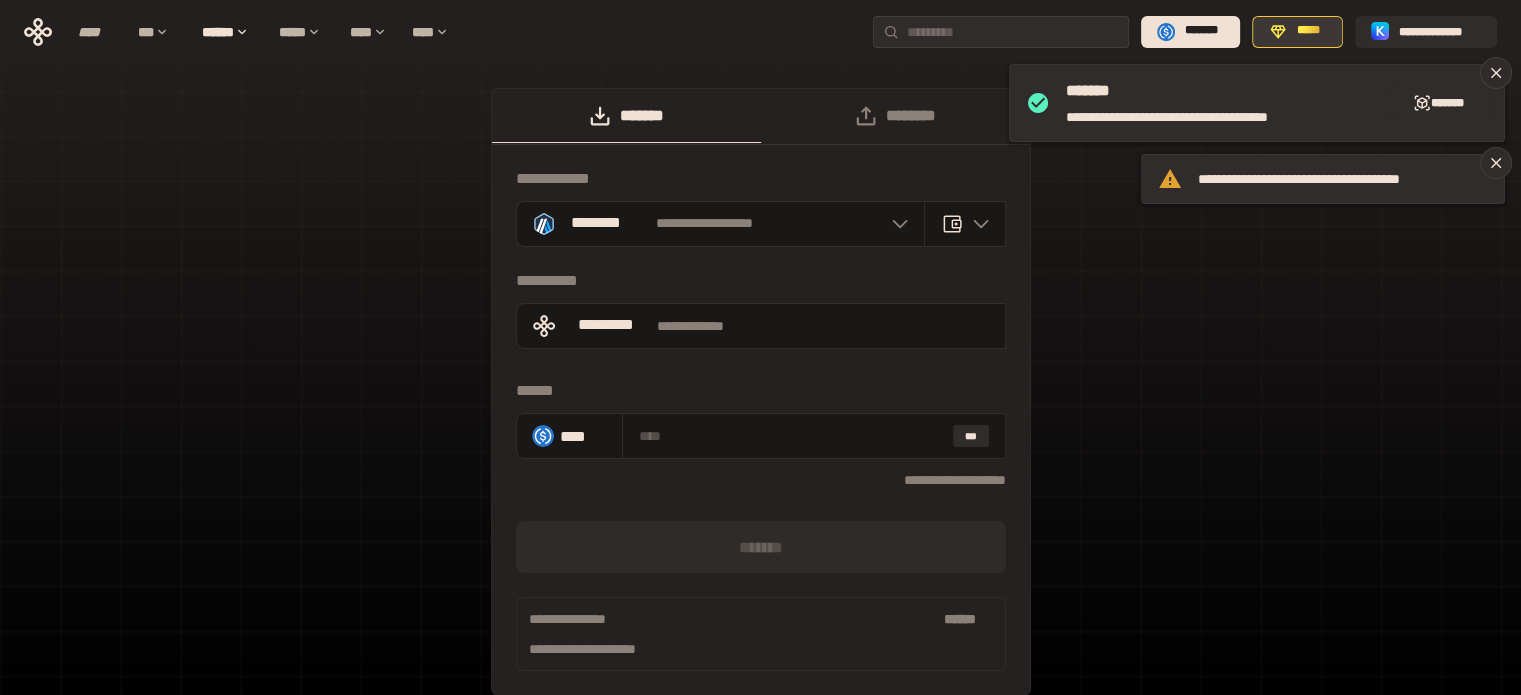 click on "*****" at bounding box center [1308, 31] 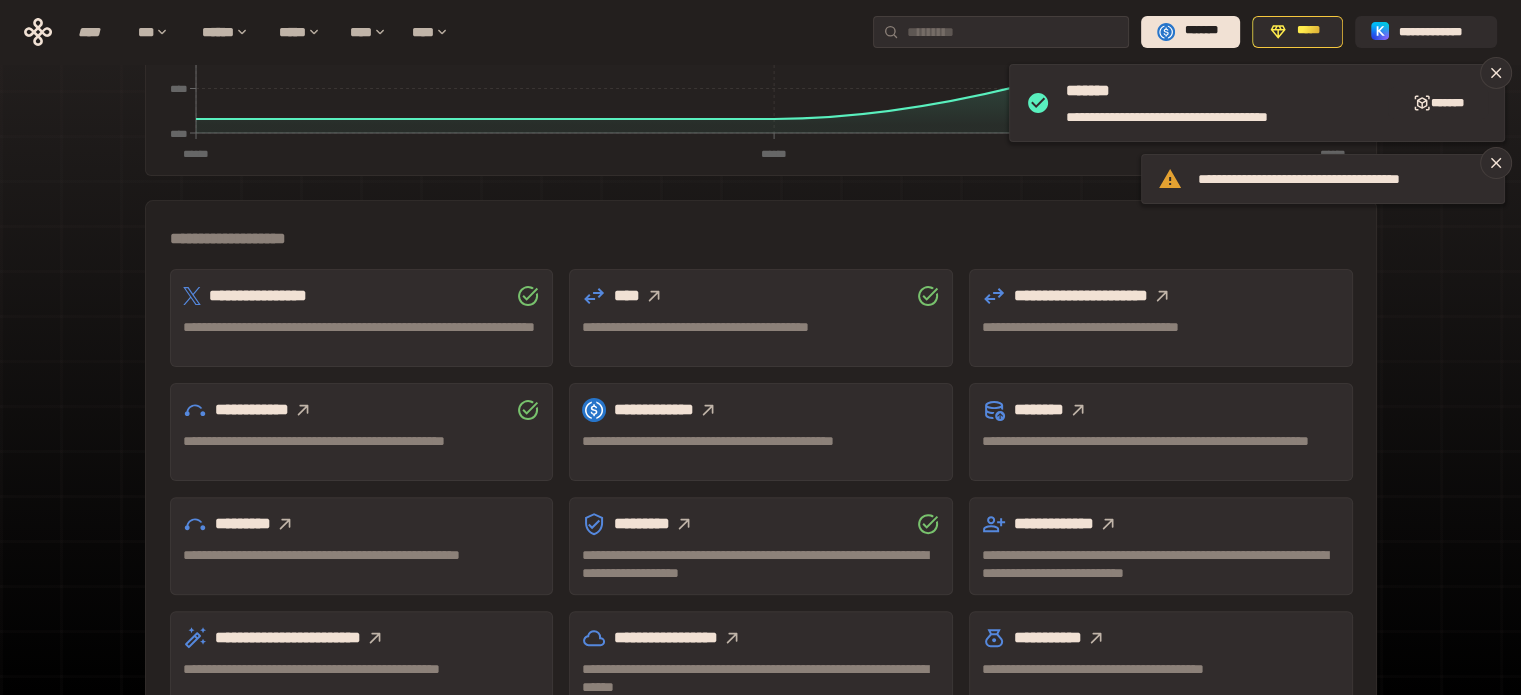 scroll, scrollTop: 509, scrollLeft: 0, axis: vertical 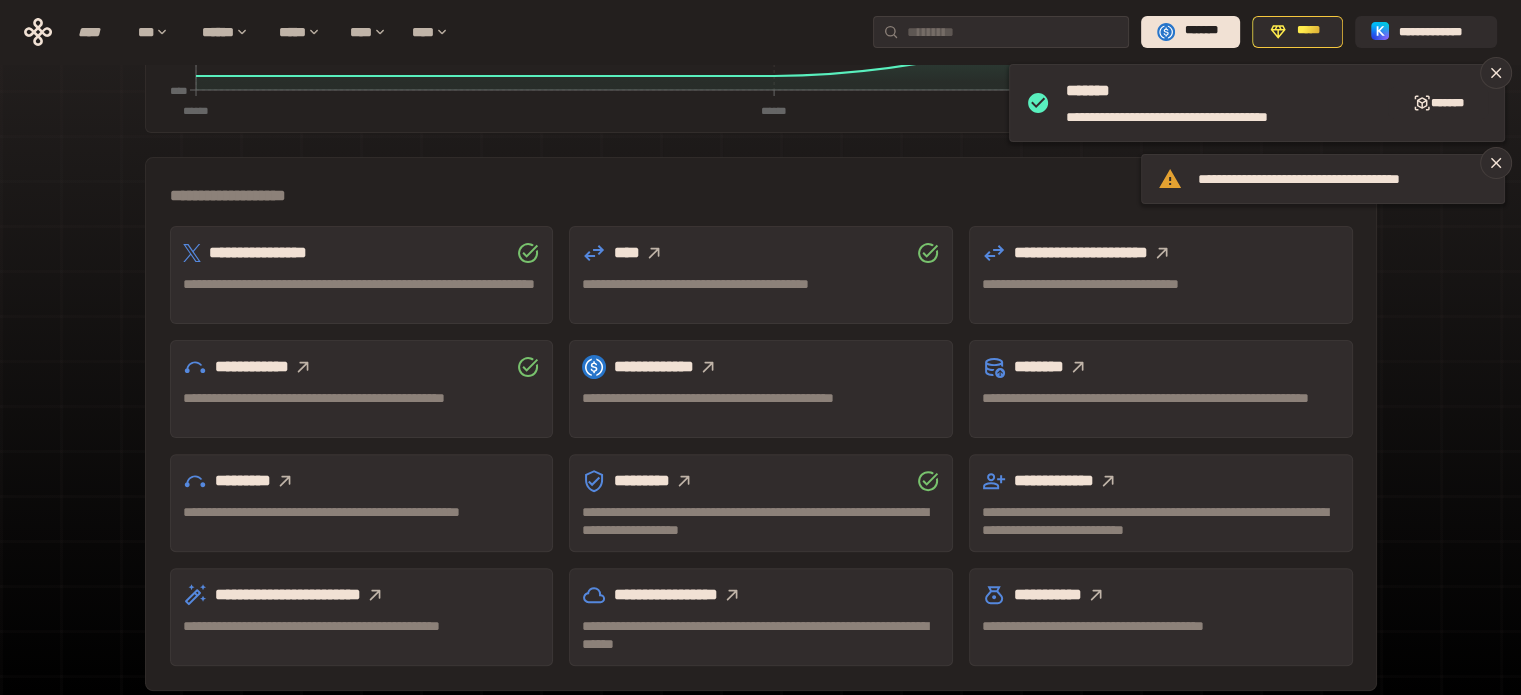 click on "**********" at bounding box center [761, 196] 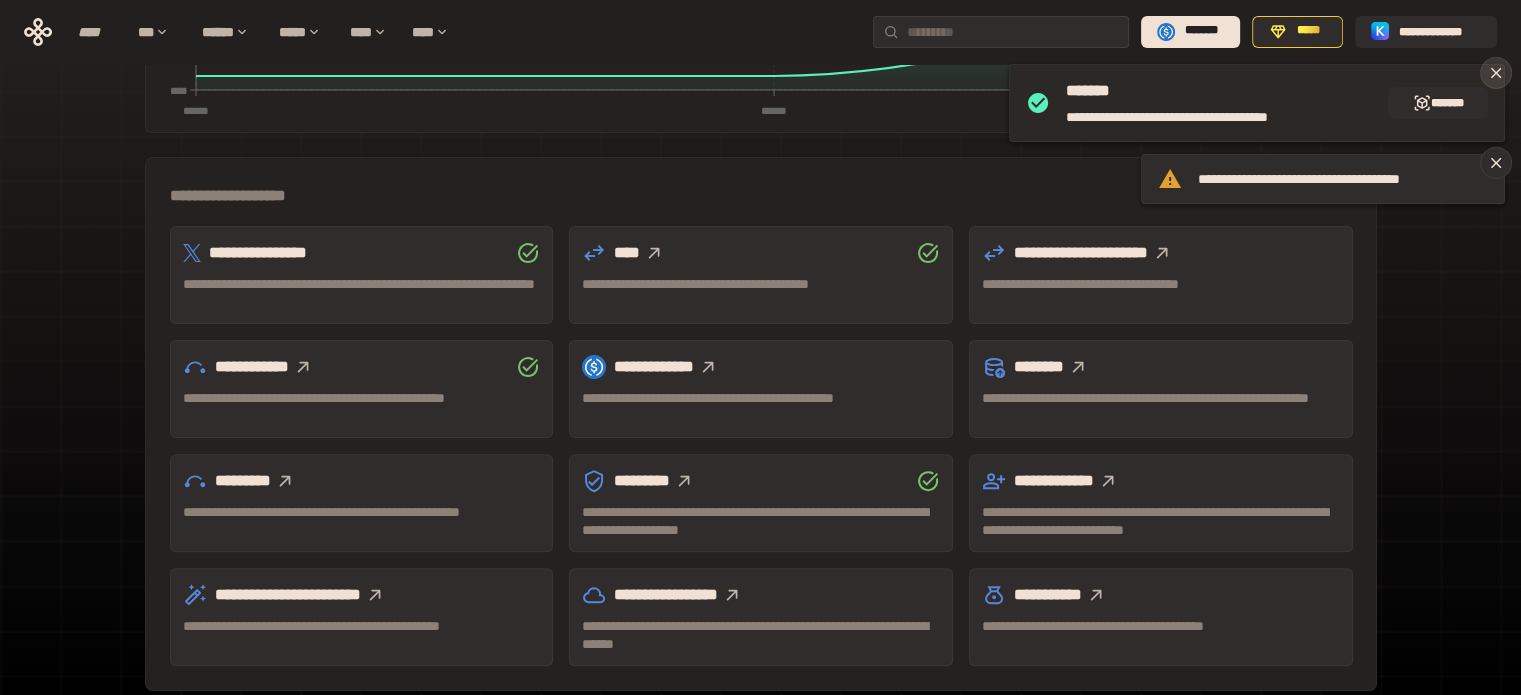 click 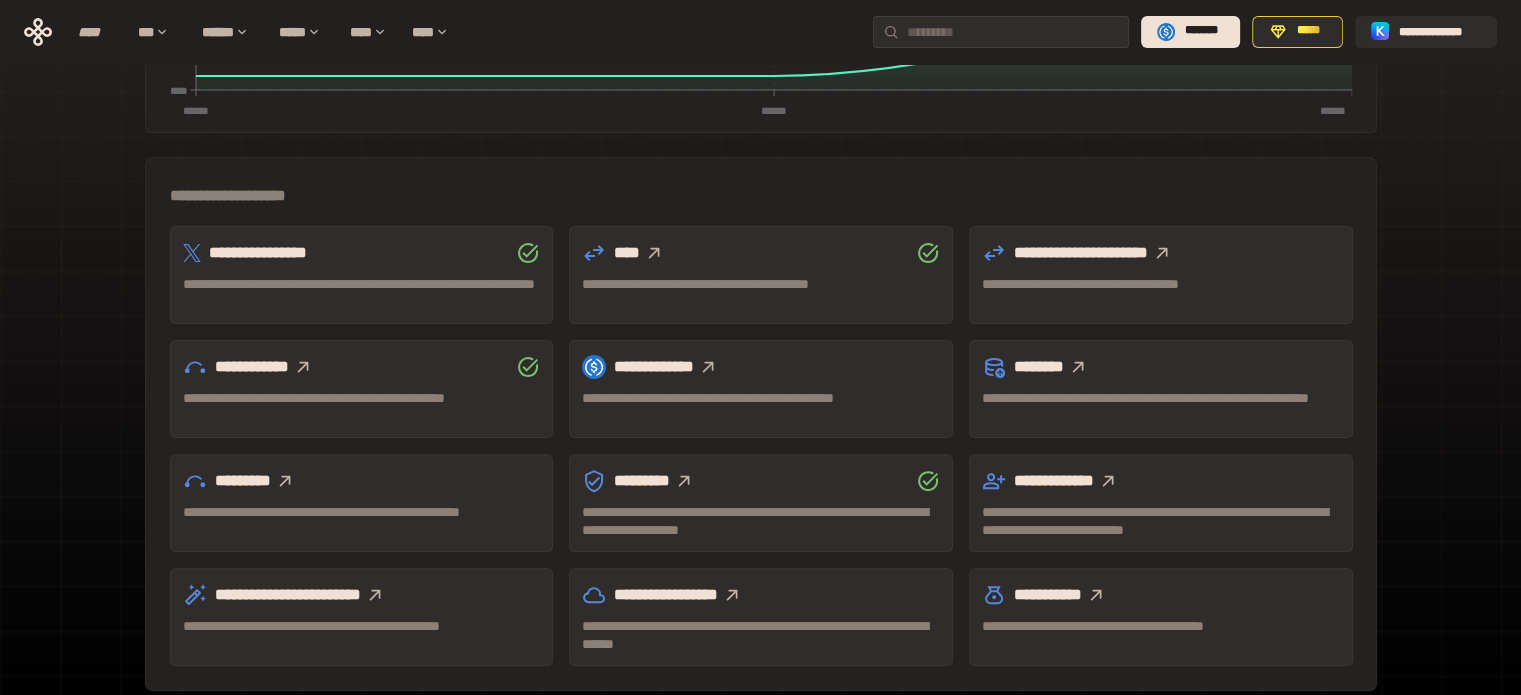 click 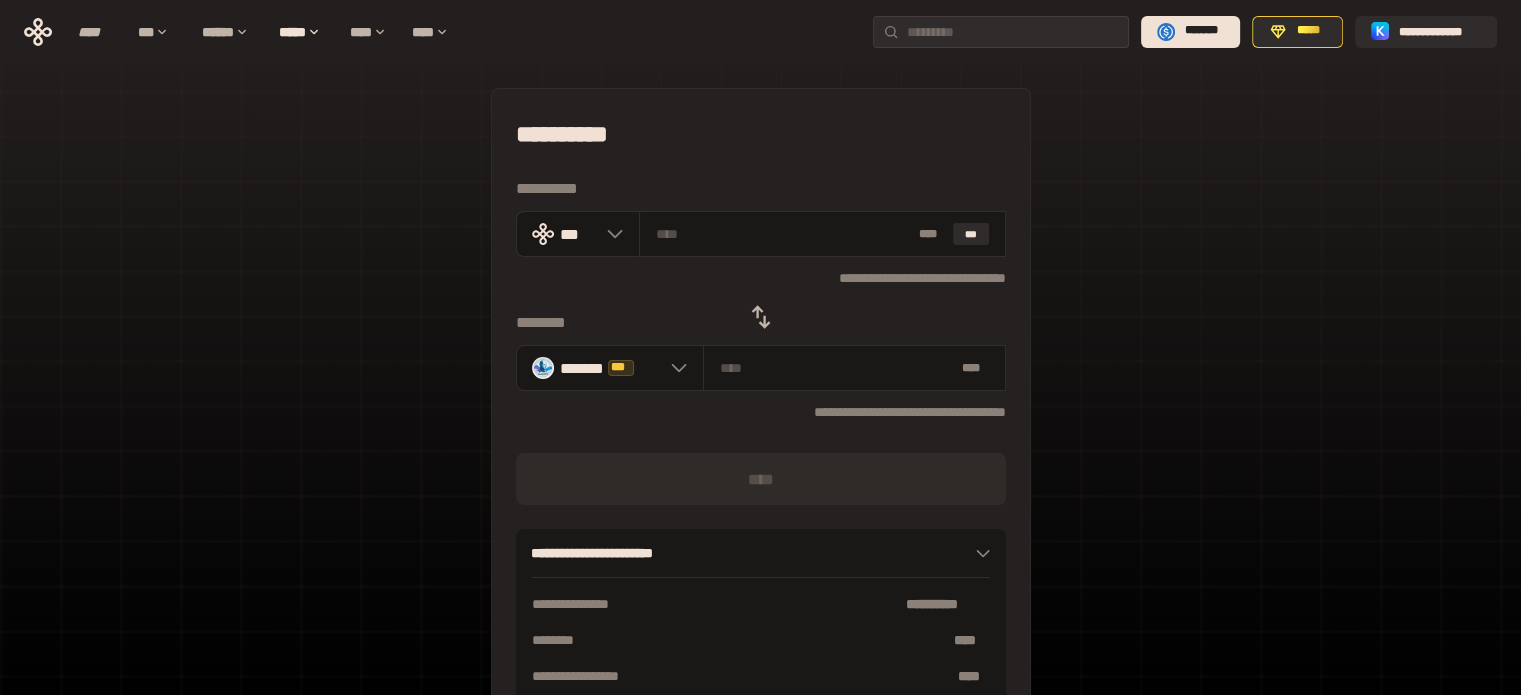scroll, scrollTop: 176, scrollLeft: 0, axis: vertical 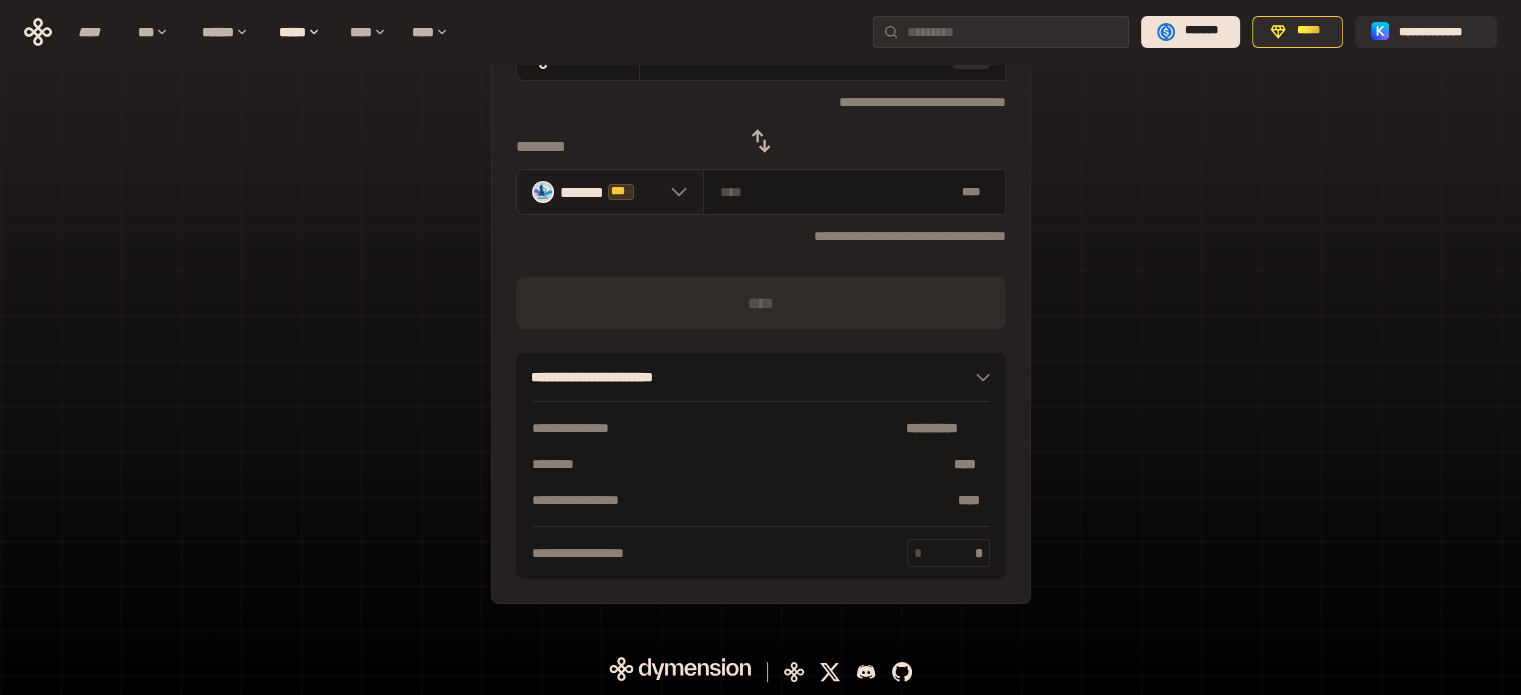 click 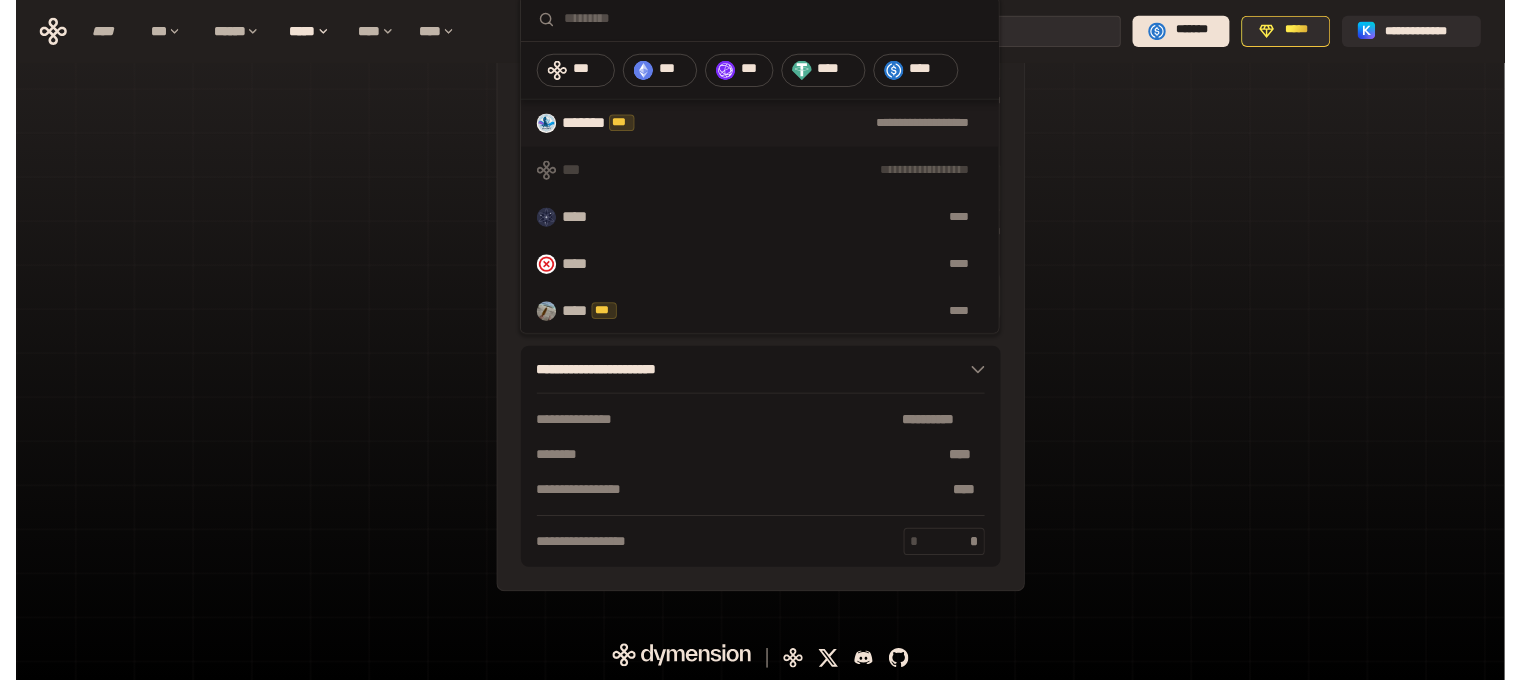 scroll, scrollTop: 0, scrollLeft: 0, axis: both 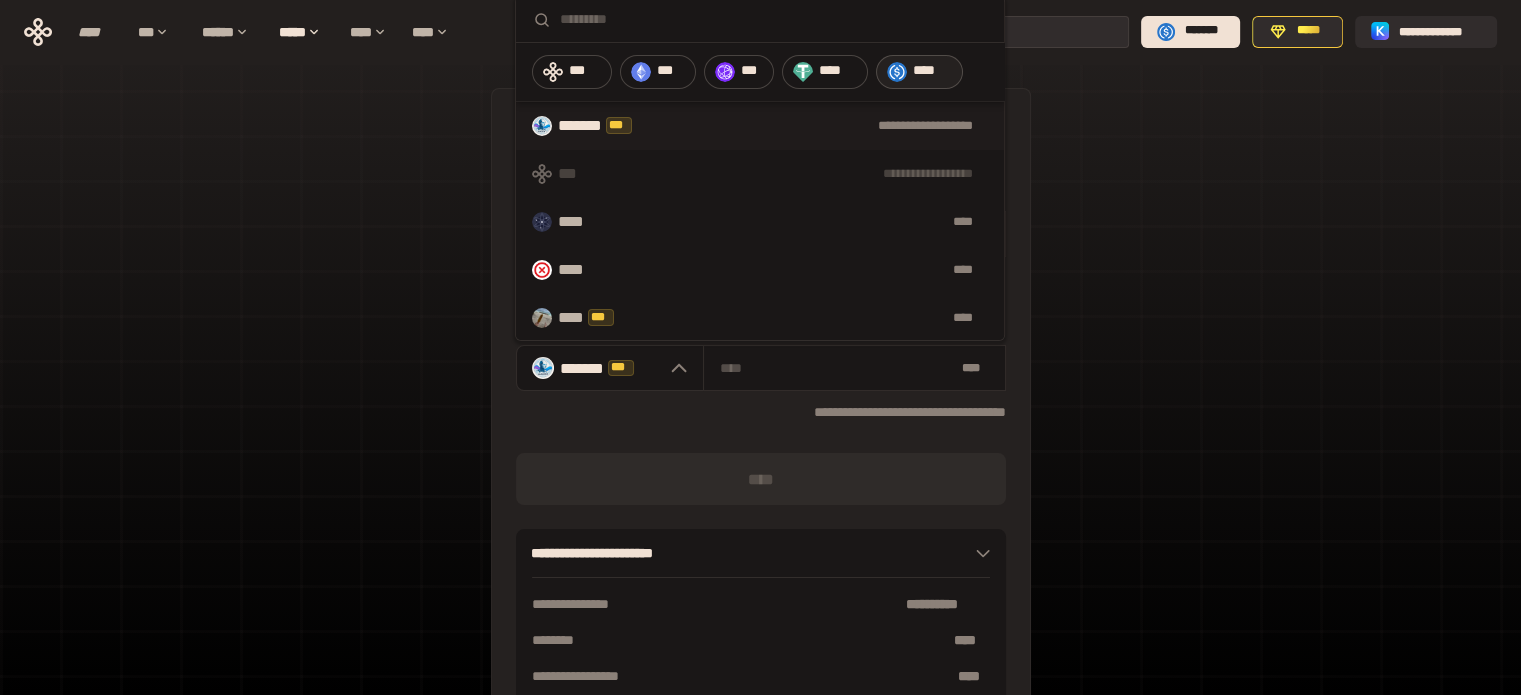 click on "****" at bounding box center (933, 71) 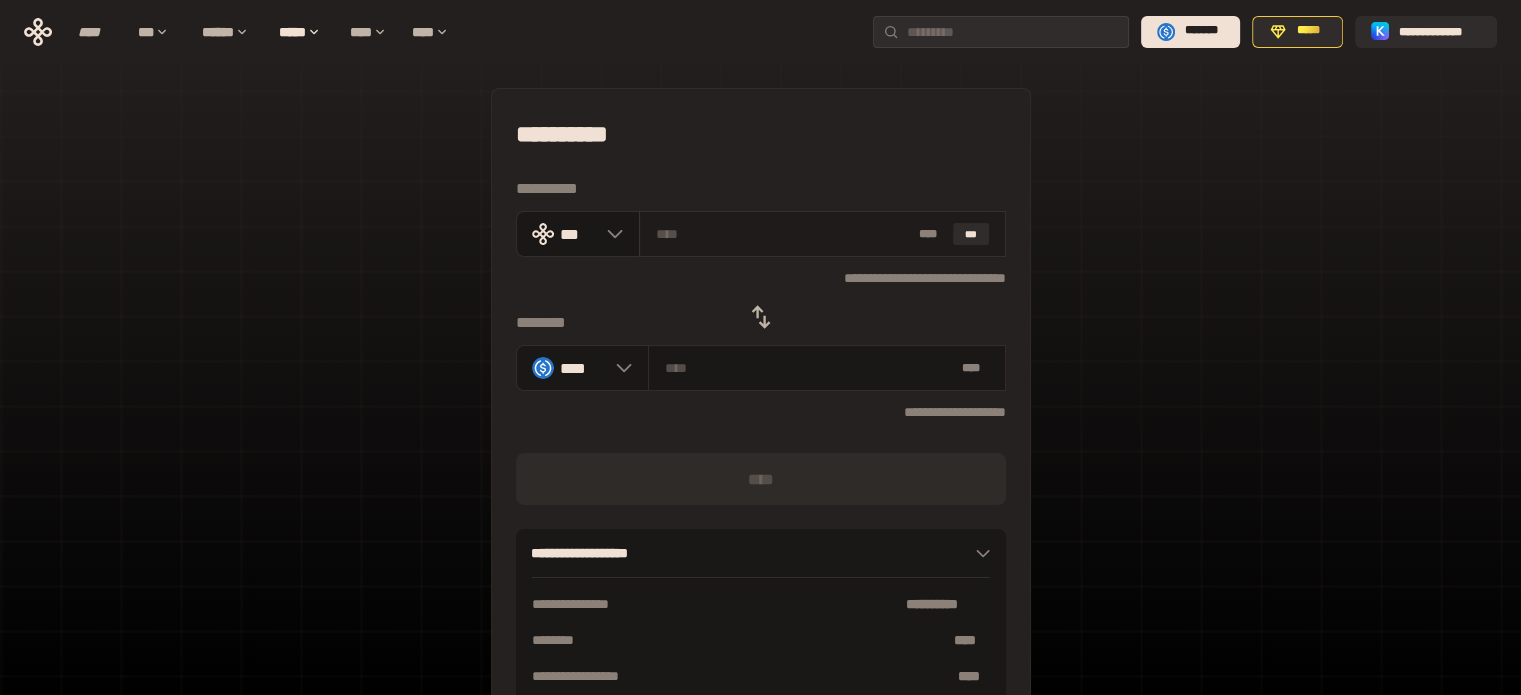 click at bounding box center [783, 234] 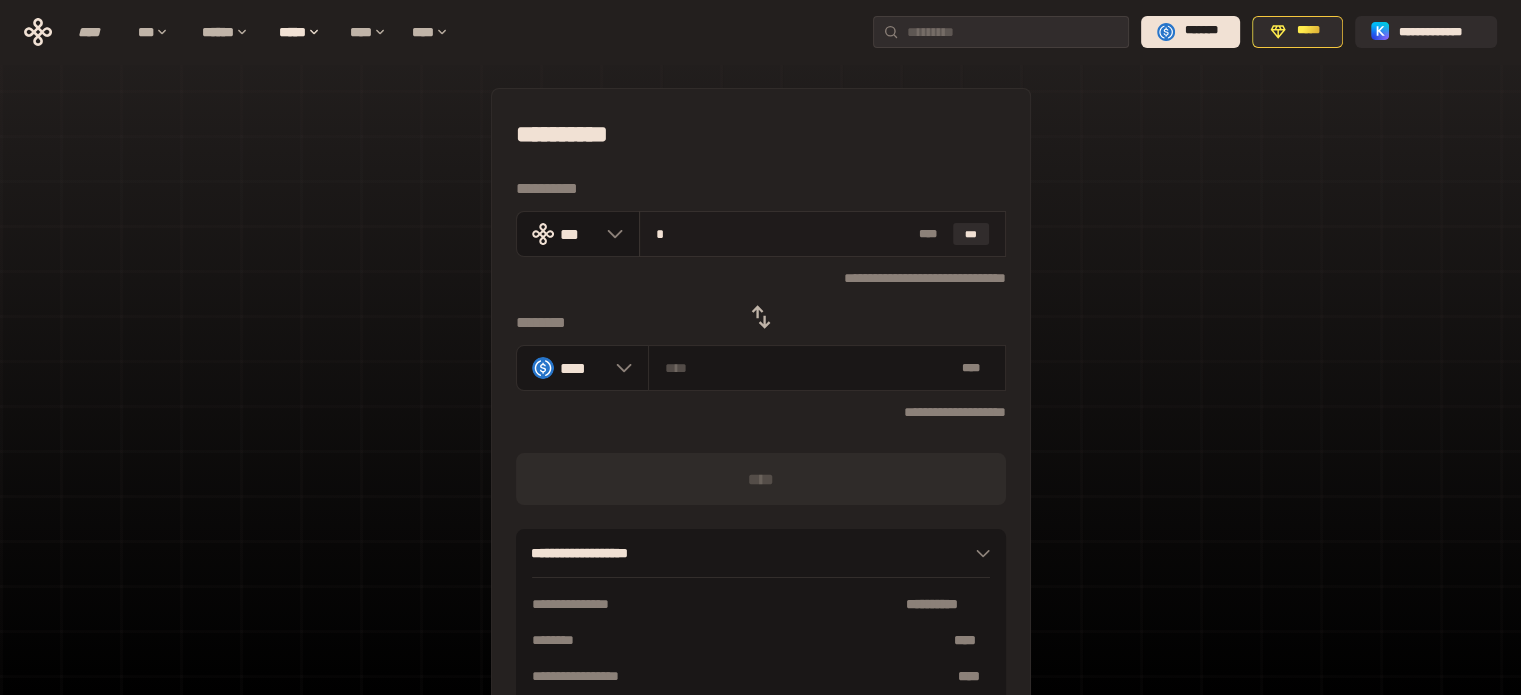 type on "********" 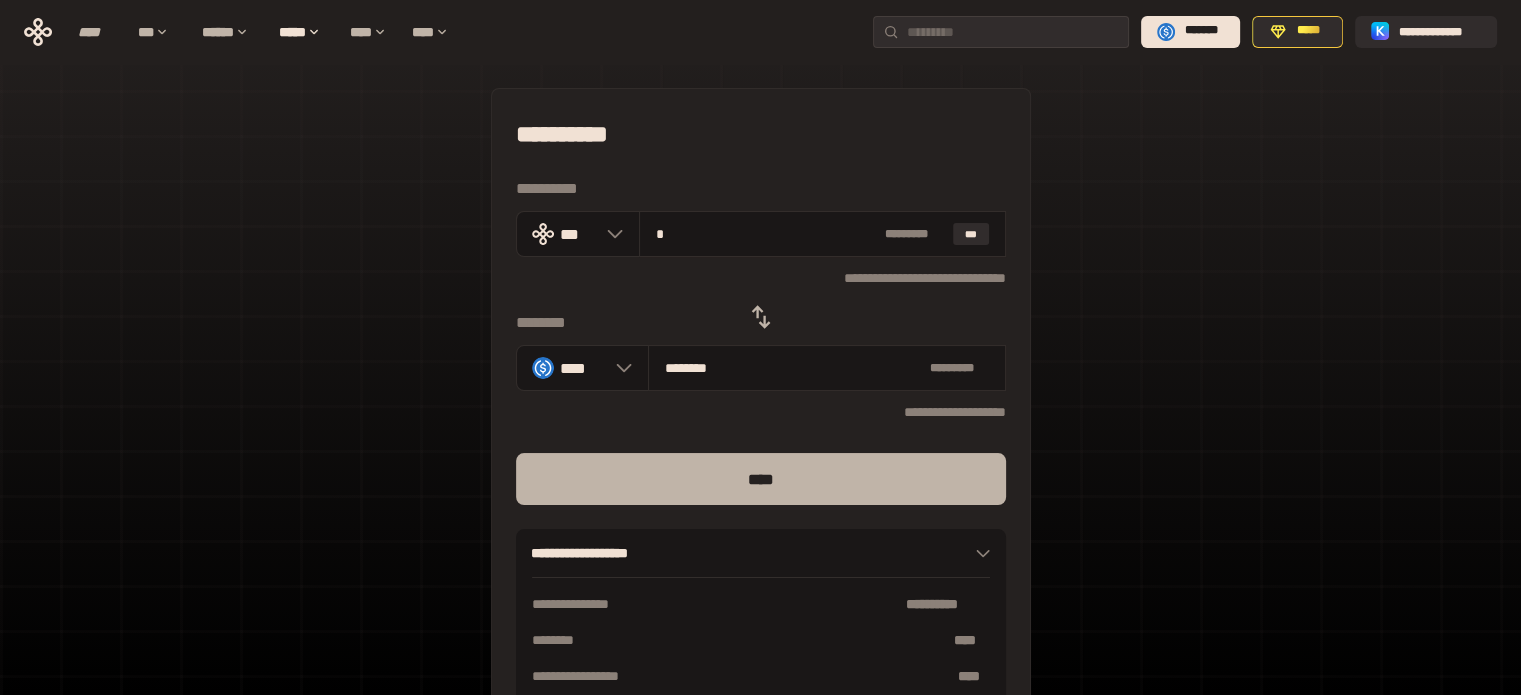 type on "*" 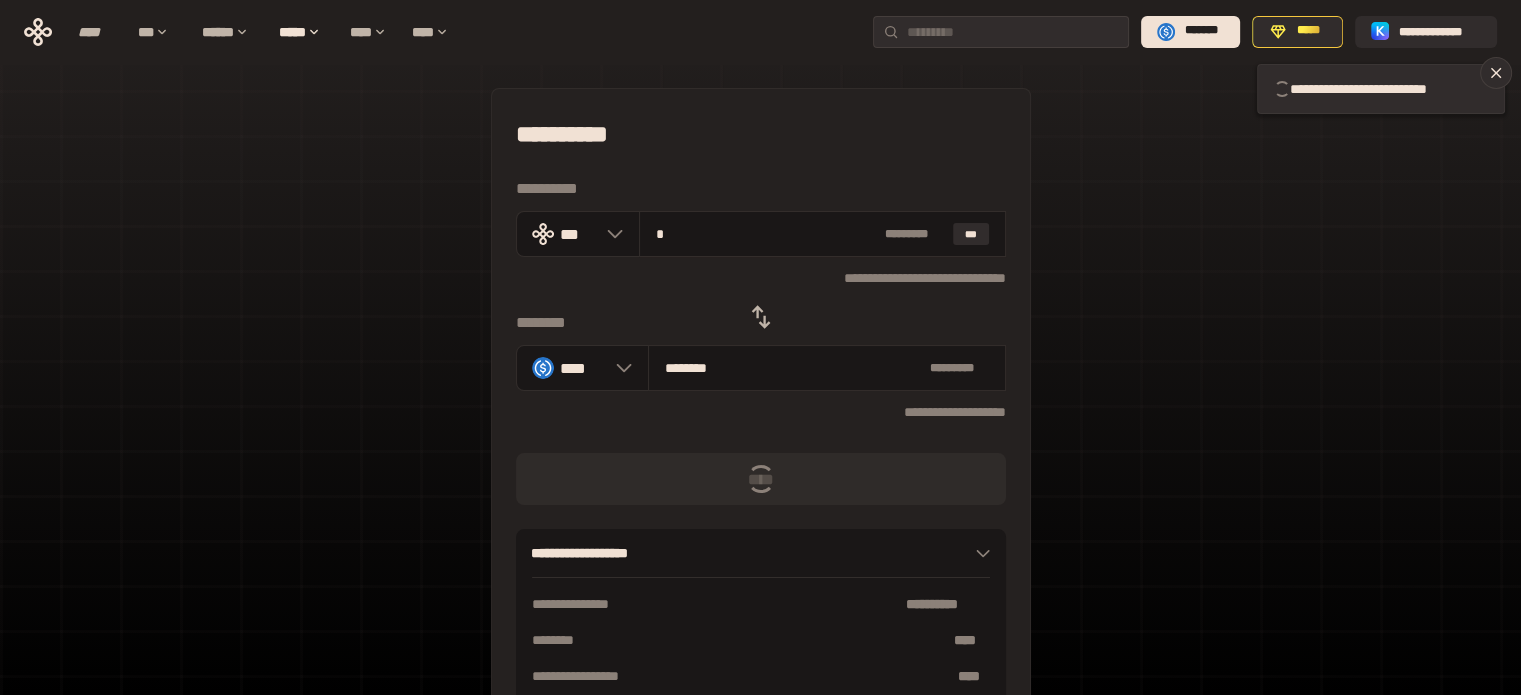 type 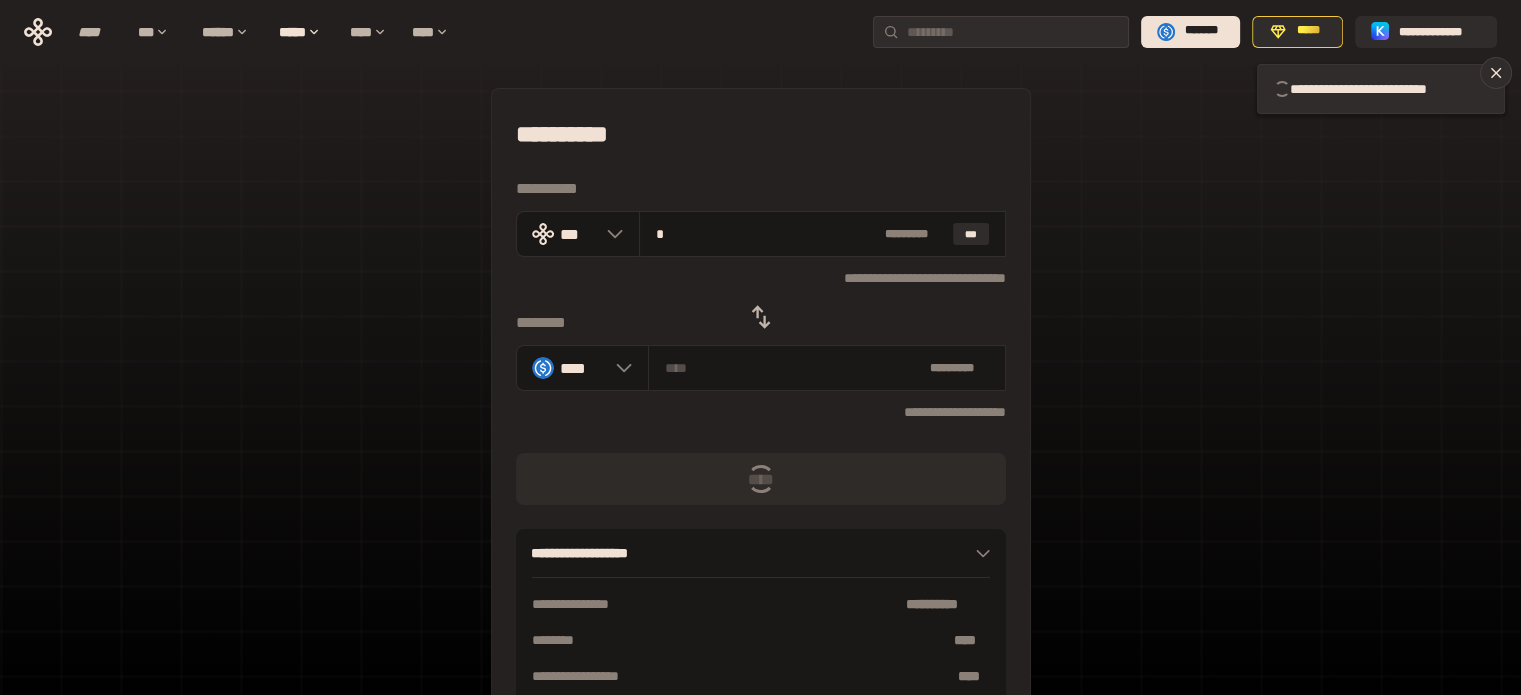 type 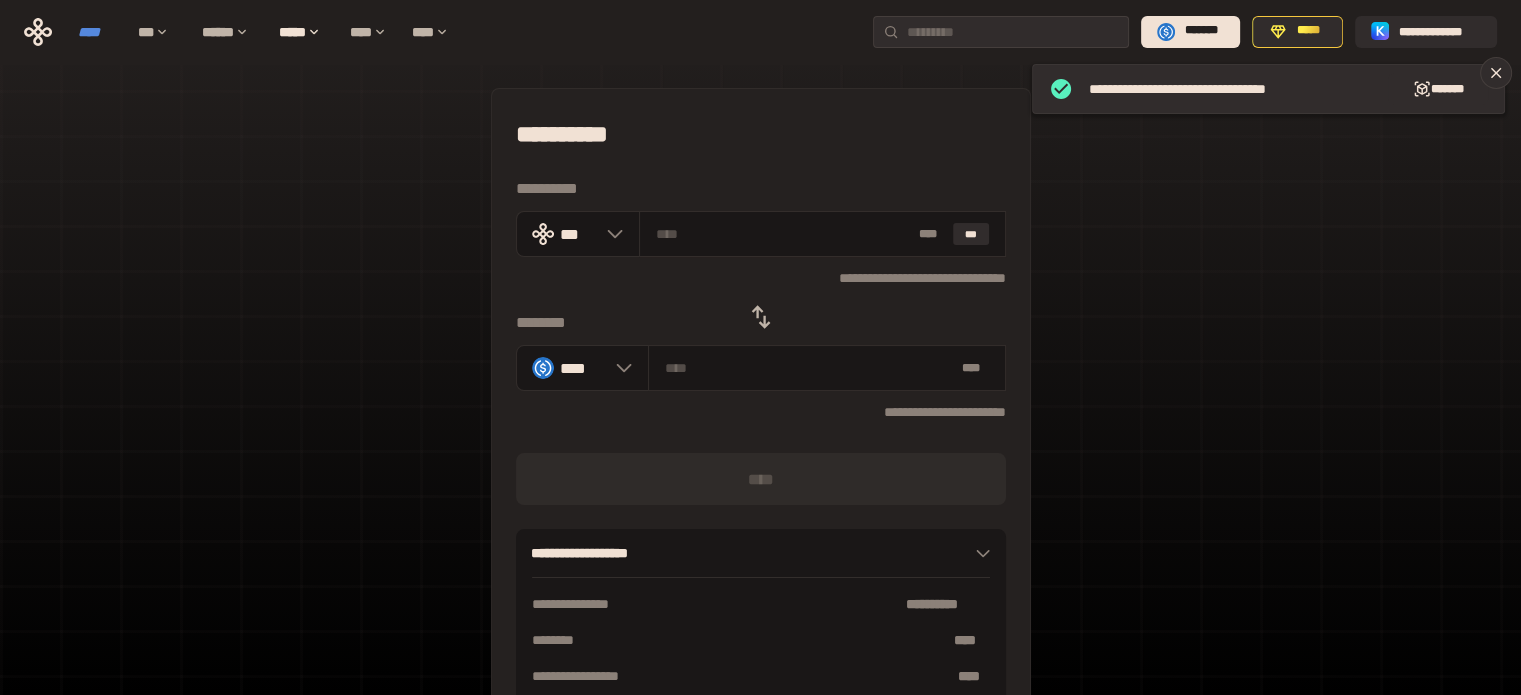 click on "****" at bounding box center (98, 32) 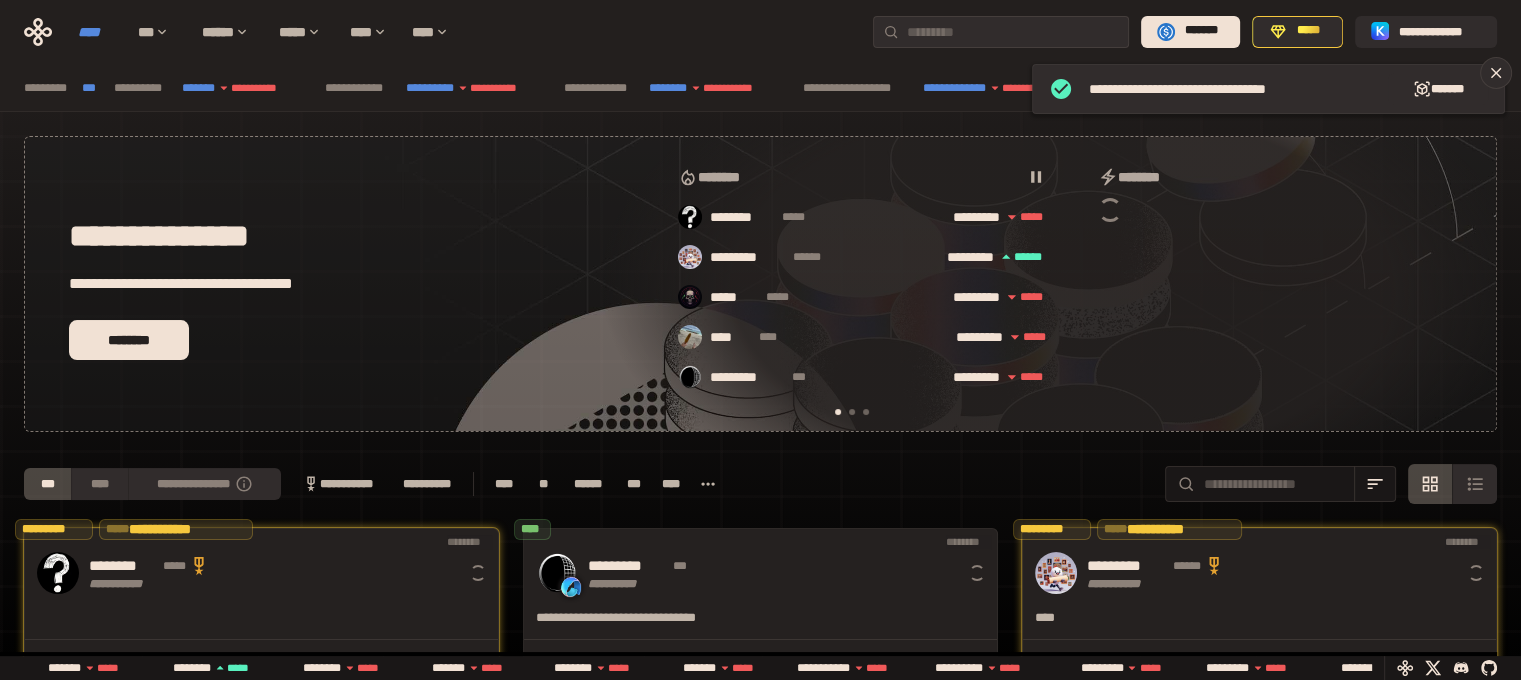 scroll, scrollTop: 0, scrollLeft: 16, axis: horizontal 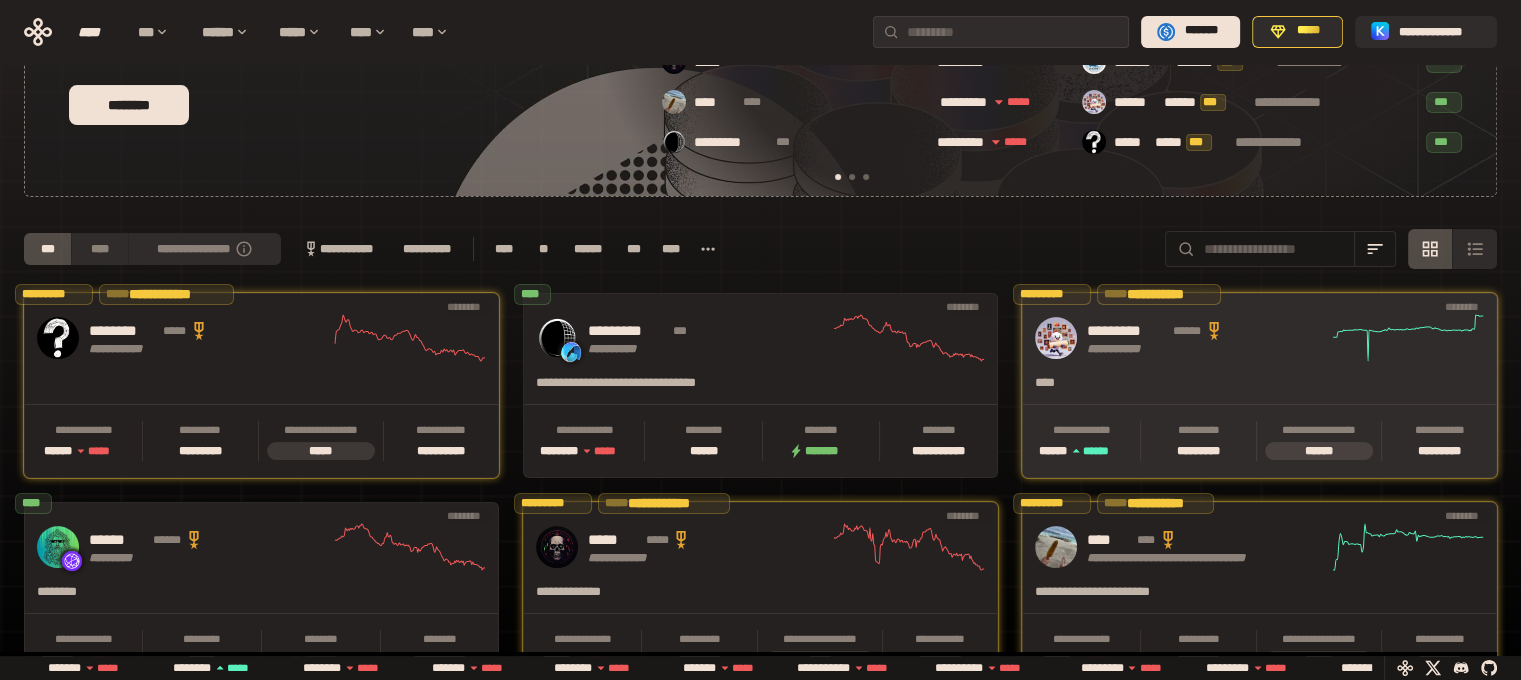 click on "**********" at bounding box center (1207, 338) 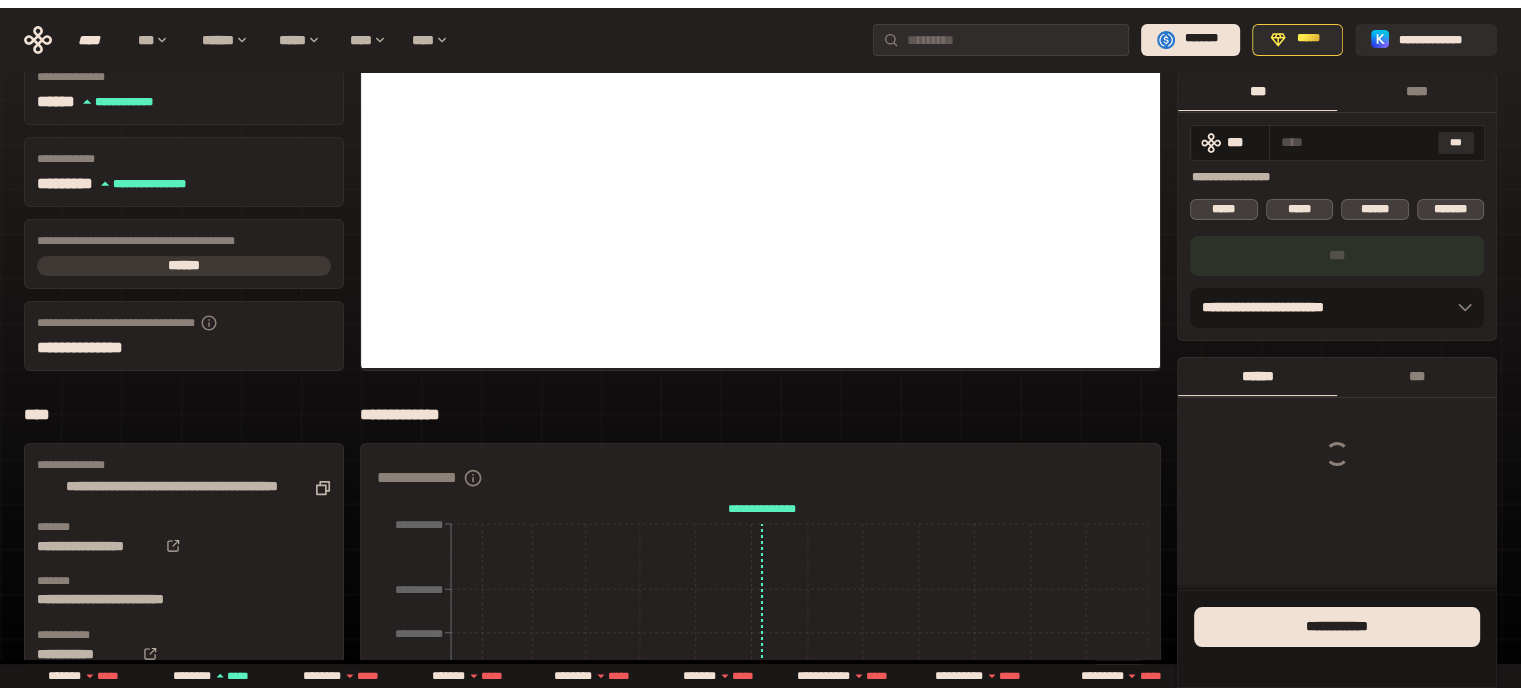 scroll, scrollTop: 0, scrollLeft: 0, axis: both 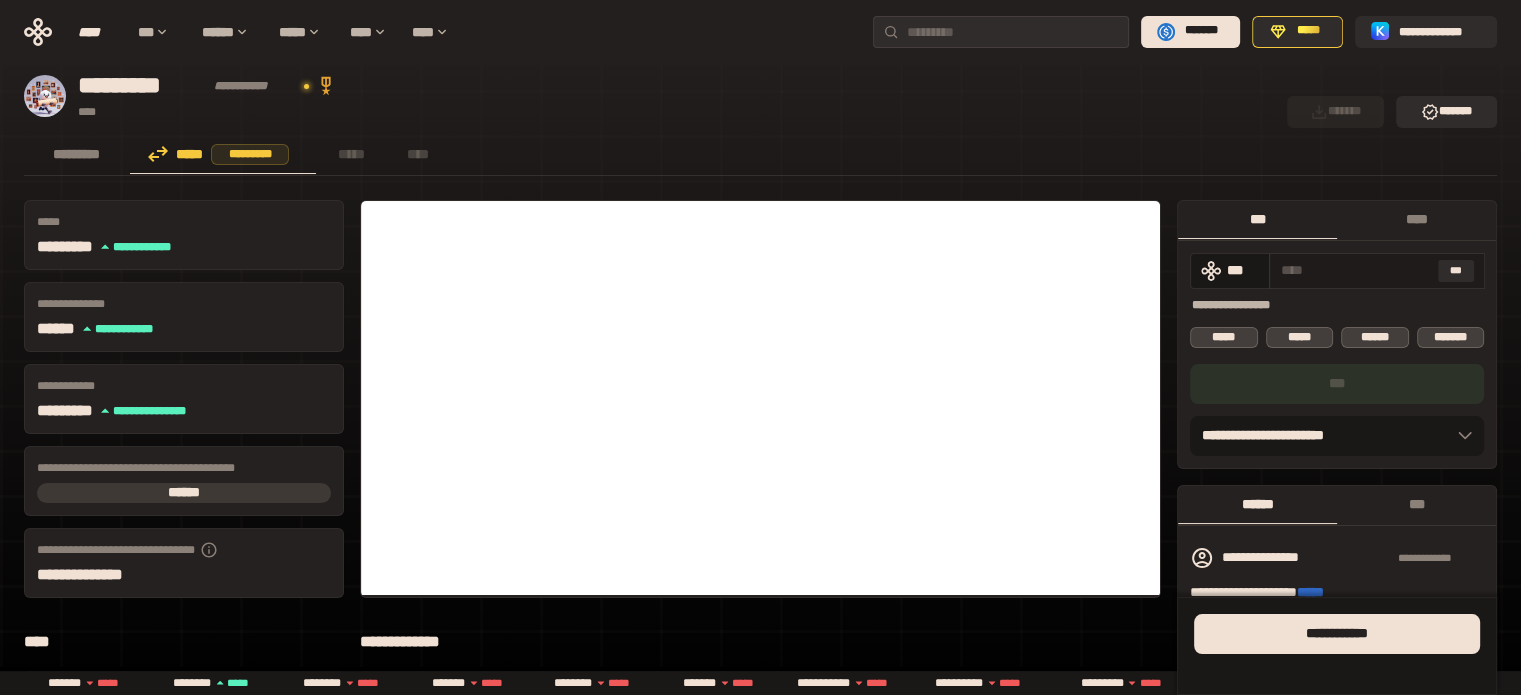 click at bounding box center [1355, 270] 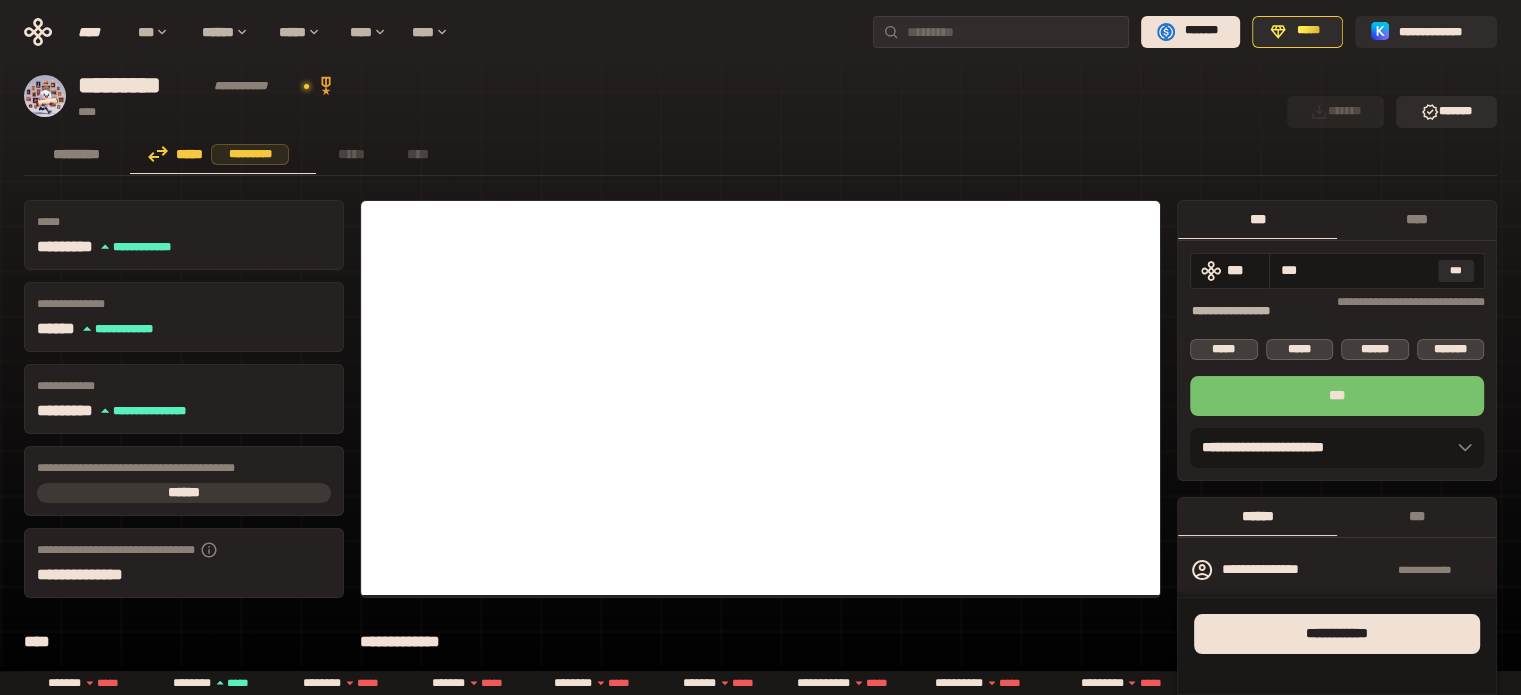 type on "***" 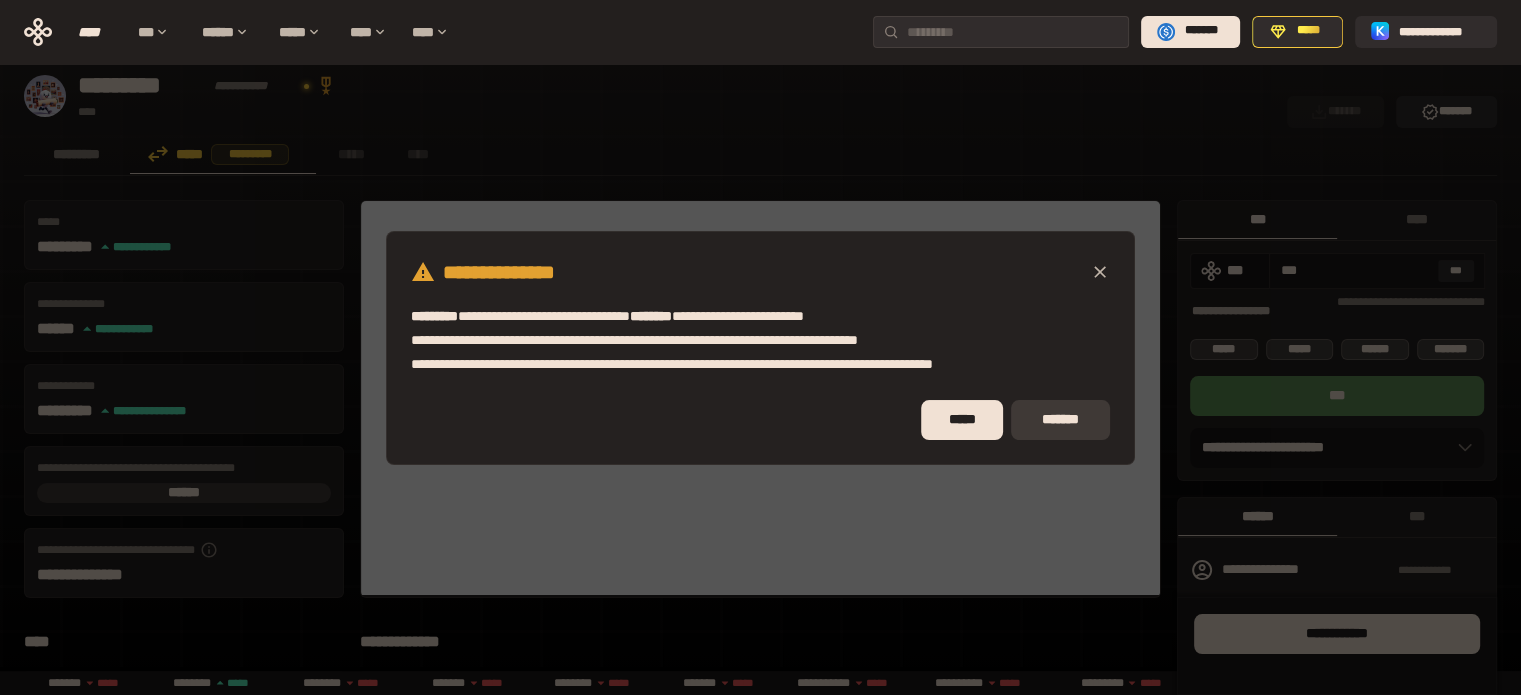 click on "*******" at bounding box center (1060, 420) 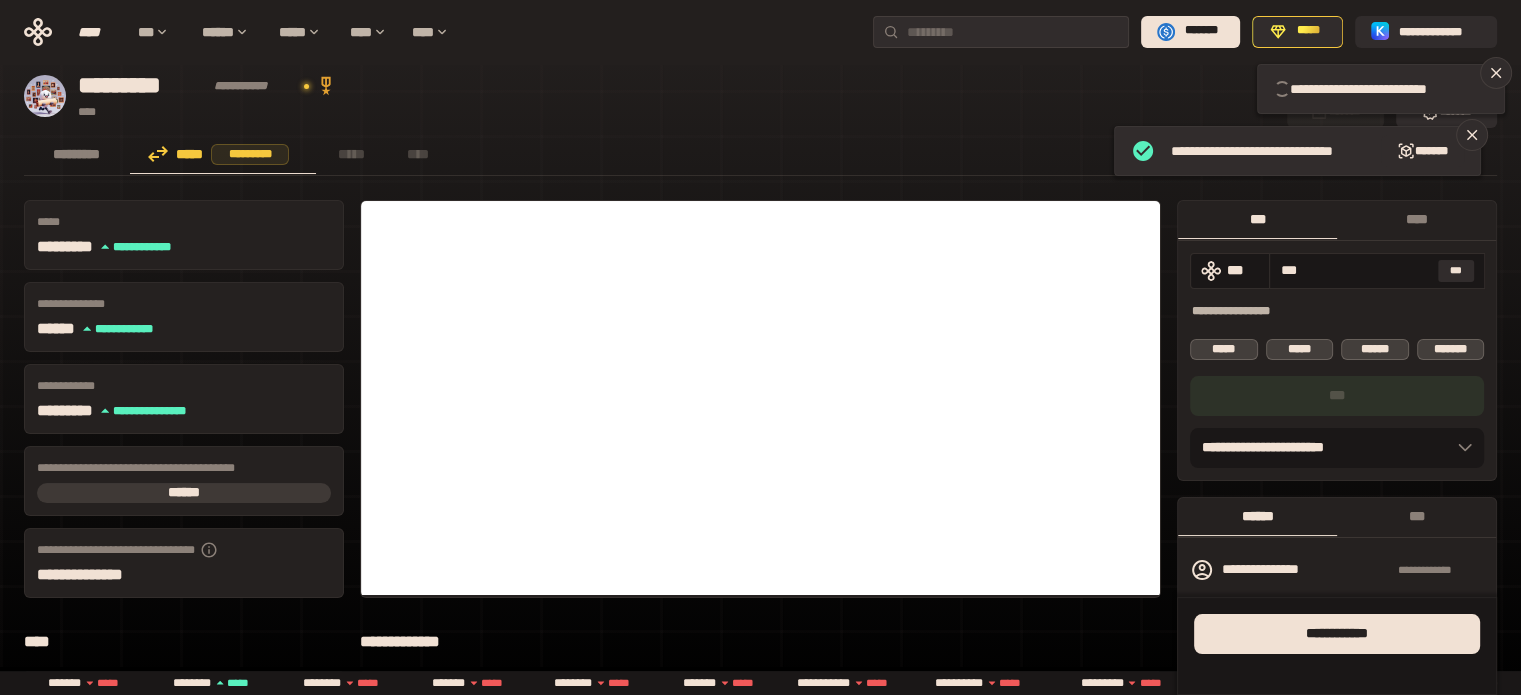 type 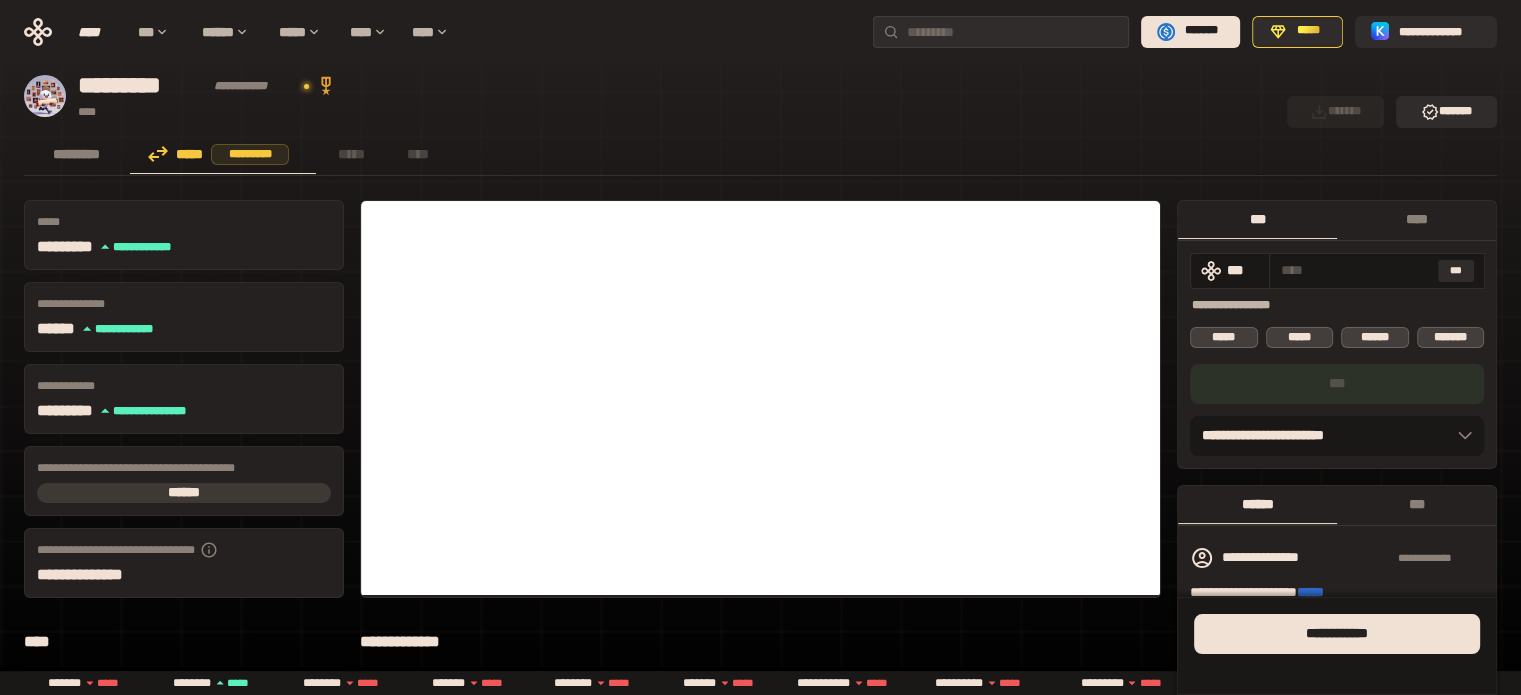 click on "**********" at bounding box center (649, 96) 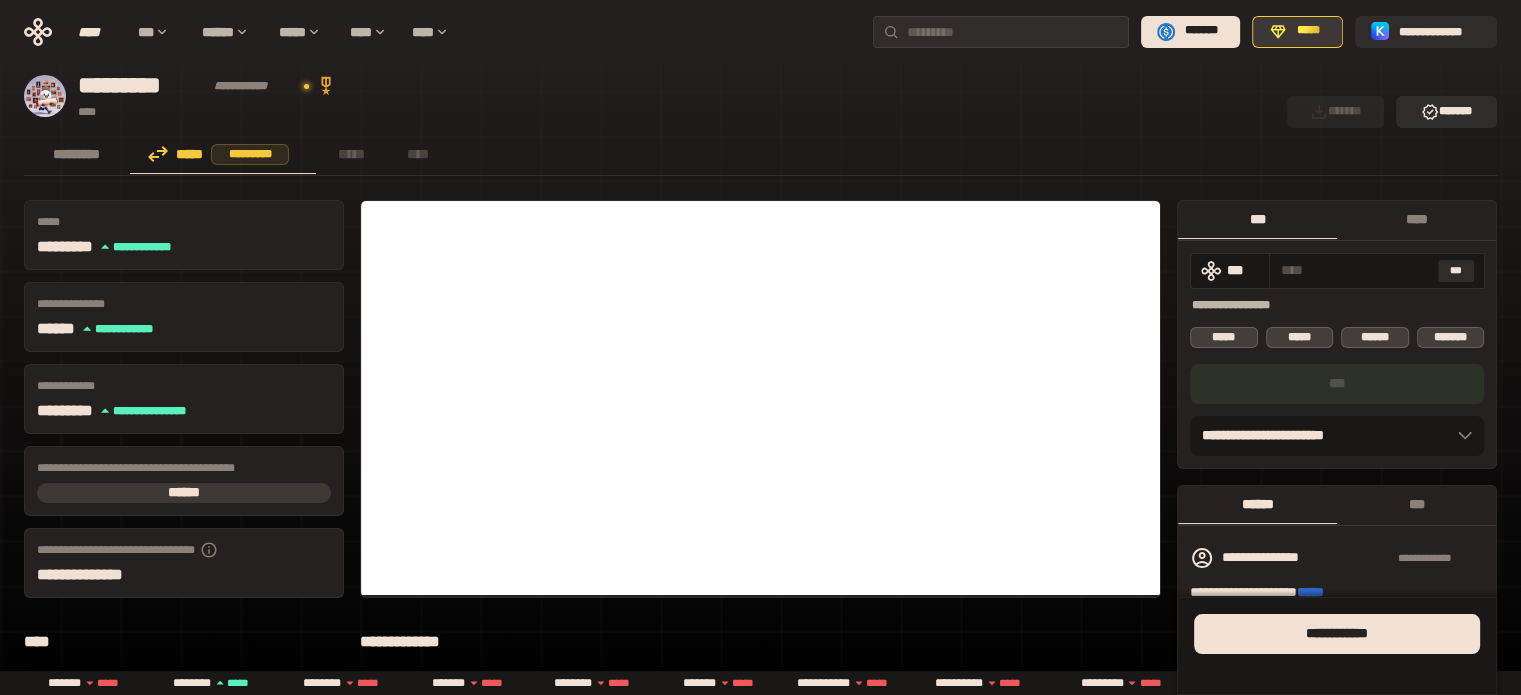 click 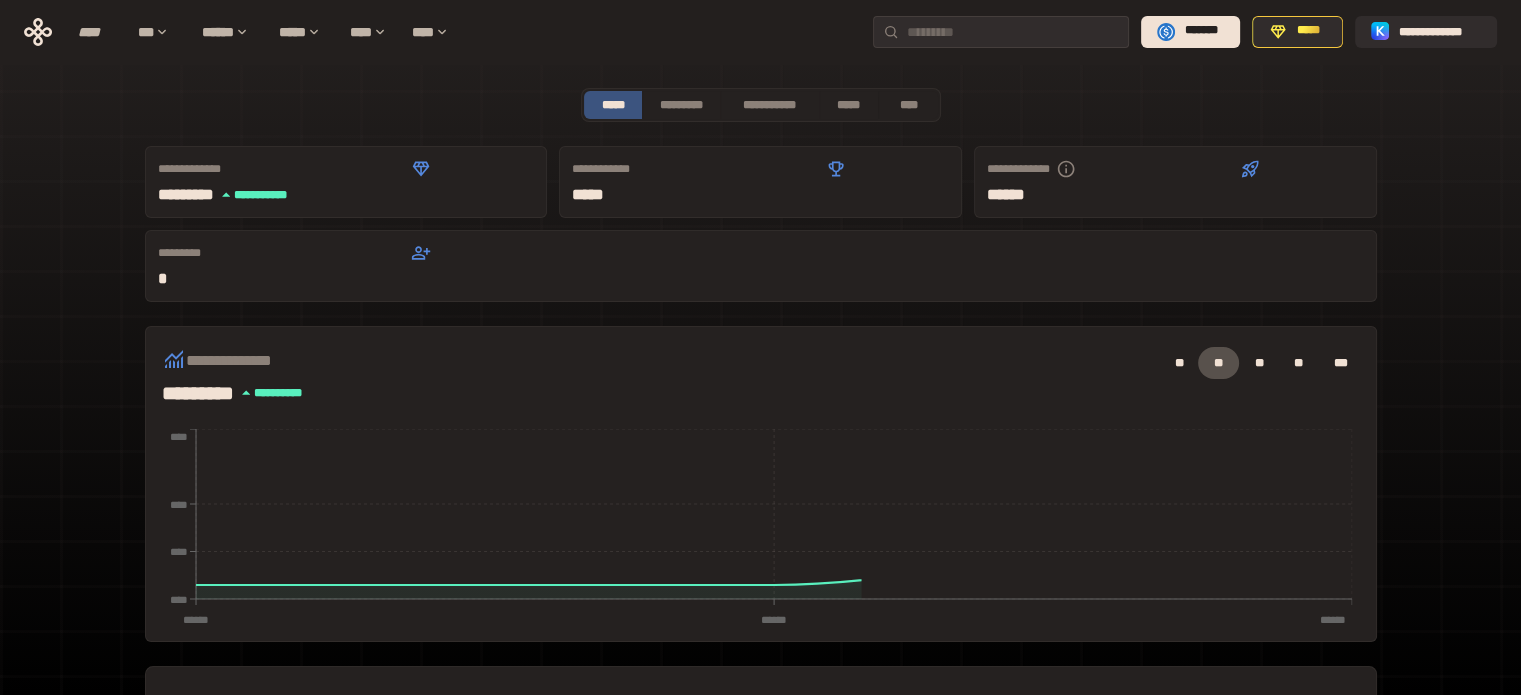 scroll, scrollTop: 466, scrollLeft: 0, axis: vertical 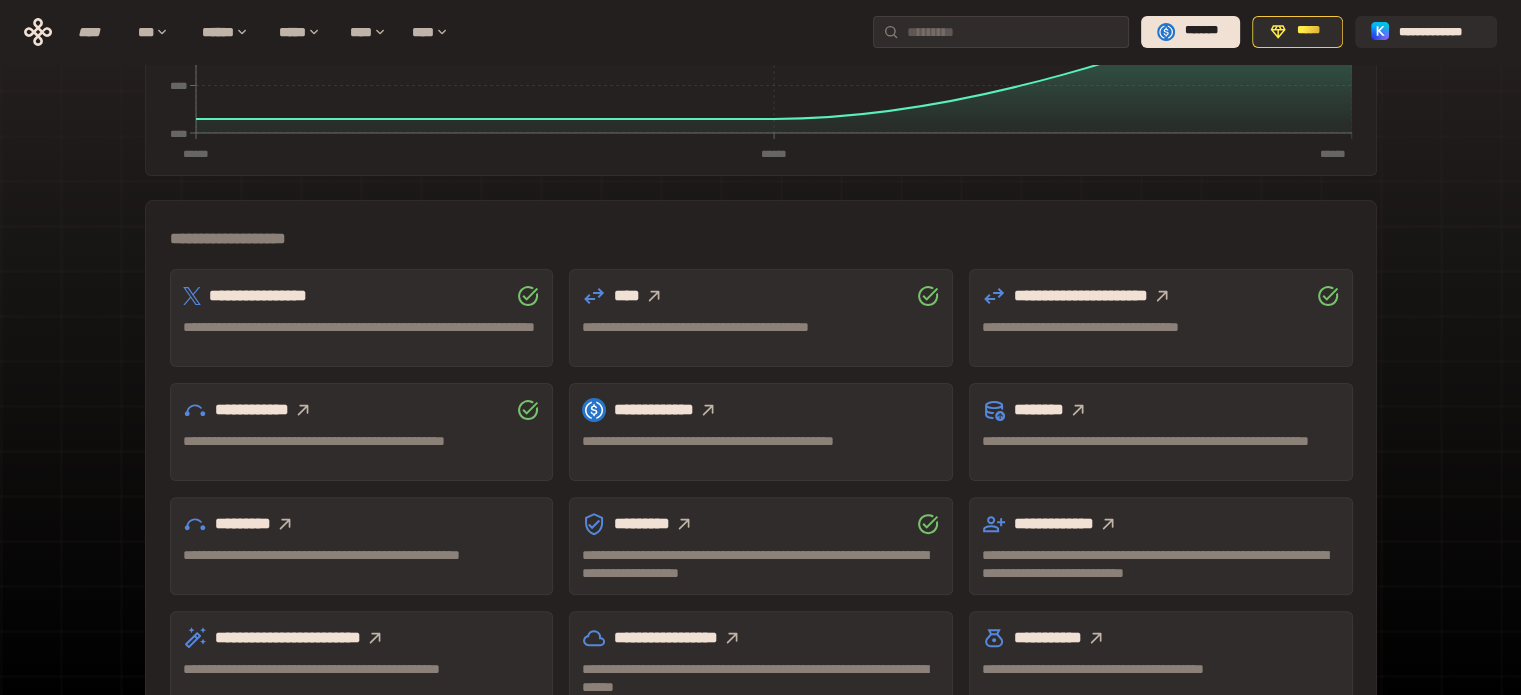 click on "********" at bounding box center [1161, 410] 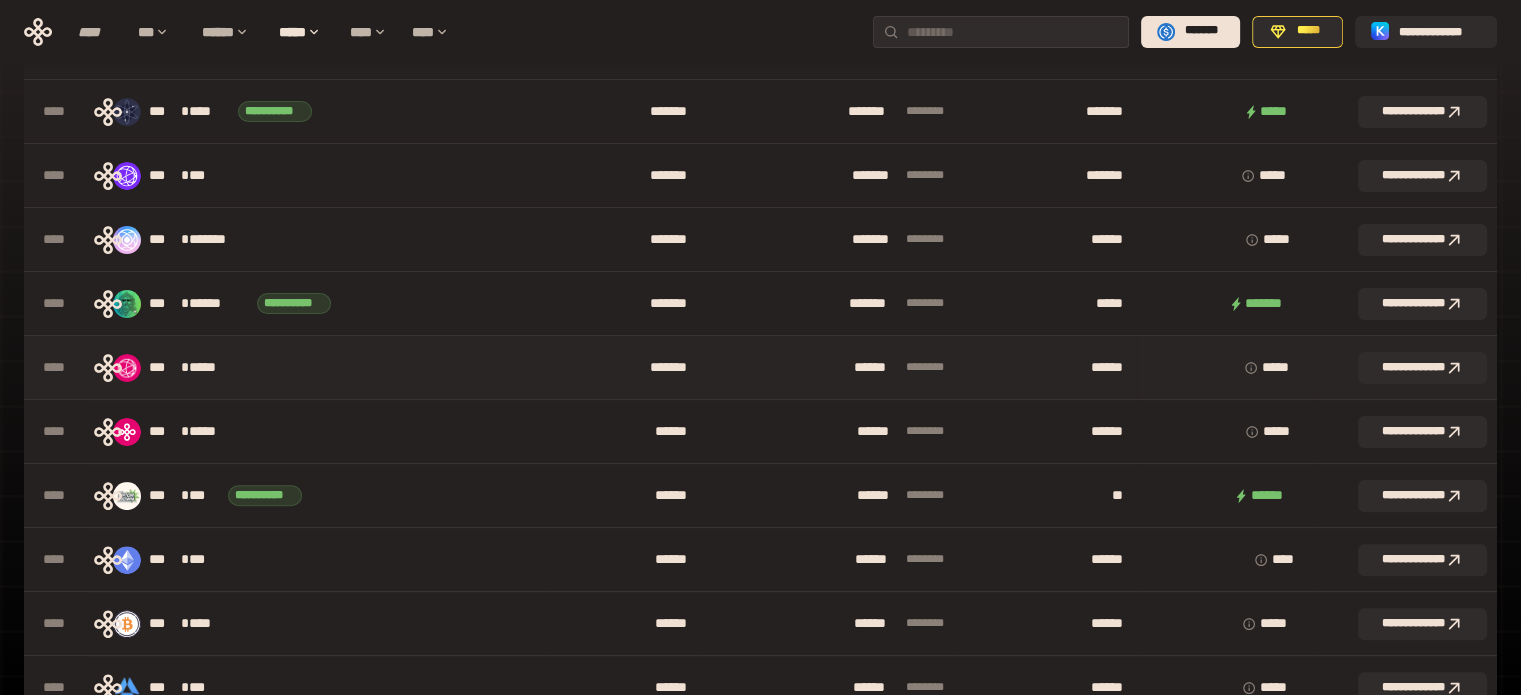 scroll, scrollTop: 0, scrollLeft: 0, axis: both 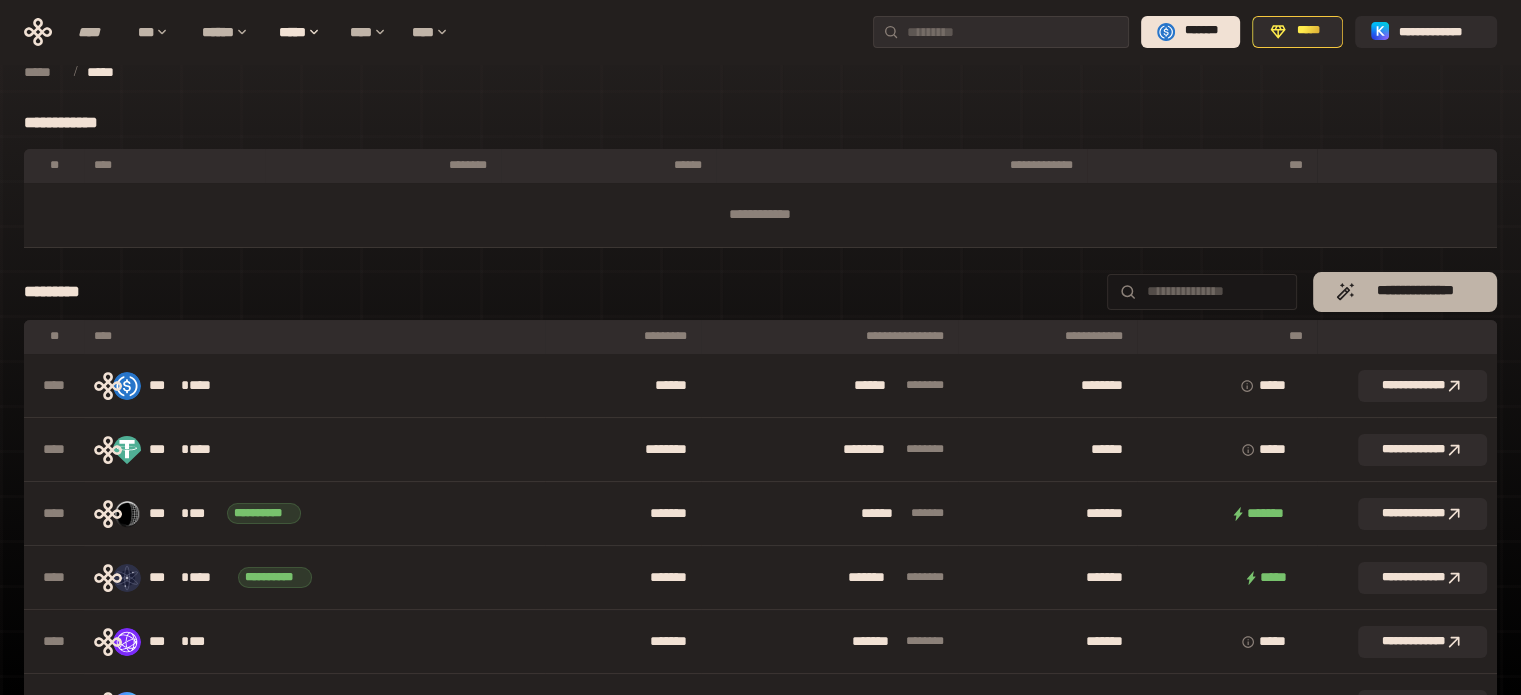 click on "**********" at bounding box center [1414, 291] 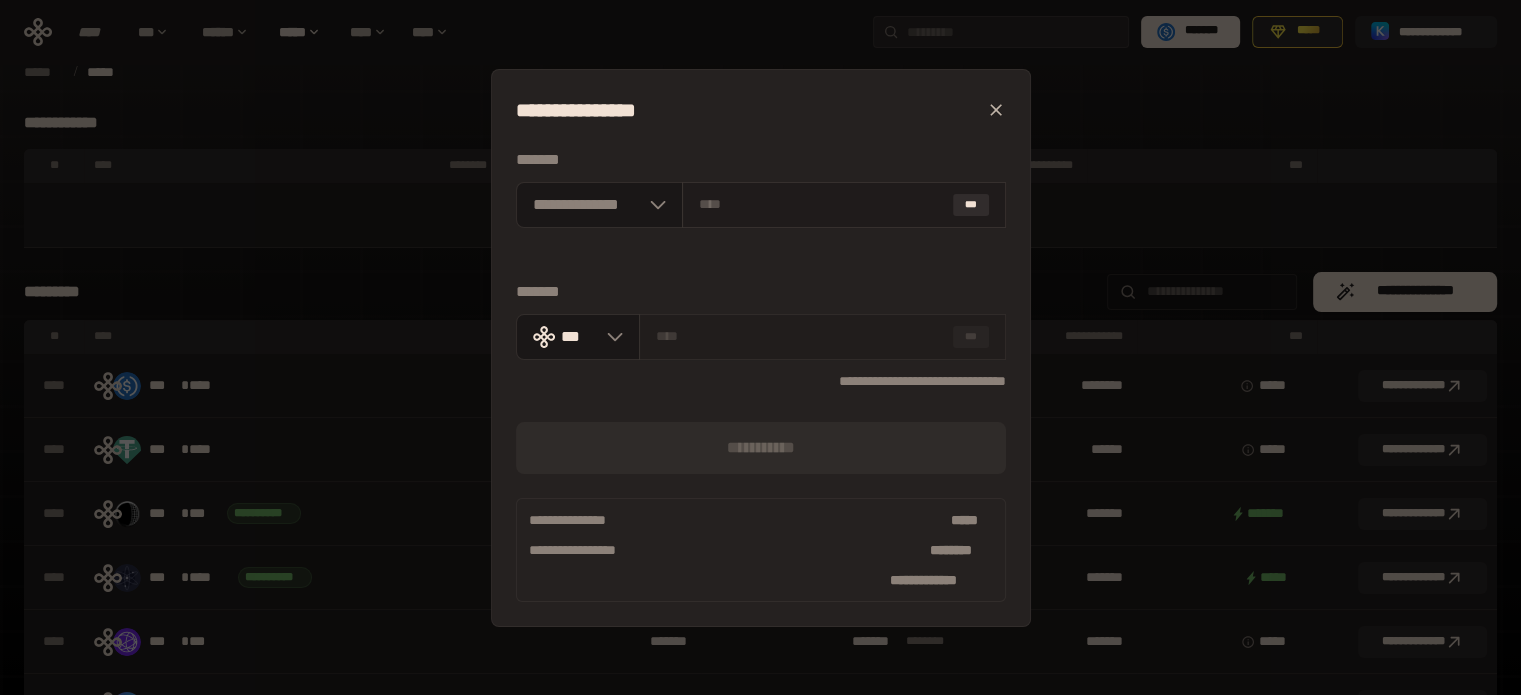 click at bounding box center [822, 204] 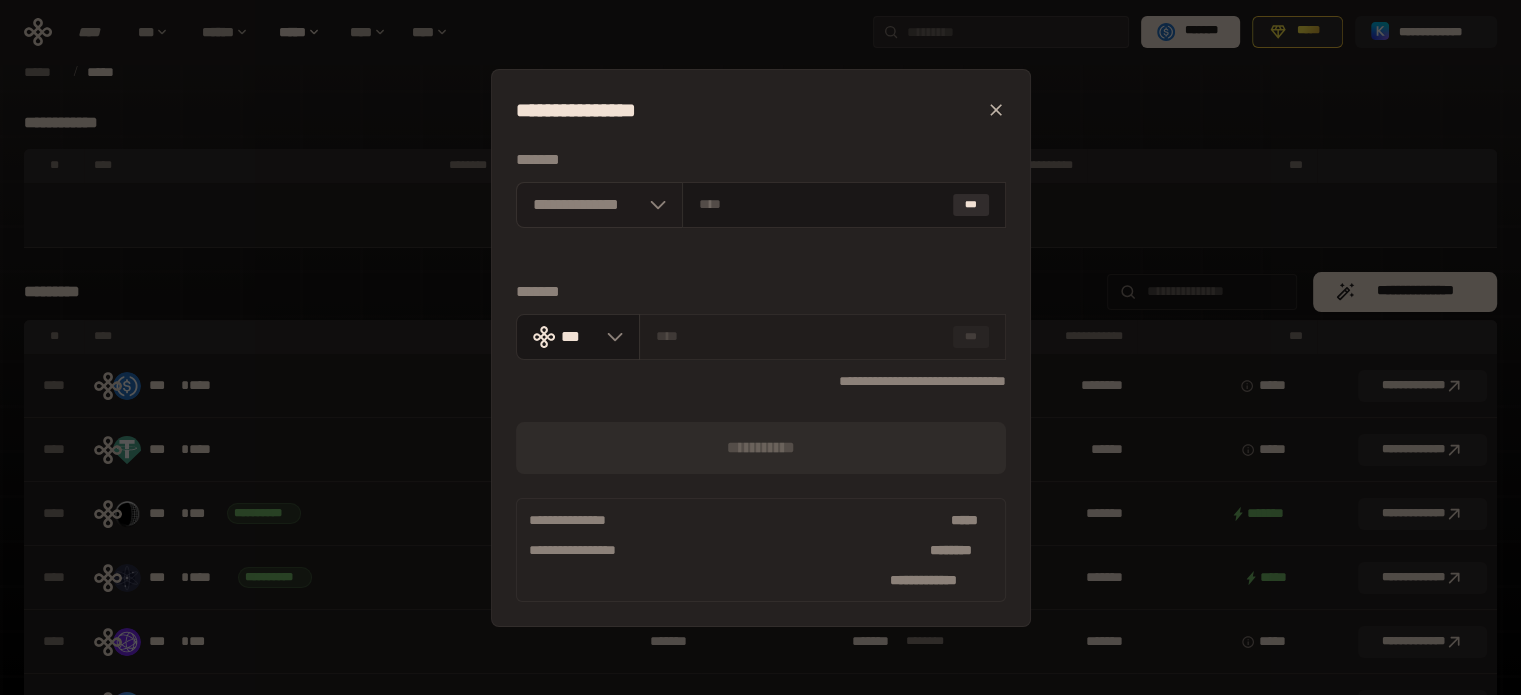 click 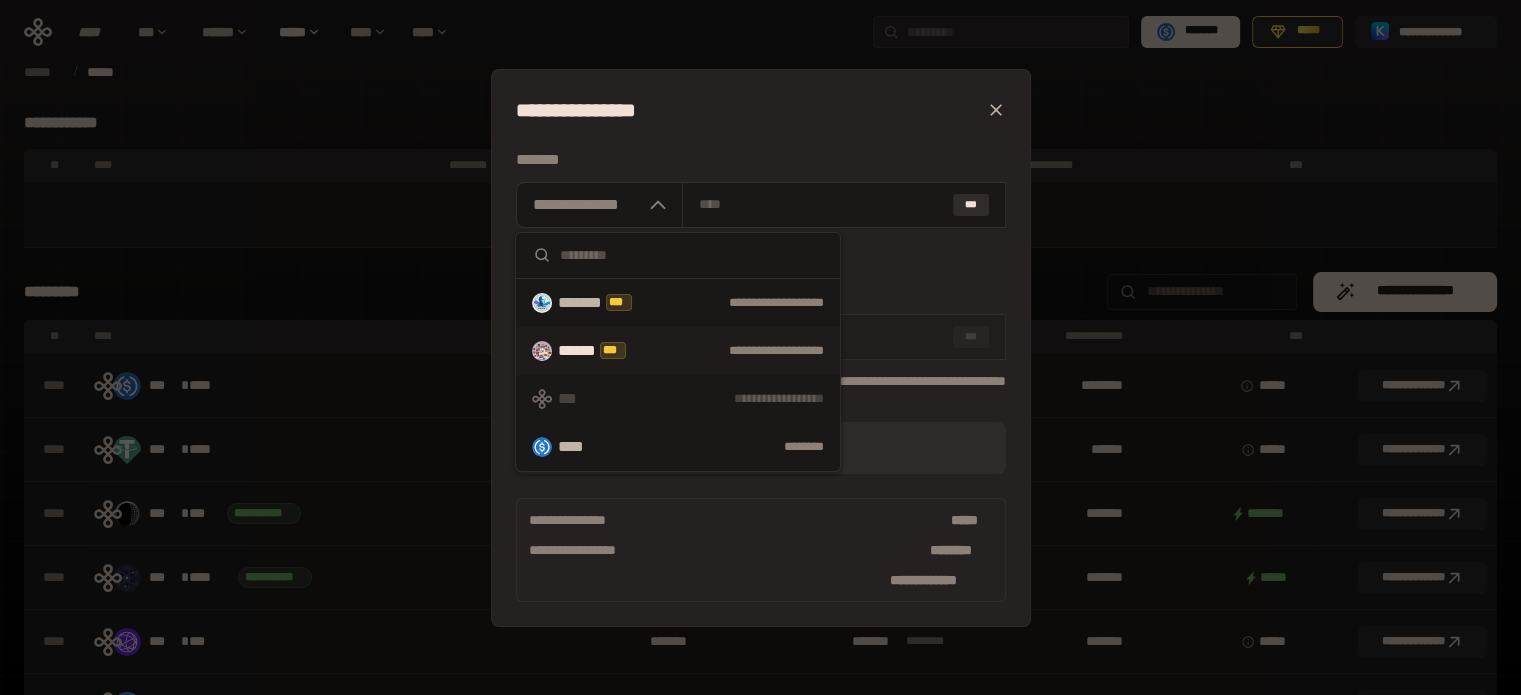 click on "******   ***" at bounding box center [602, 351] 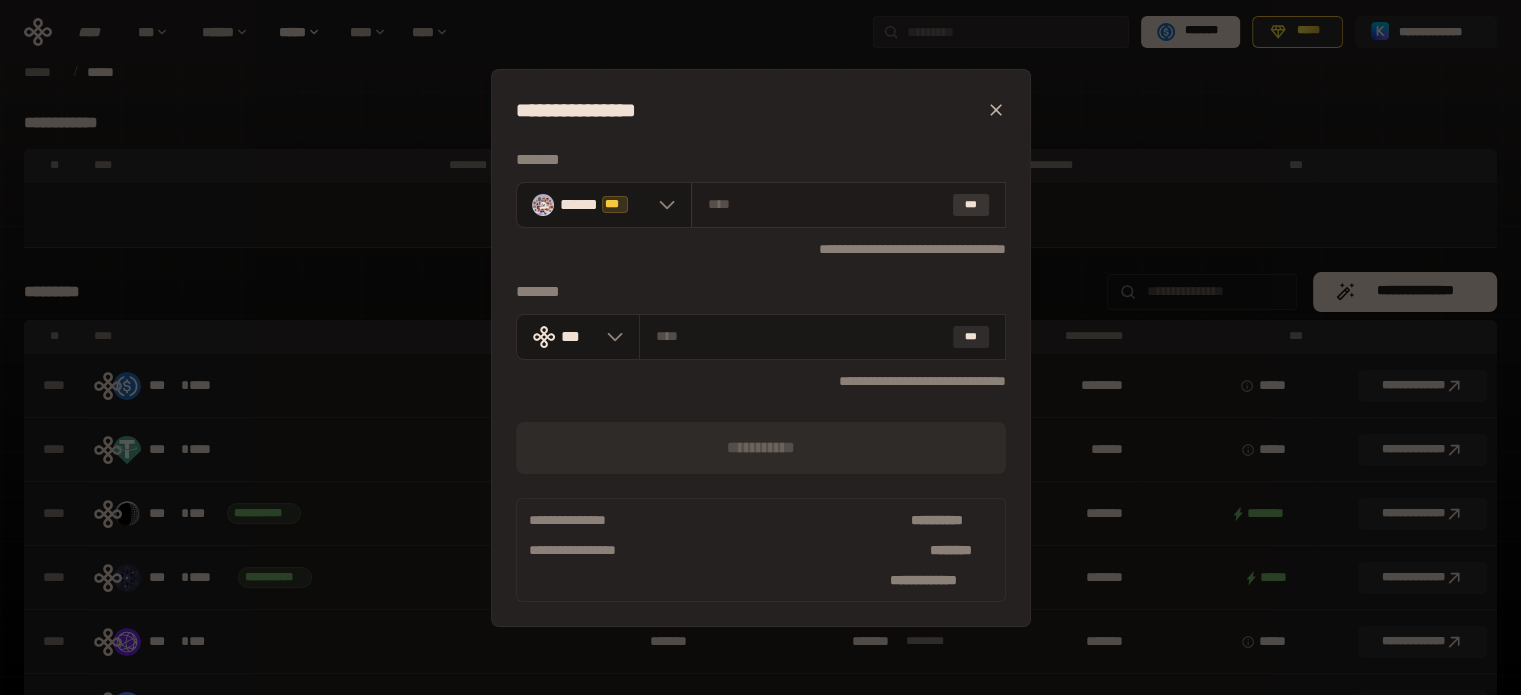 click on "***" at bounding box center (971, 205) 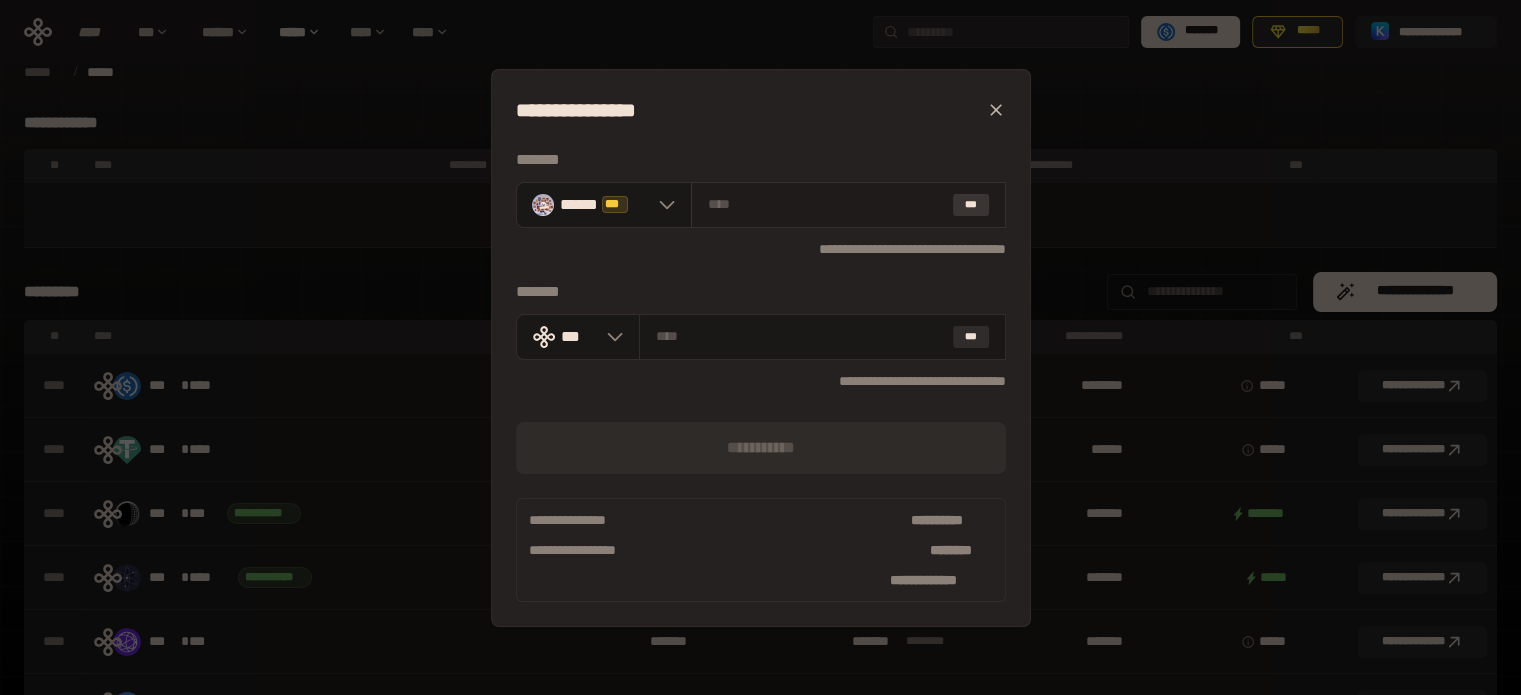 type on "**********" 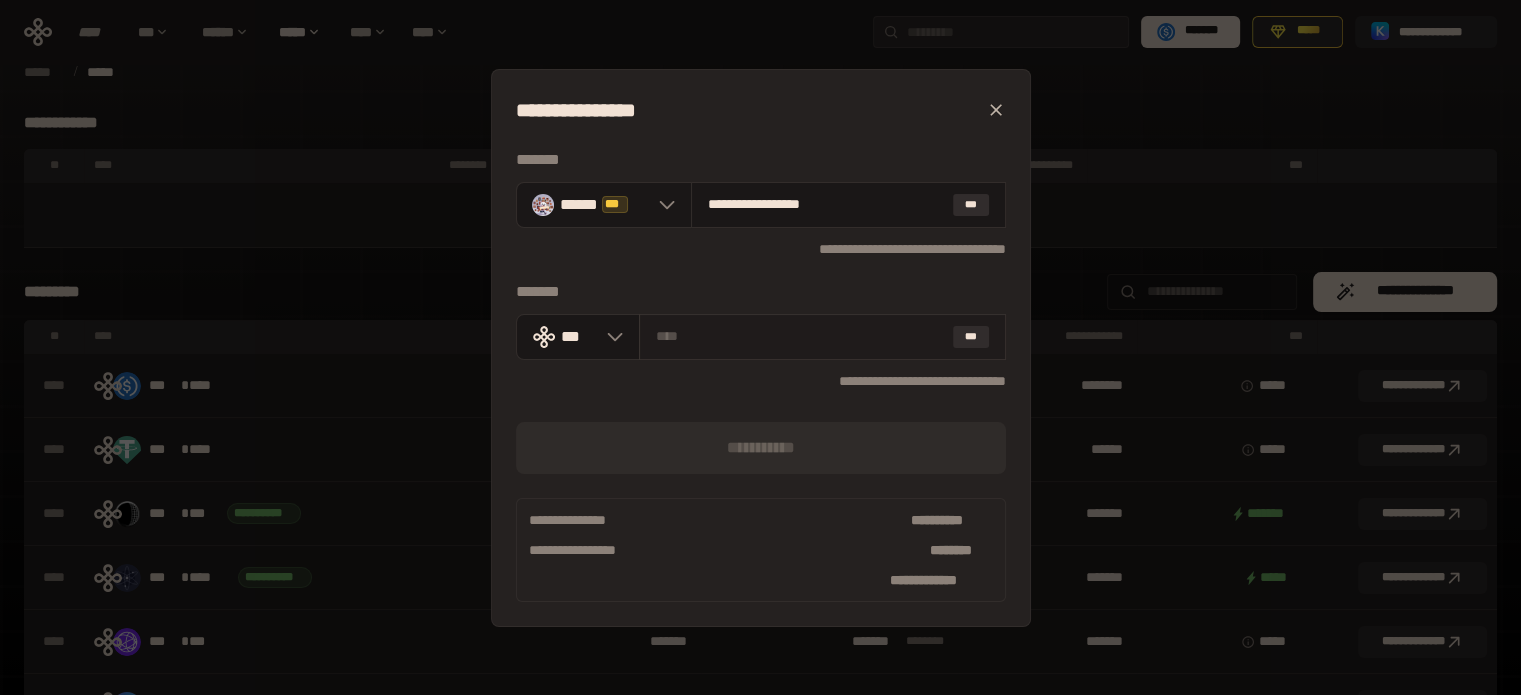 click on "***" at bounding box center [822, 337] 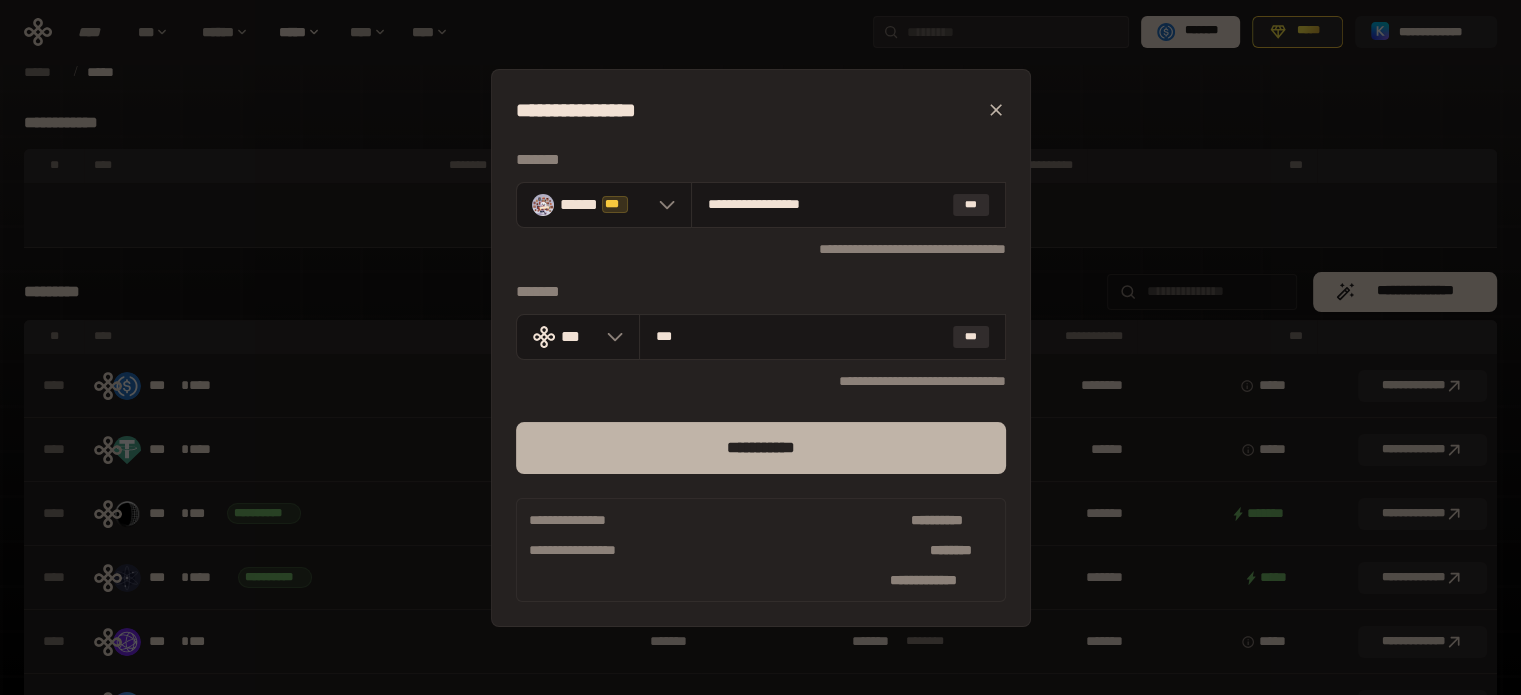 type on "***" 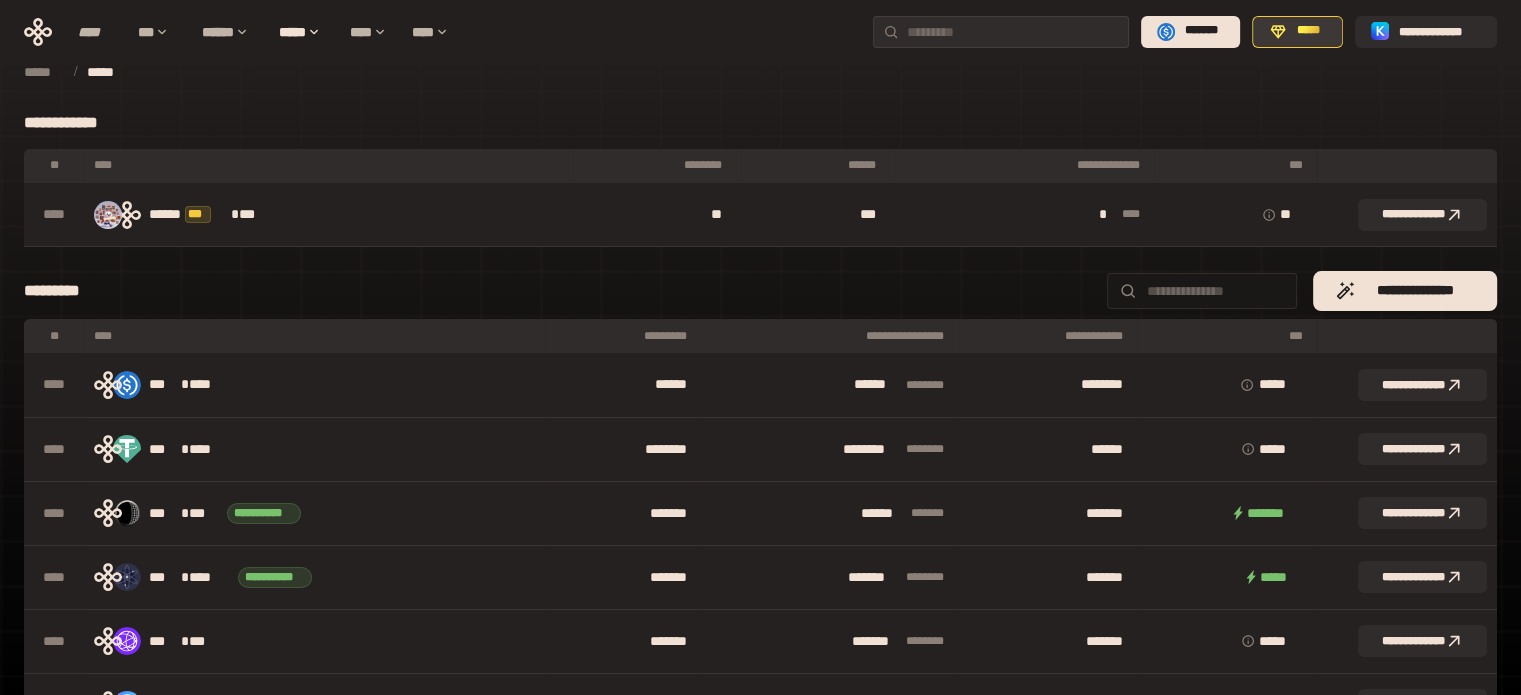 click on "*****" at bounding box center (1308, 31) 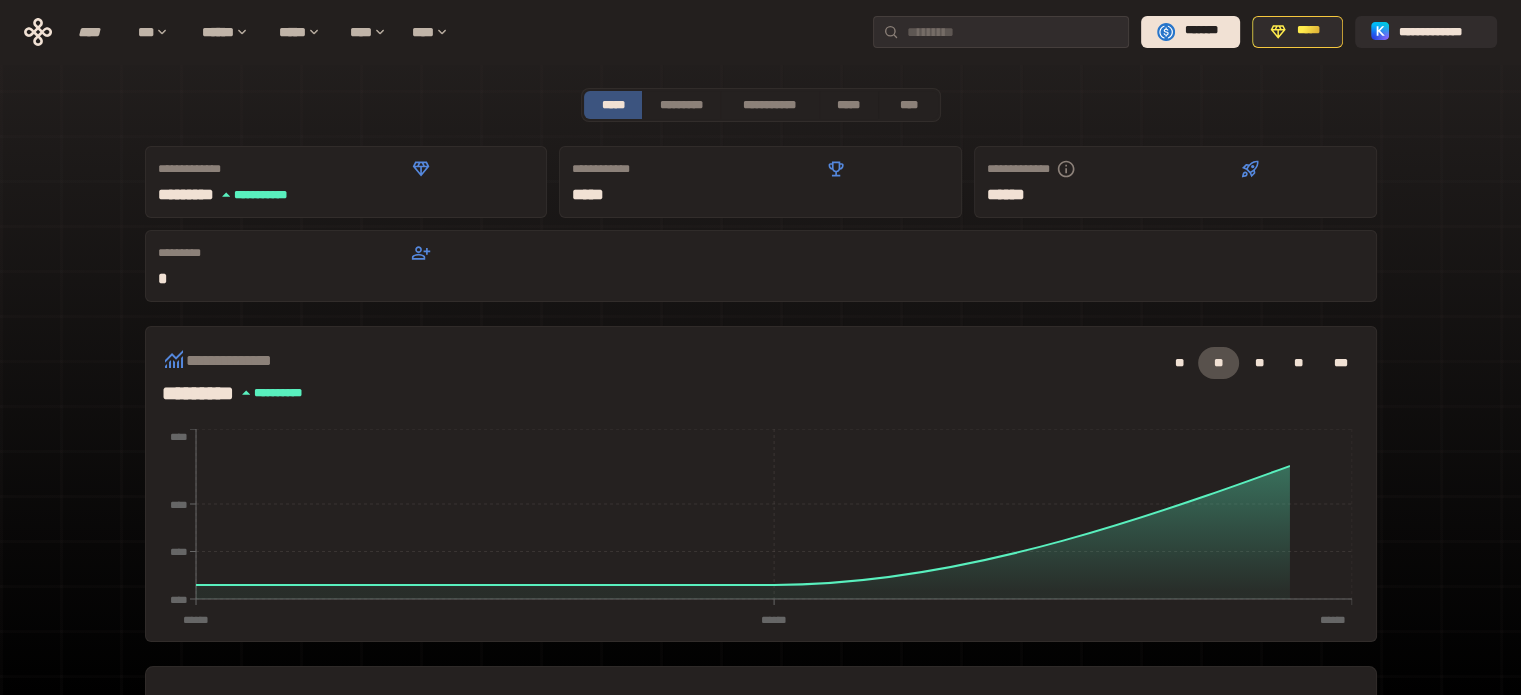scroll, scrollTop: 466, scrollLeft: 0, axis: vertical 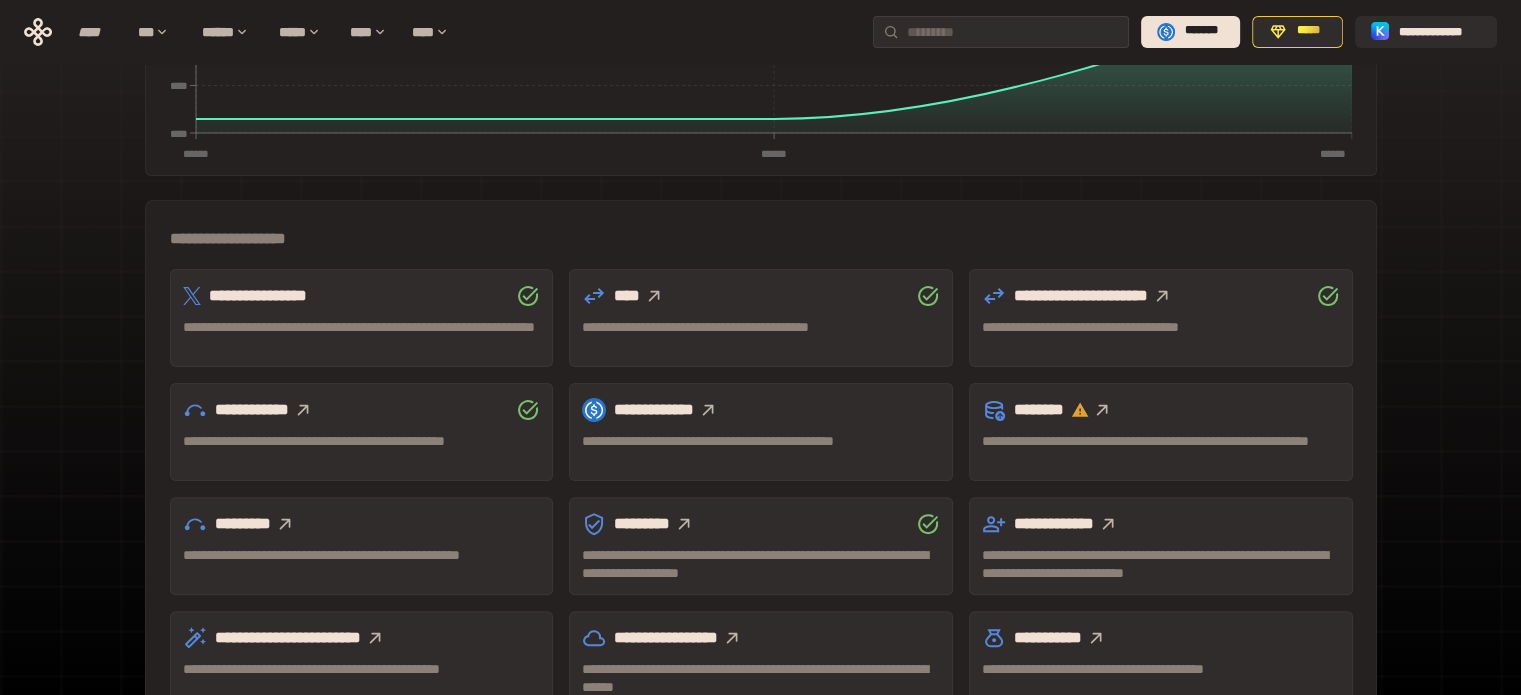 click 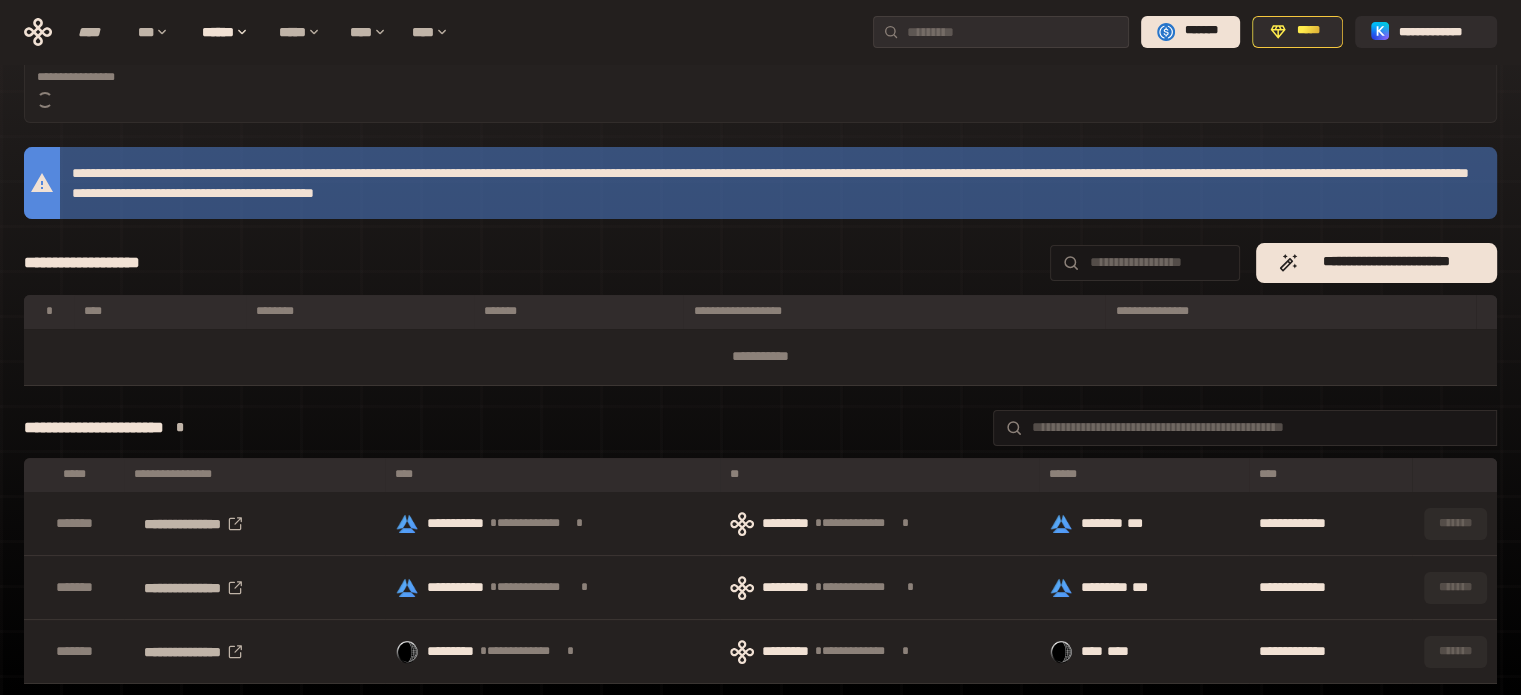 scroll, scrollTop: 171, scrollLeft: 0, axis: vertical 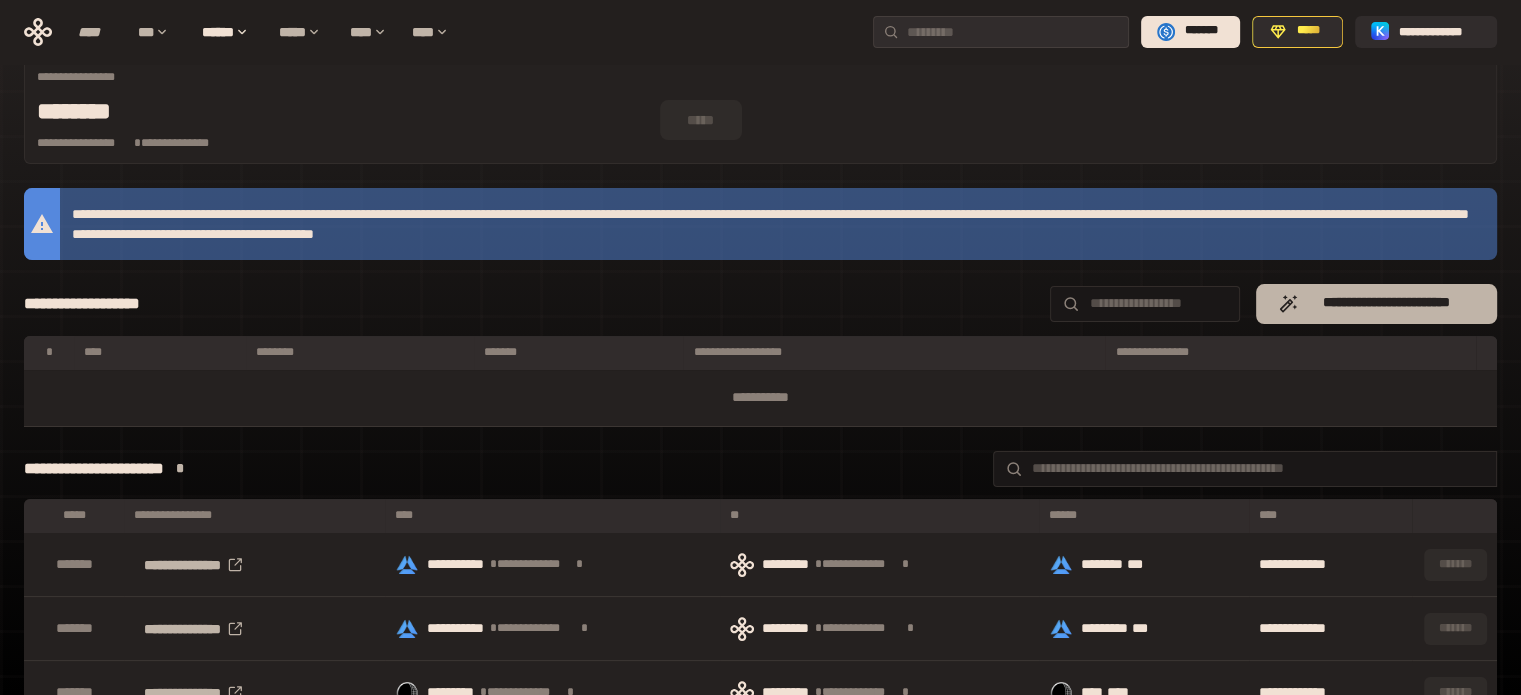 click on "**********" at bounding box center [1386, 303] 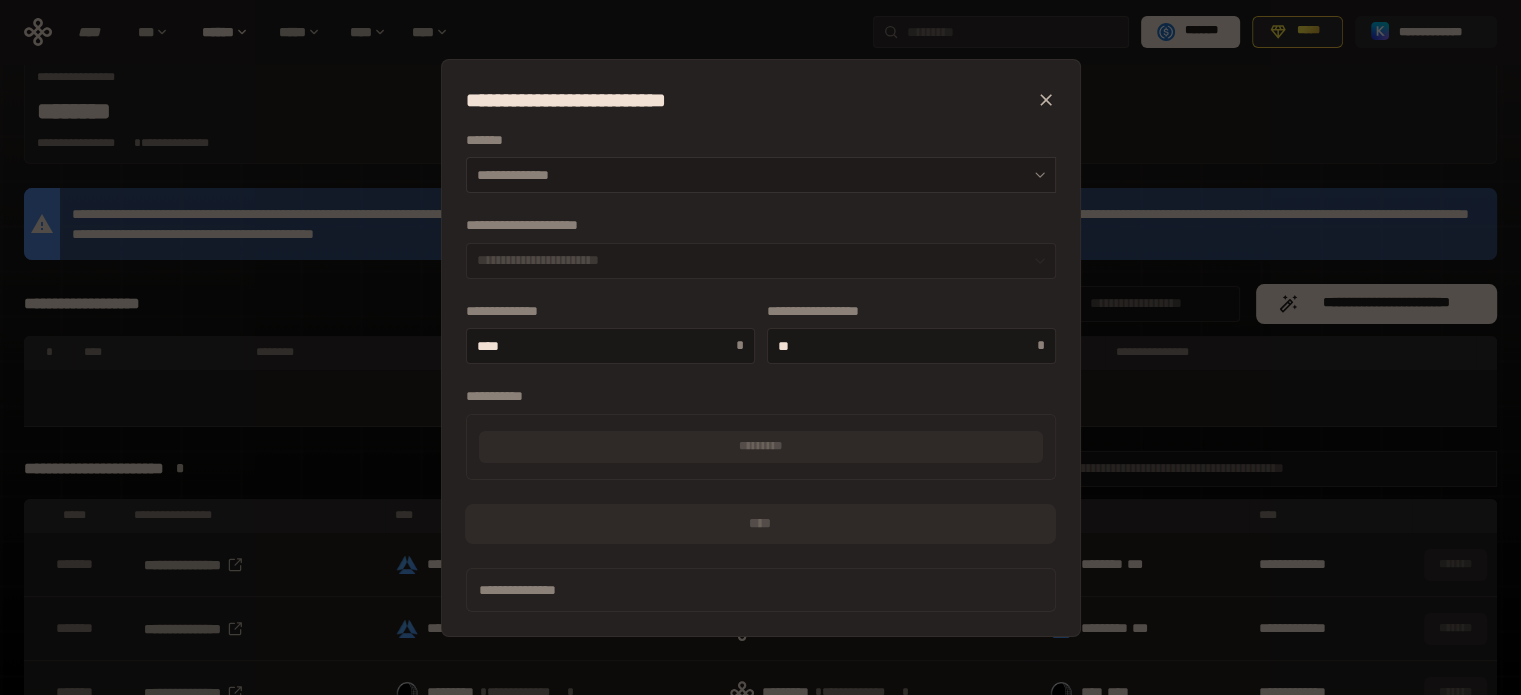 click on "**********" at bounding box center [761, 175] 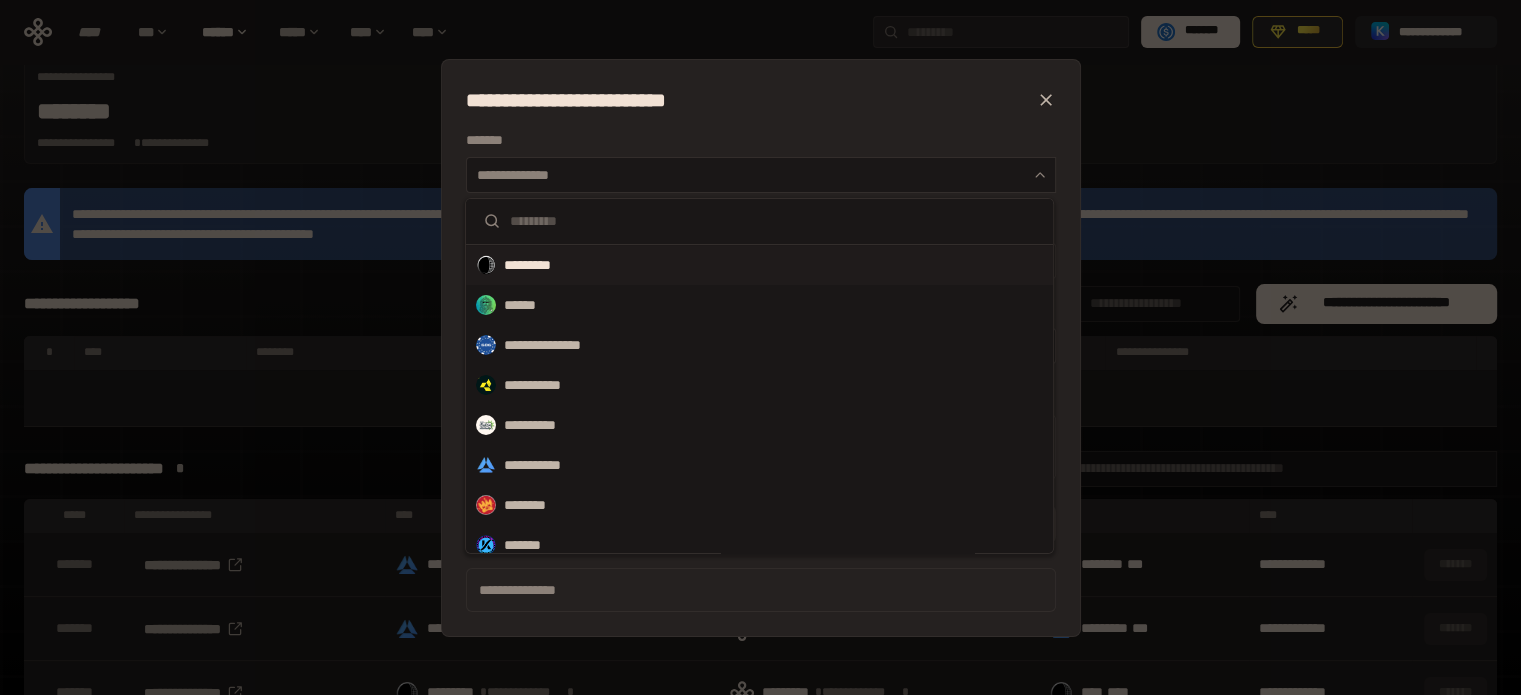 click on "*********" at bounding box center (759, 265) 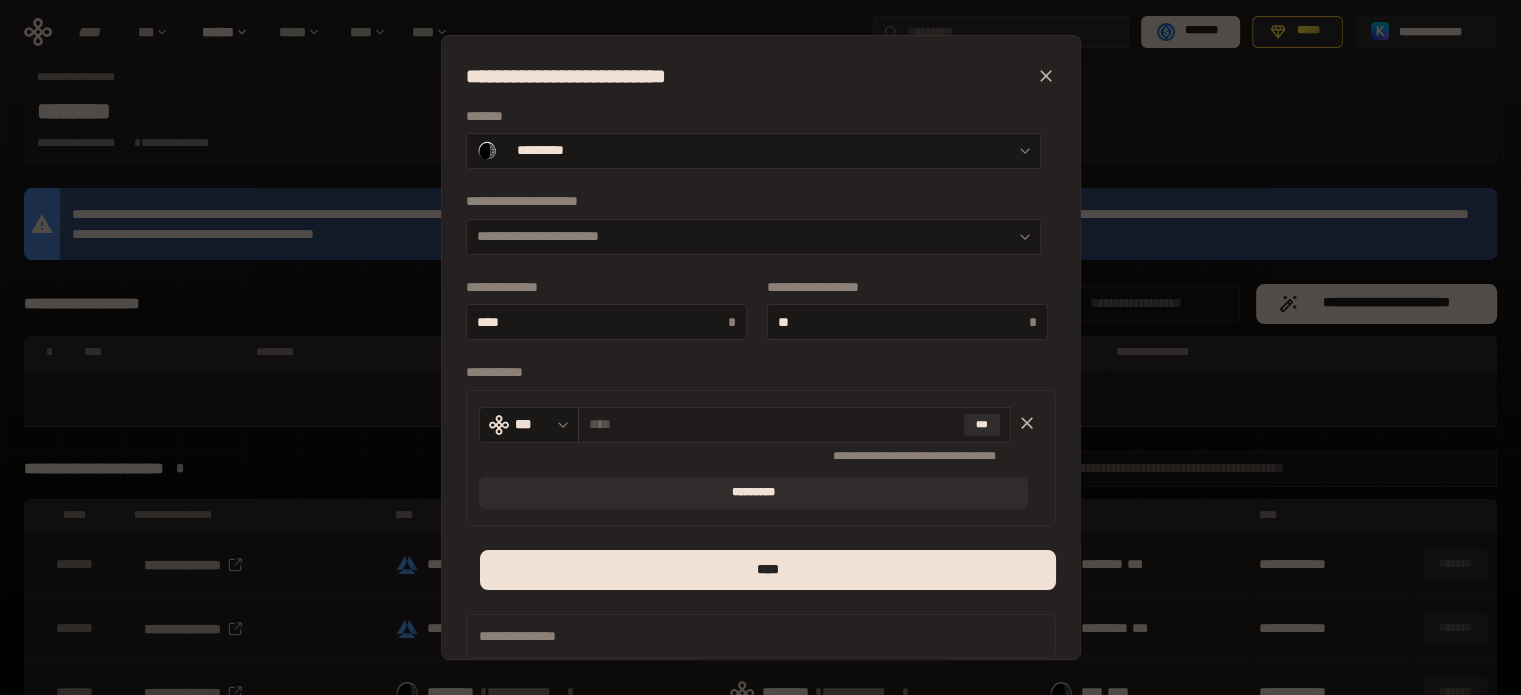 click at bounding box center (772, 424) 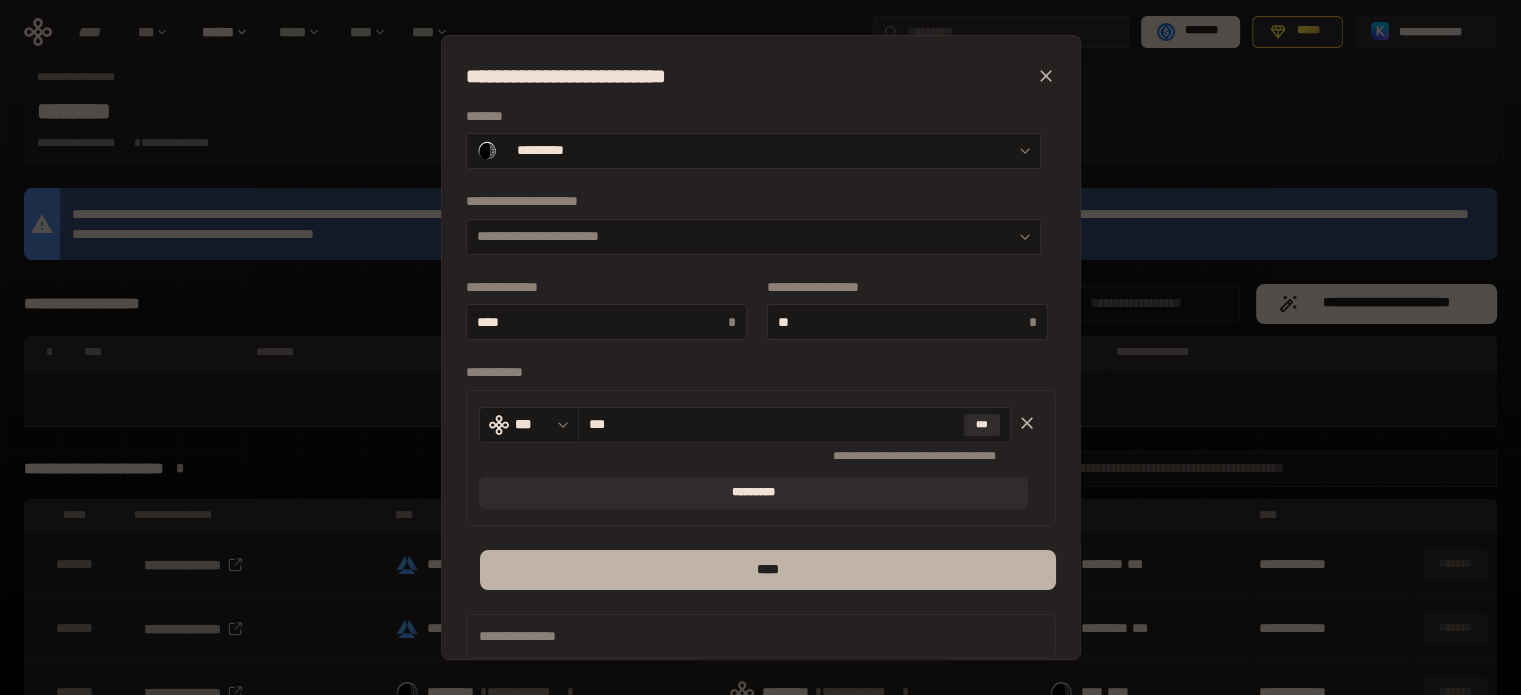 type on "***" 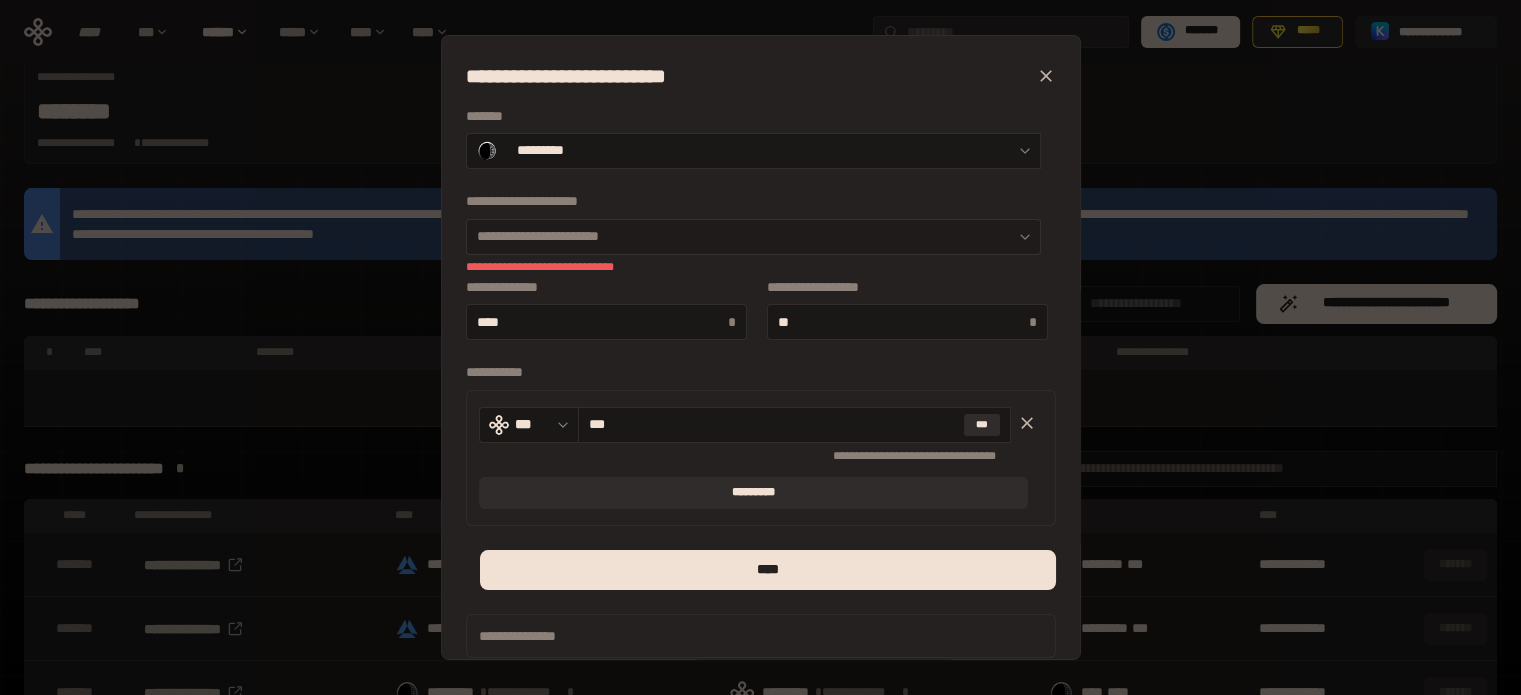 click on "**********" at bounding box center [753, 237] 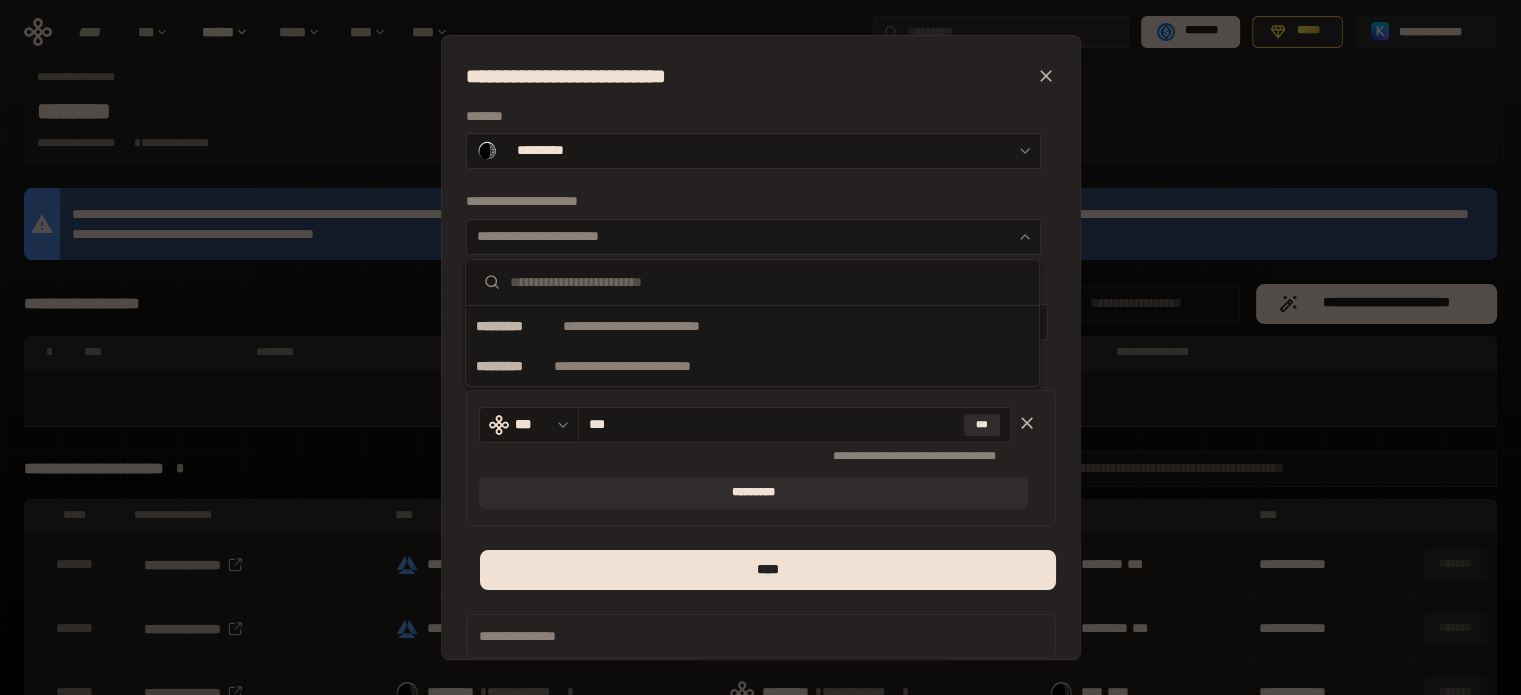 click on "*********" at bounding box center (517, 326) 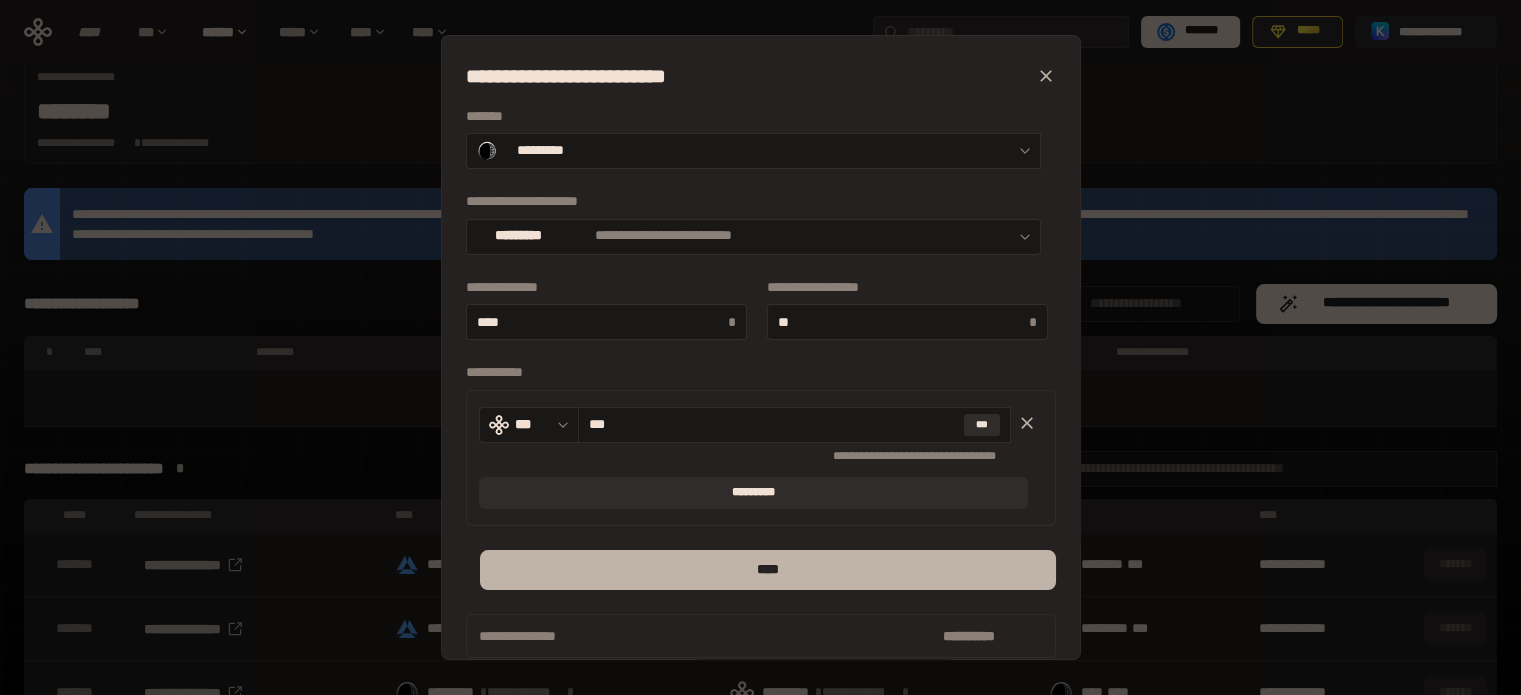 click on "****" at bounding box center [767, 570] 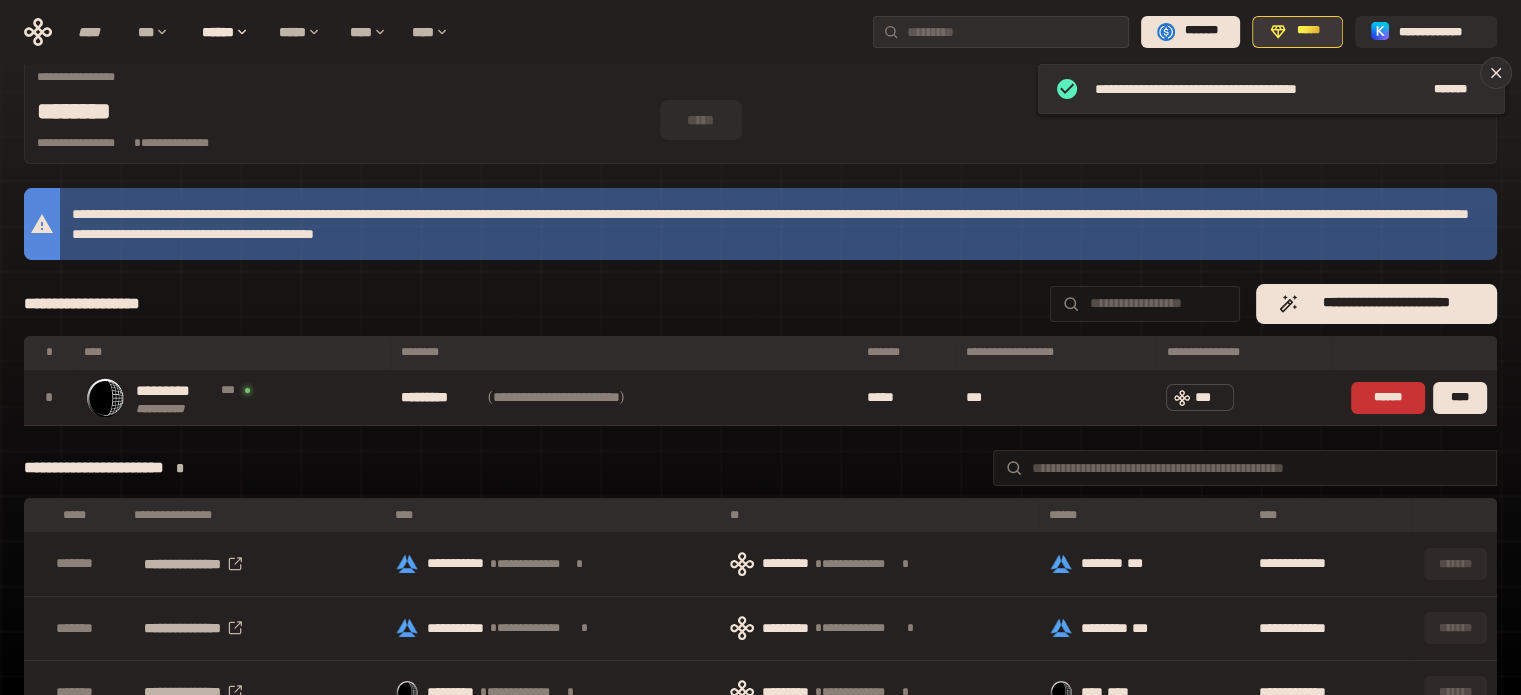click on "*****" at bounding box center (1308, 31) 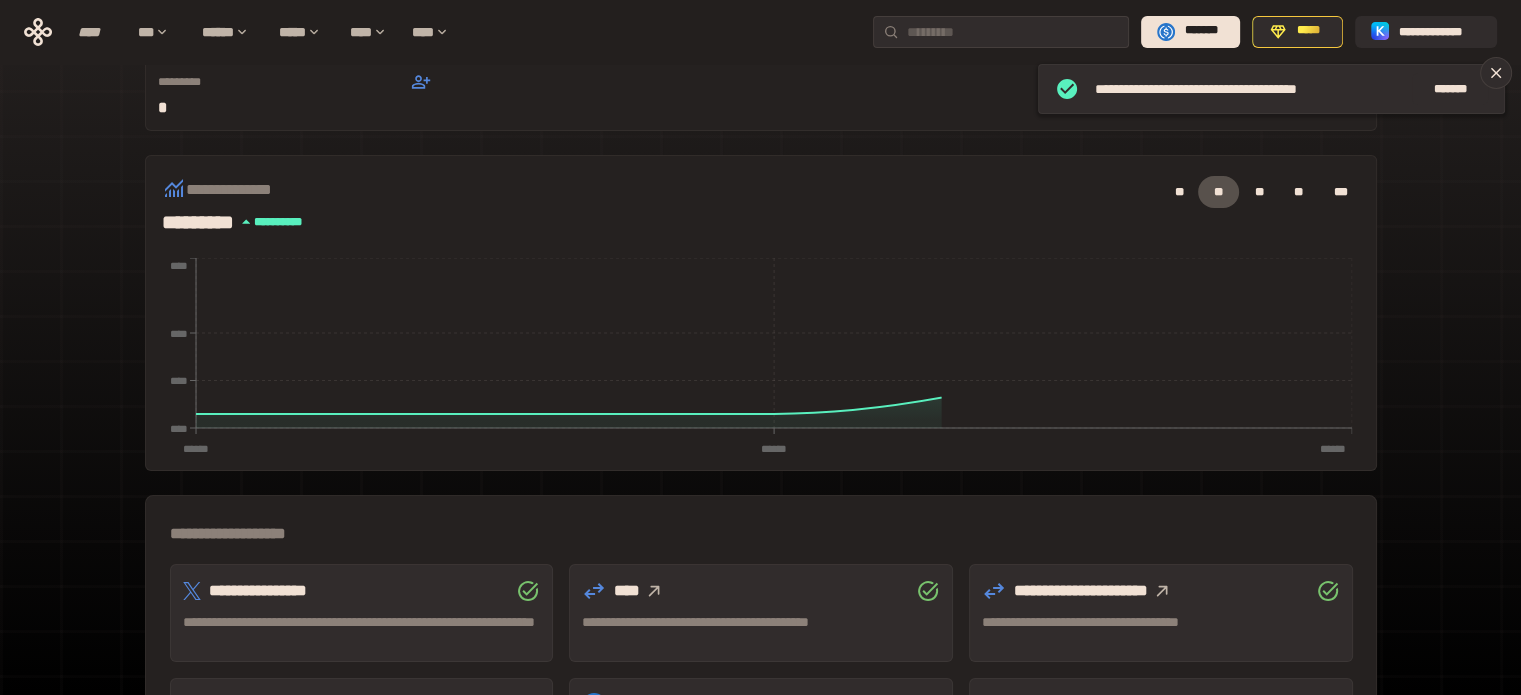 scroll, scrollTop: 509, scrollLeft: 0, axis: vertical 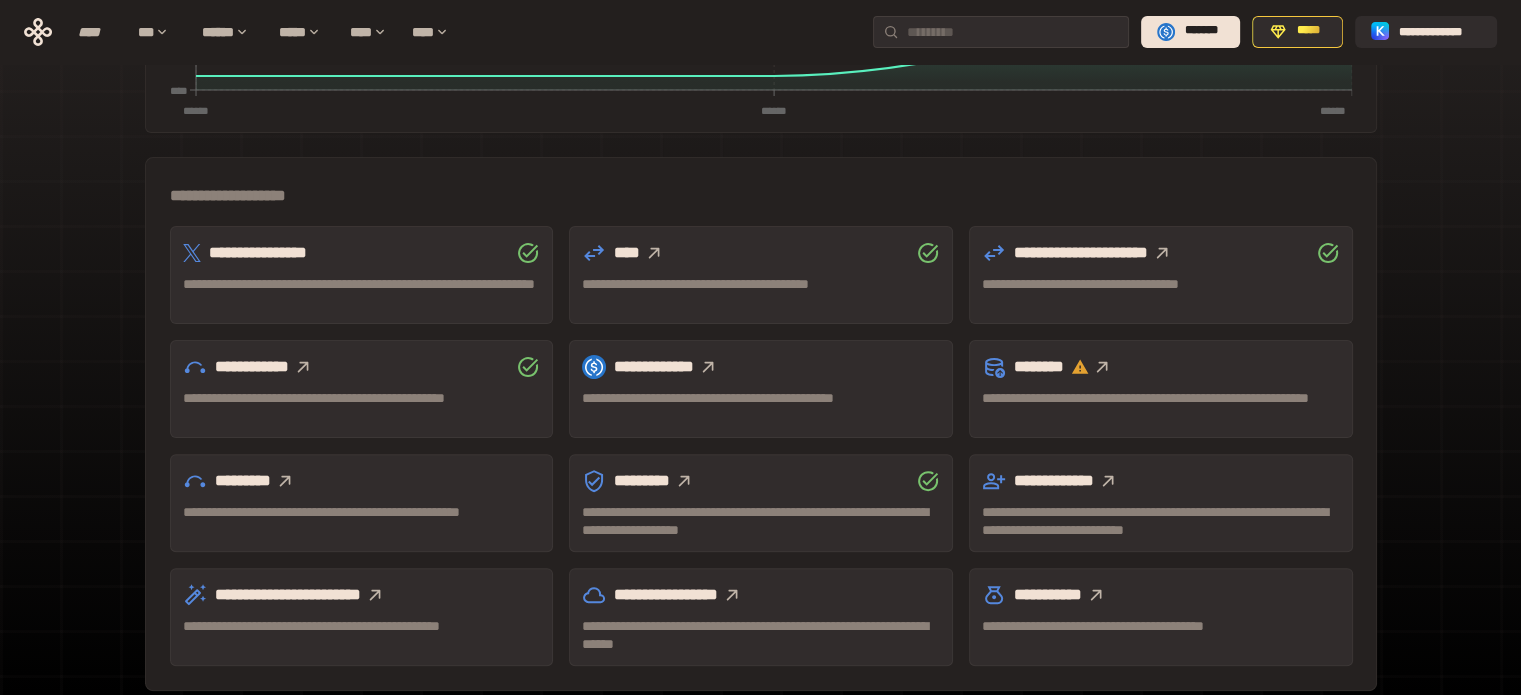 click 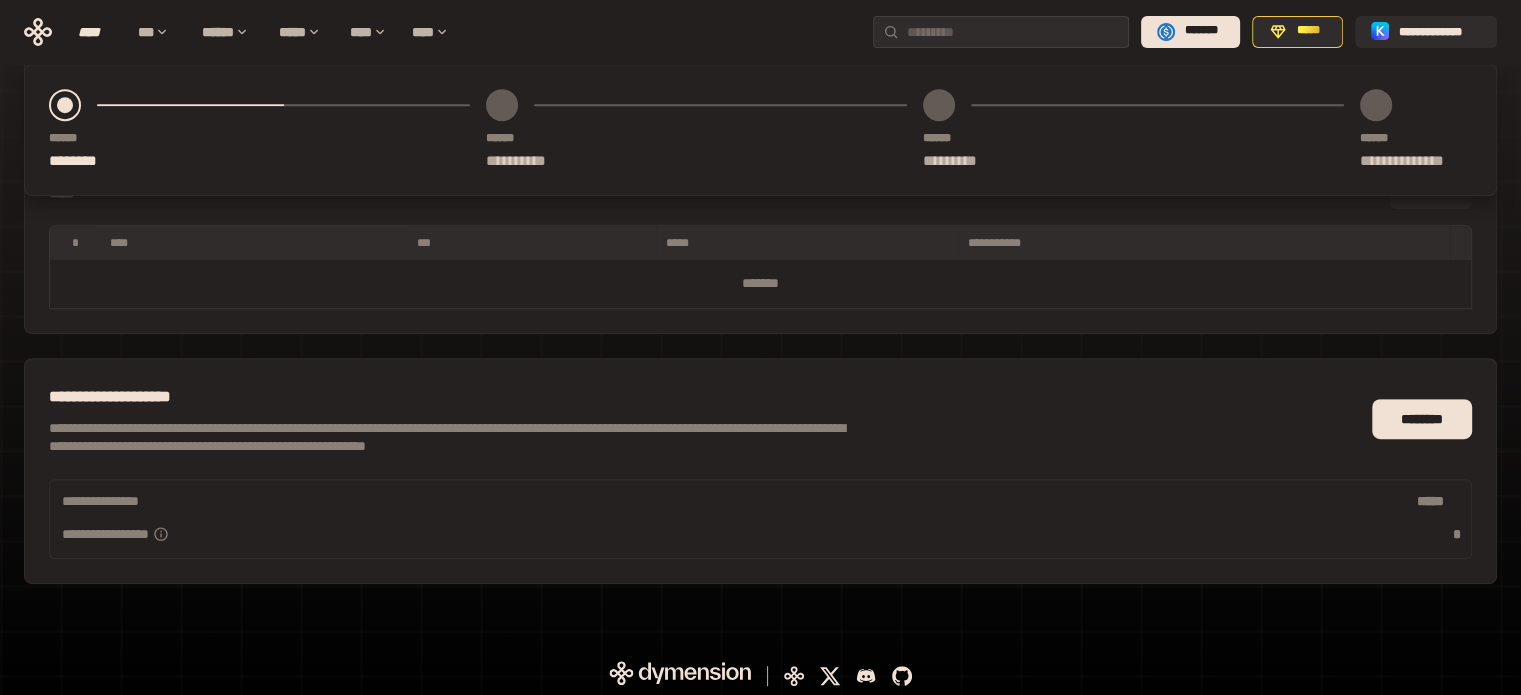 scroll, scrollTop: 497, scrollLeft: 0, axis: vertical 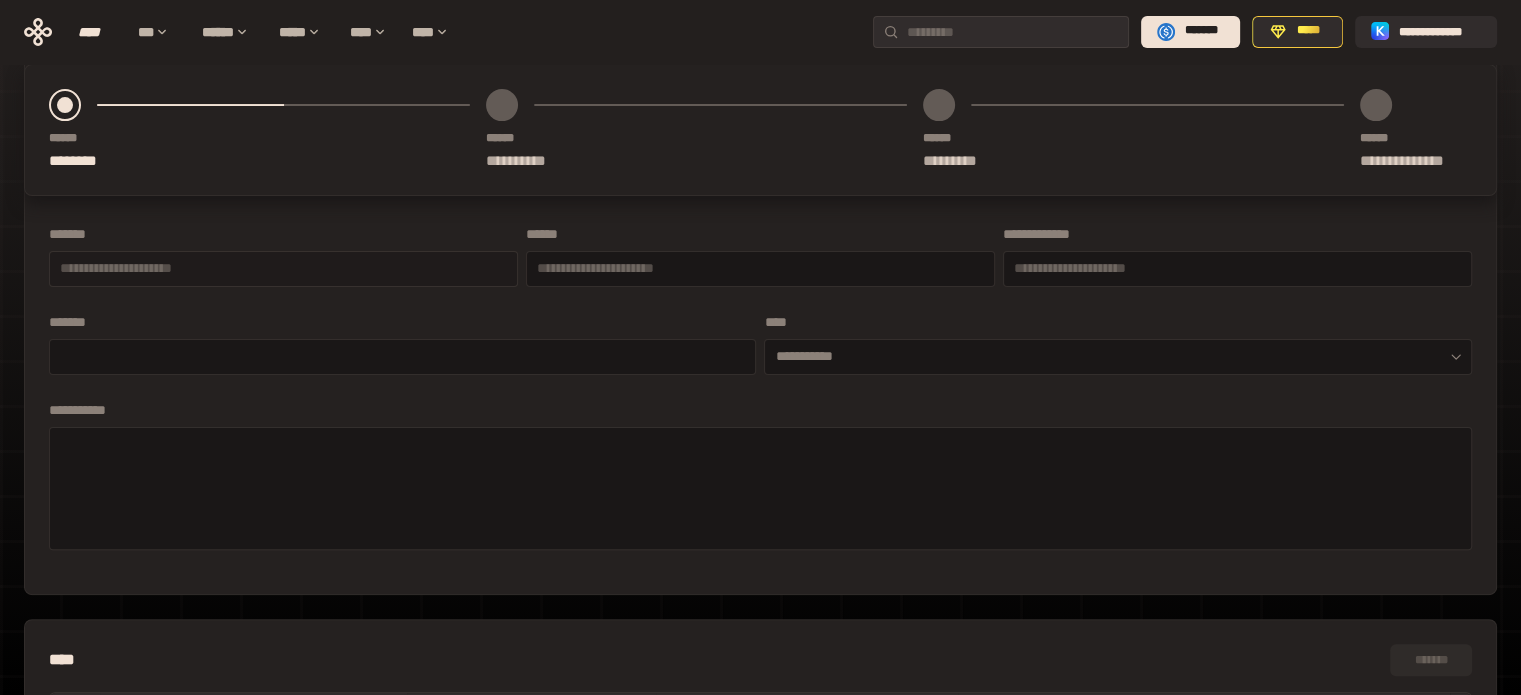 click at bounding box center [283, 268] 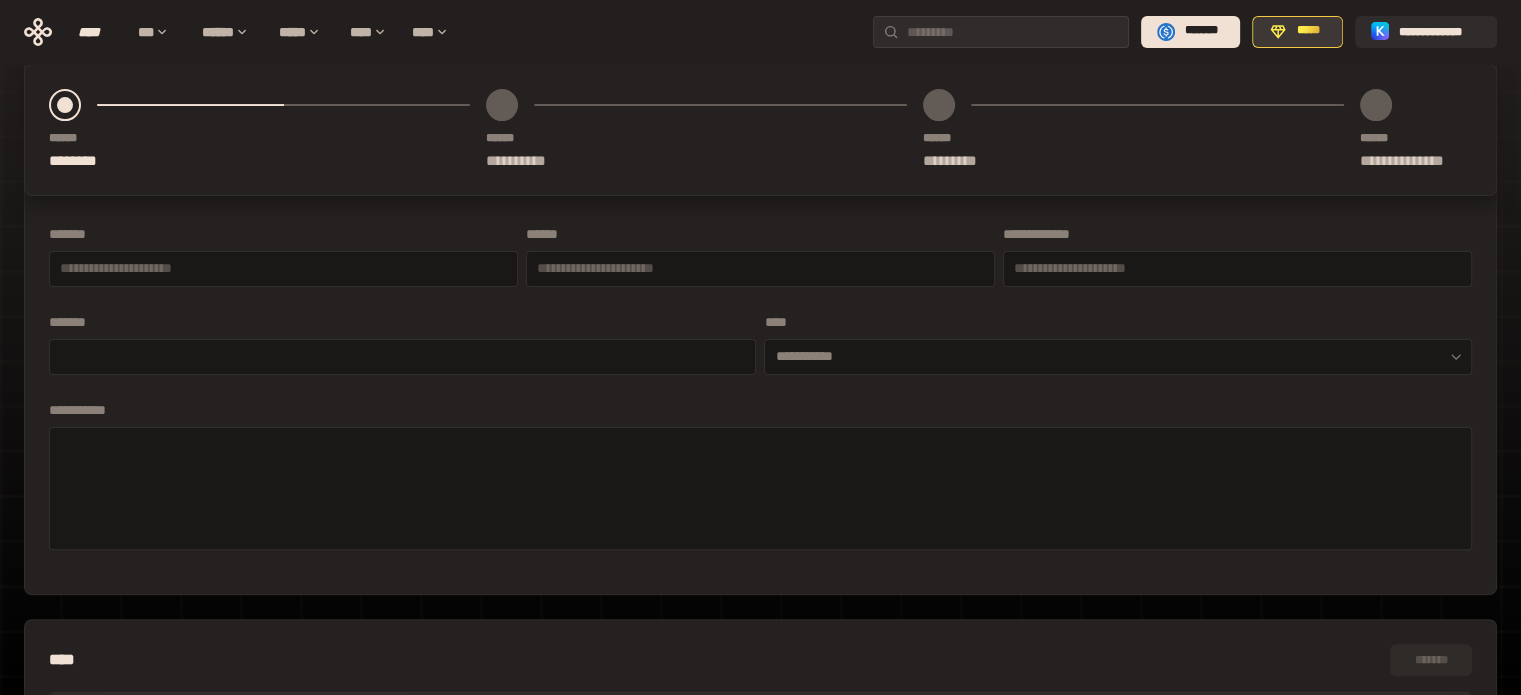 click 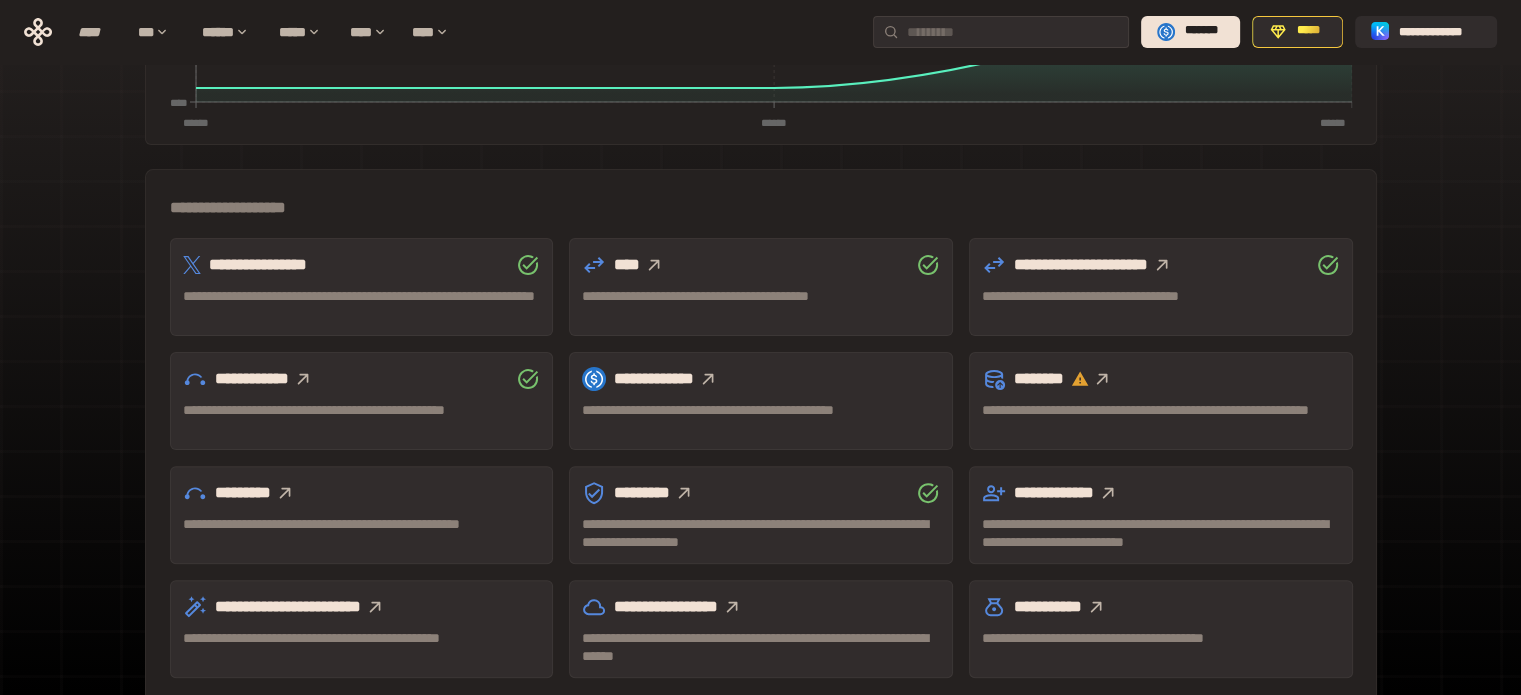click 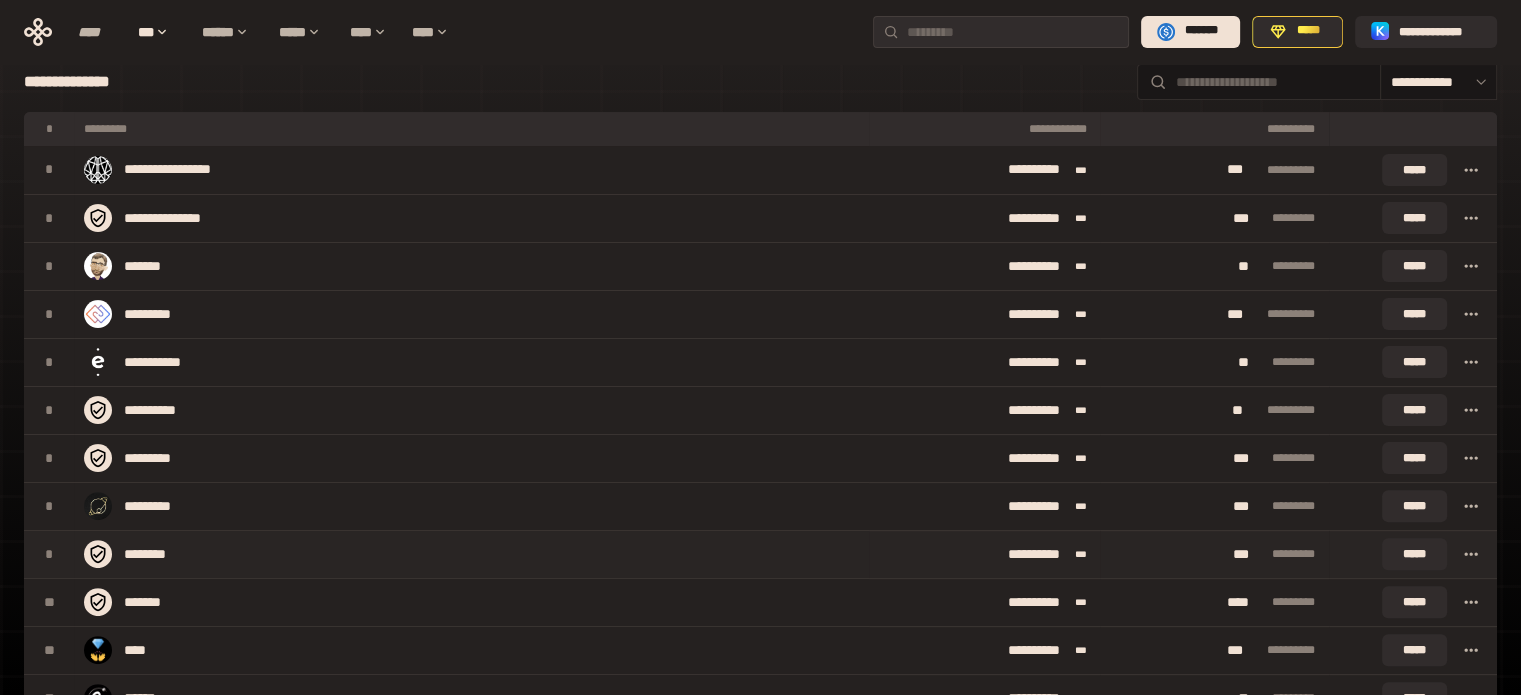 scroll, scrollTop: 0, scrollLeft: 0, axis: both 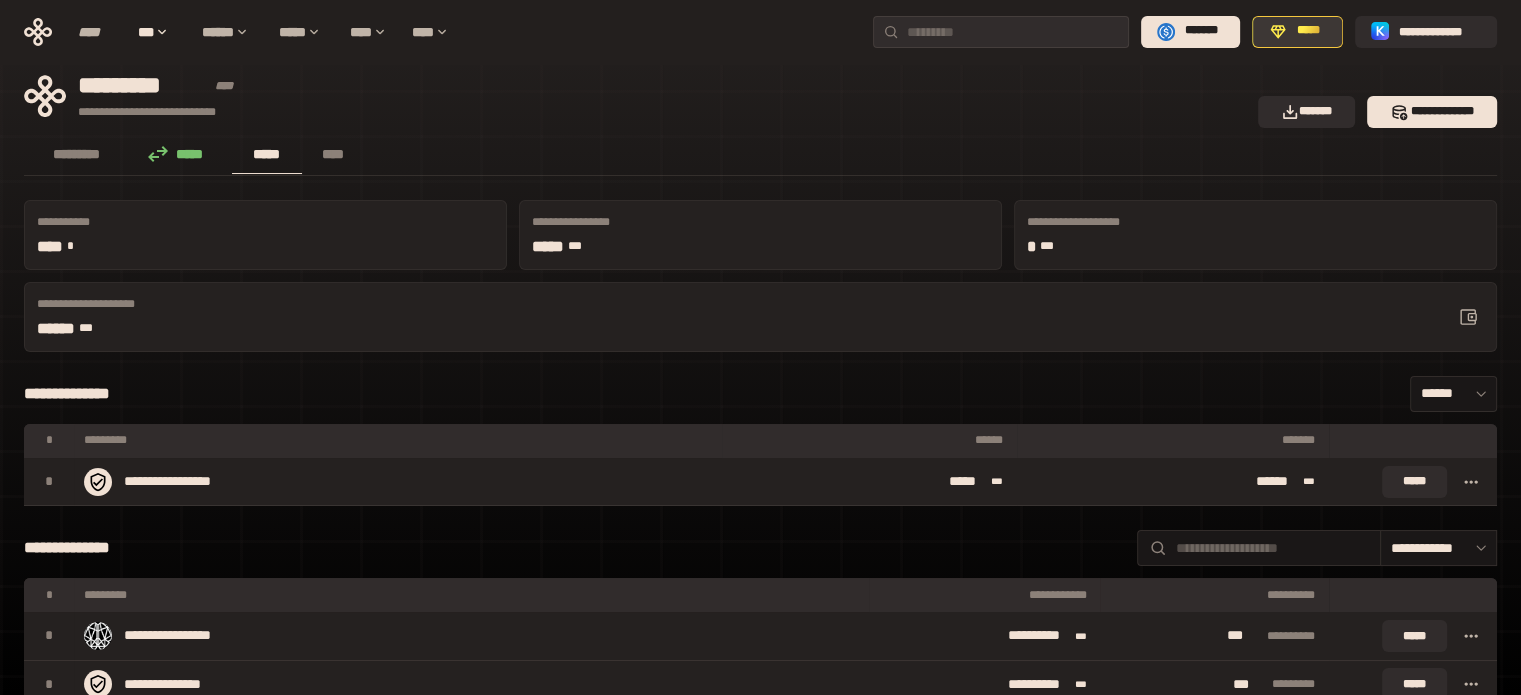 click 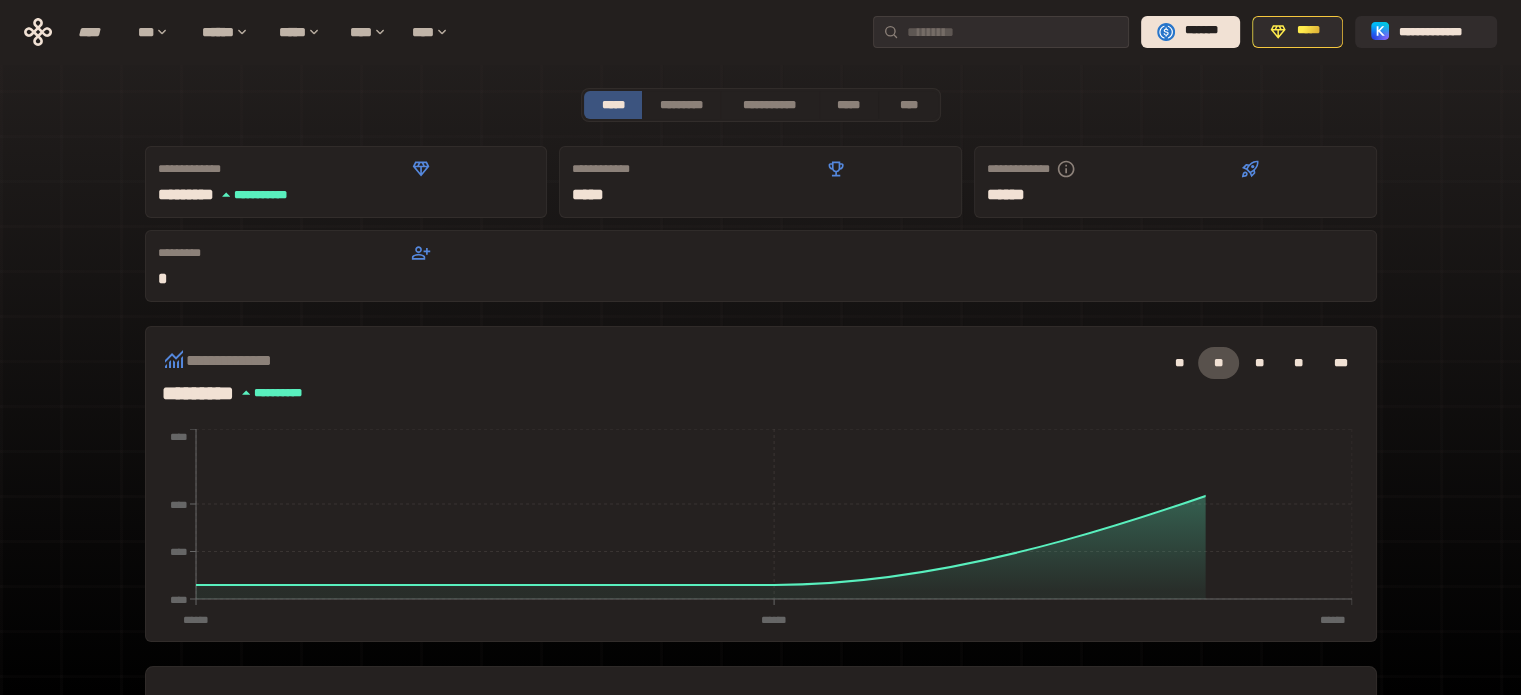 scroll, scrollTop: 466, scrollLeft: 0, axis: vertical 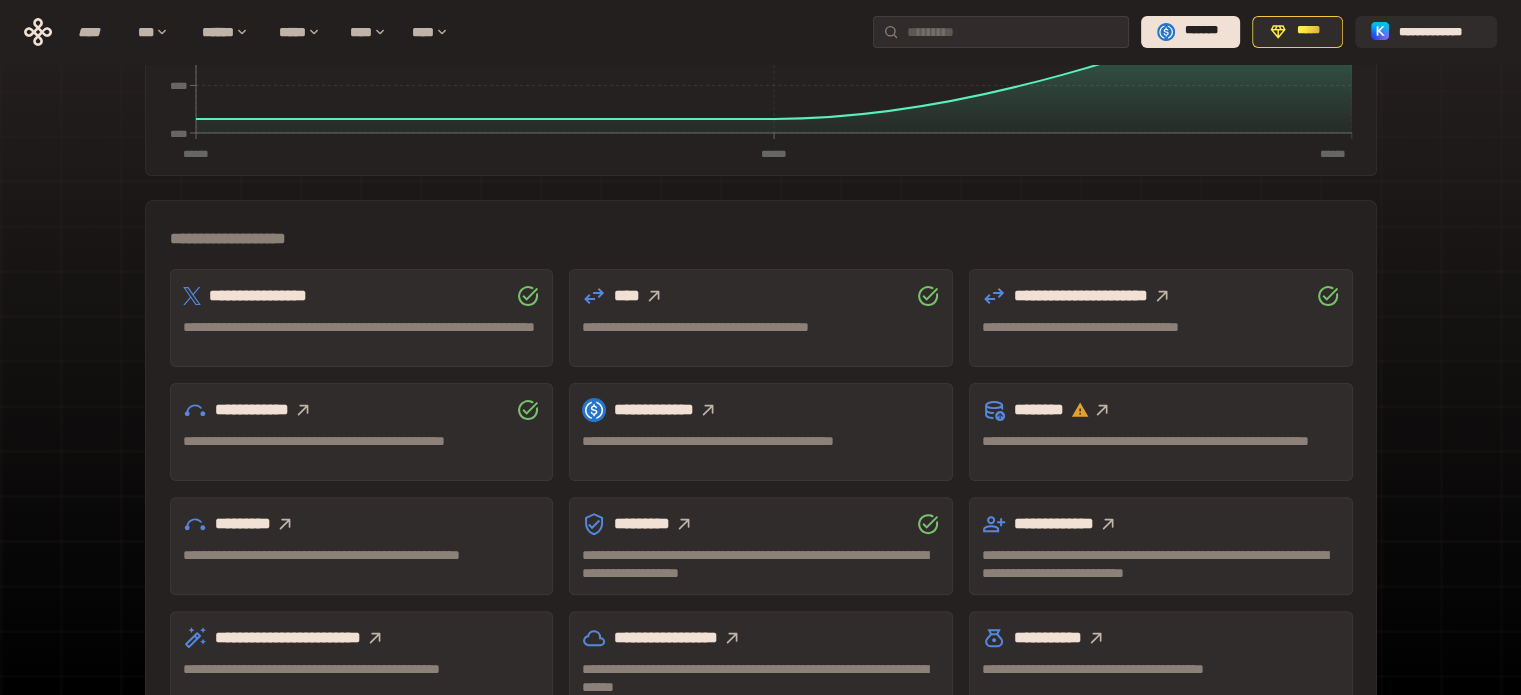 click 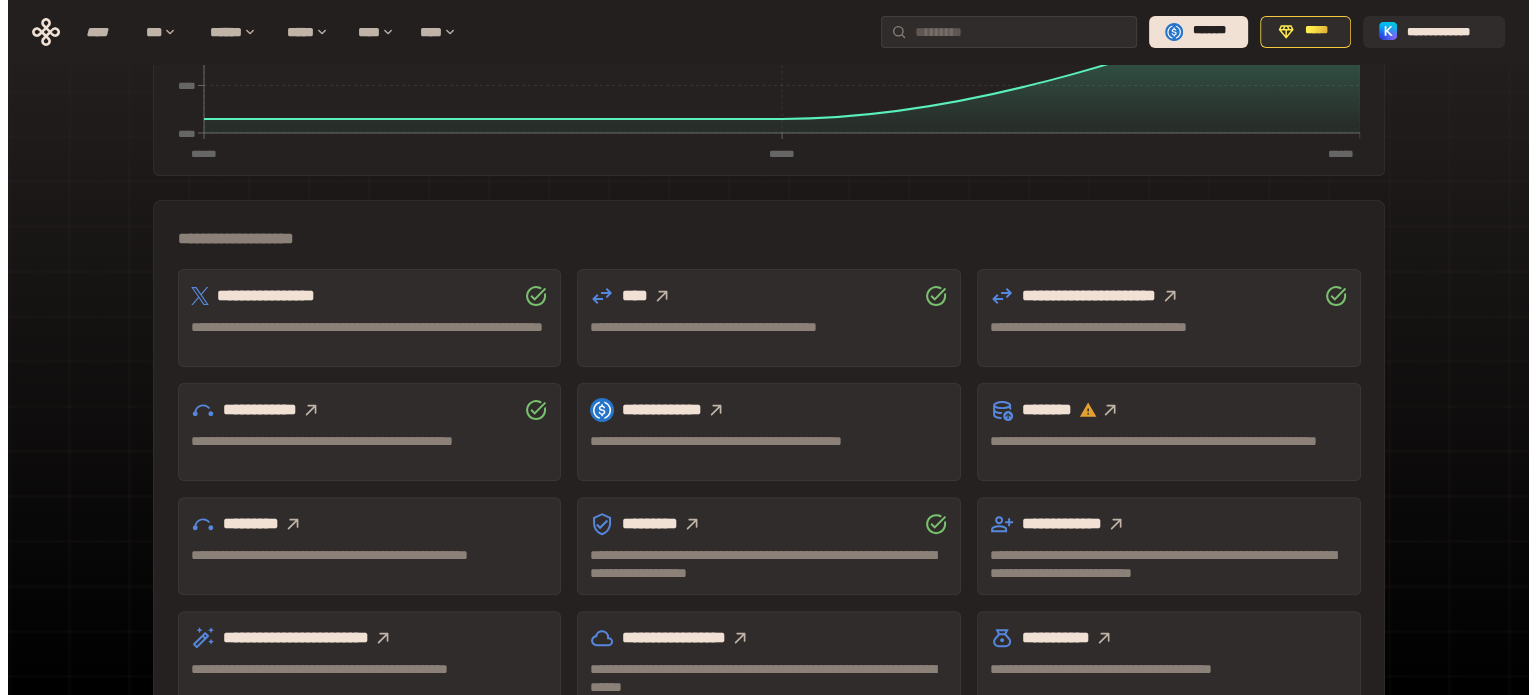 scroll, scrollTop: 0, scrollLeft: 0, axis: both 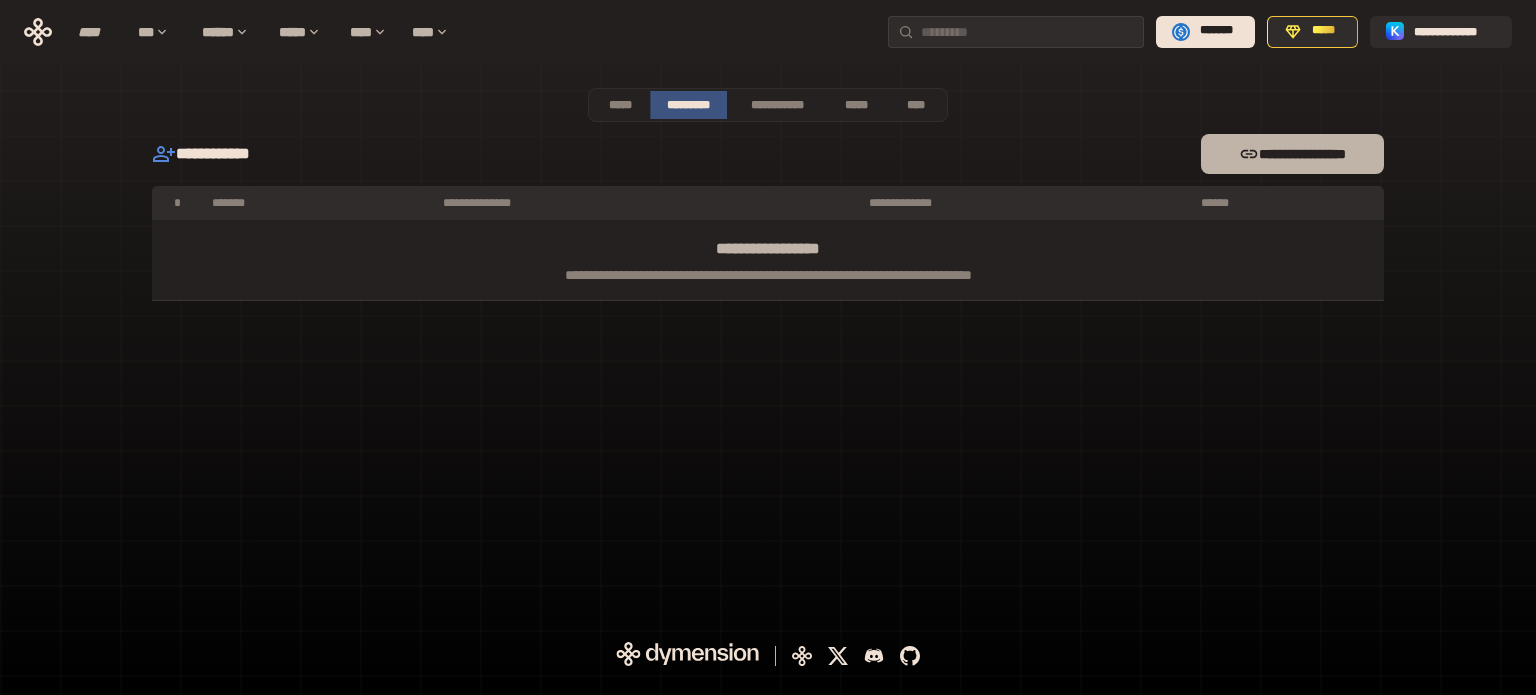 click on "**********" at bounding box center [1292, 154] 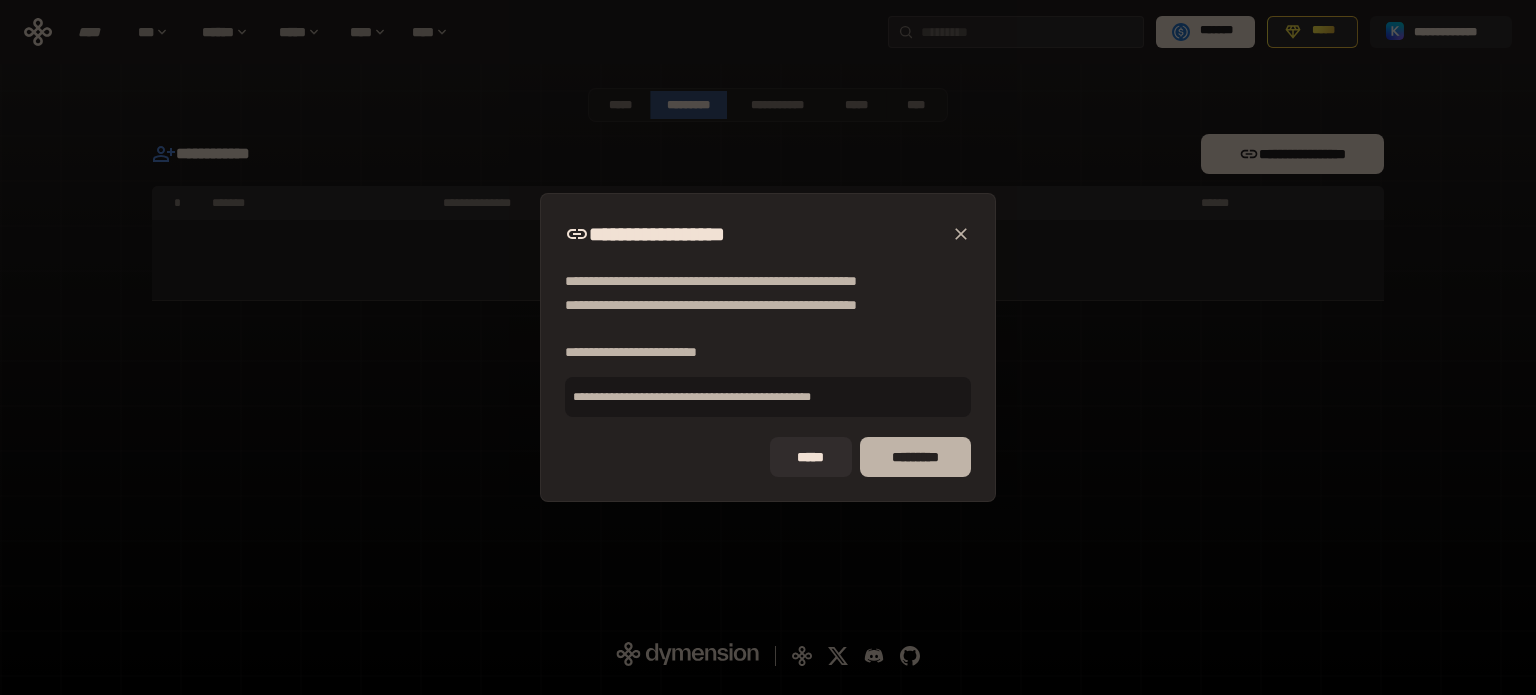 click on "*********" at bounding box center [915, 457] 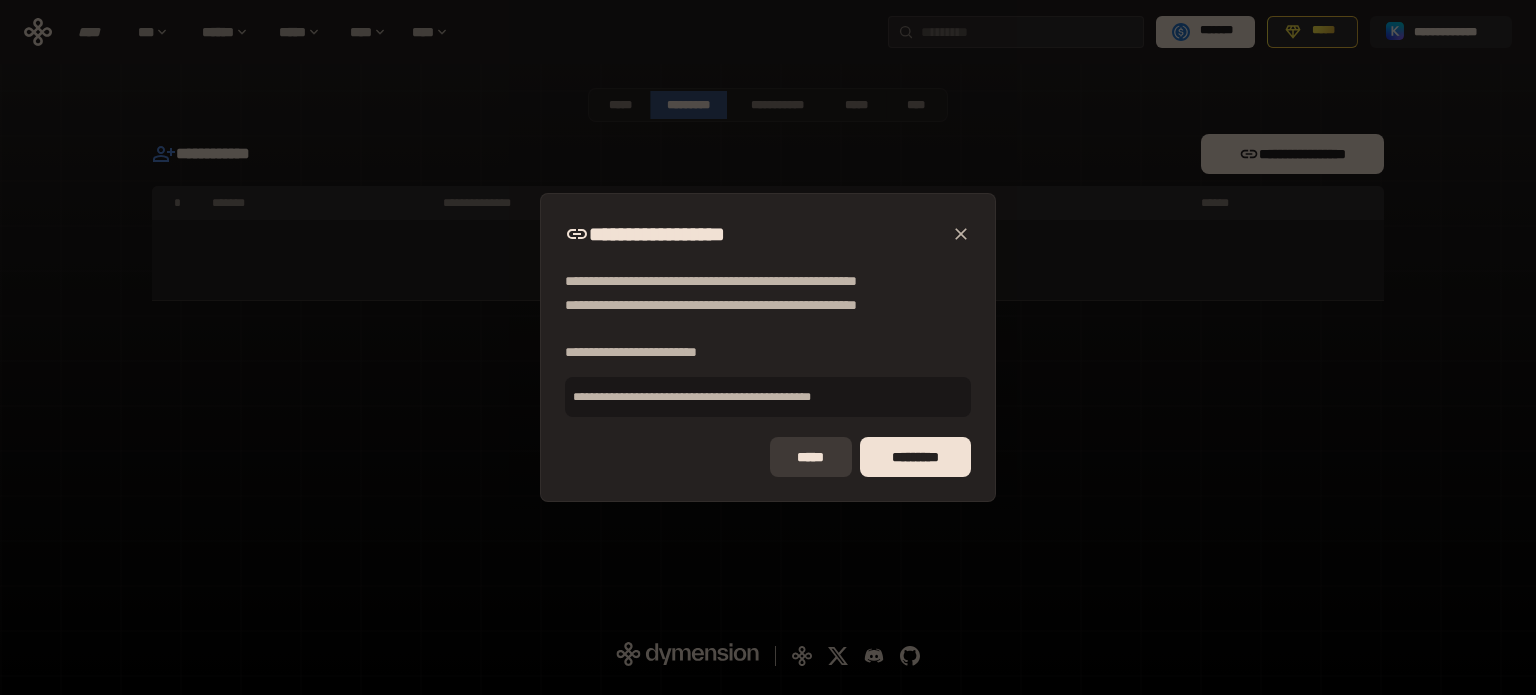 click on "*****" at bounding box center (811, 457) 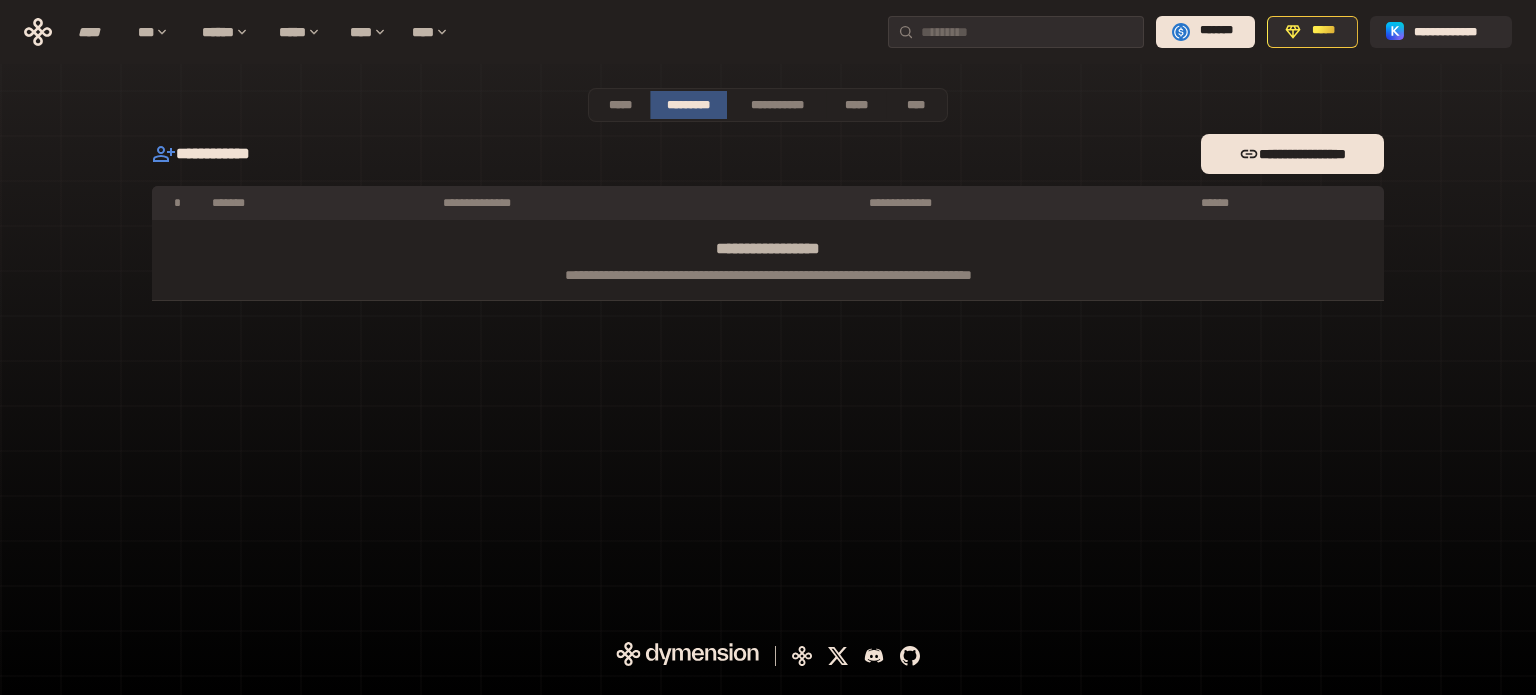 click on "**********" at bounding box center [1334, 32] 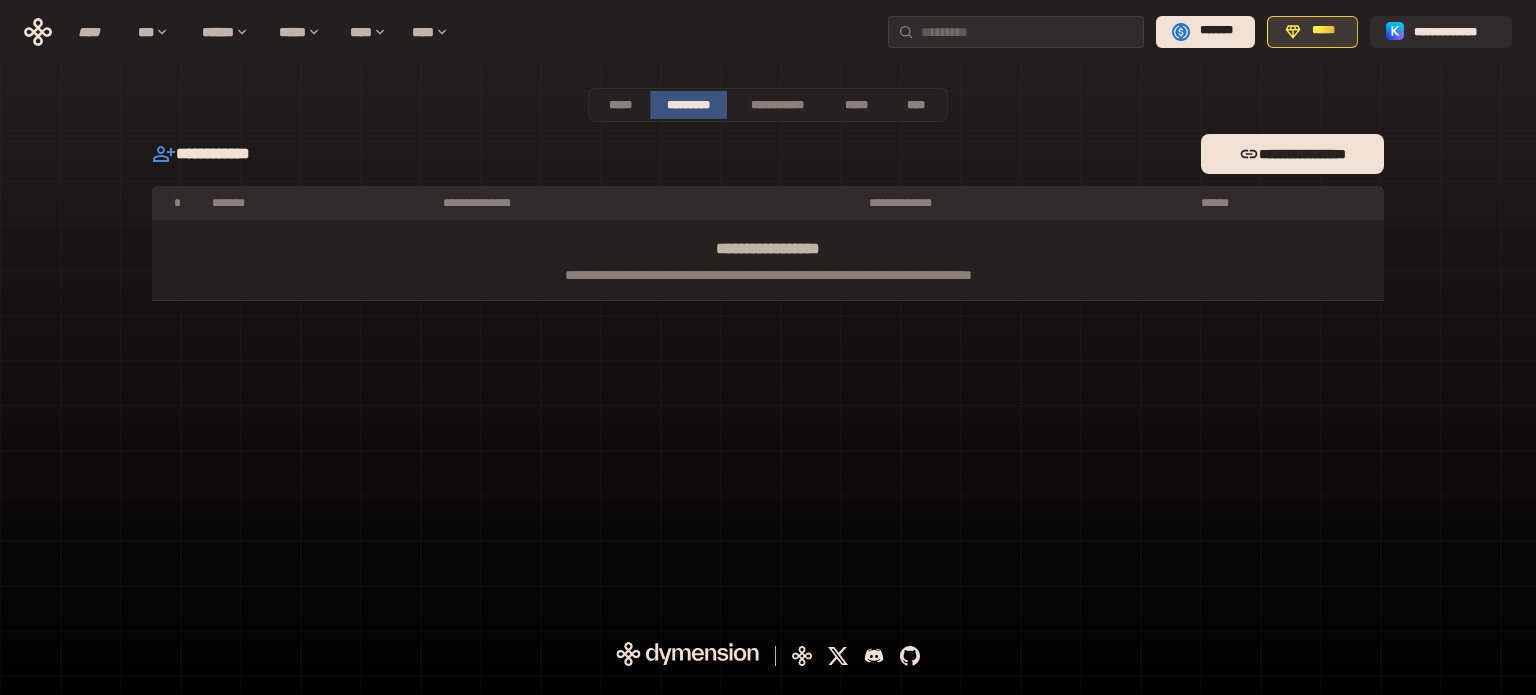 click on "*****" at bounding box center (1312, 32) 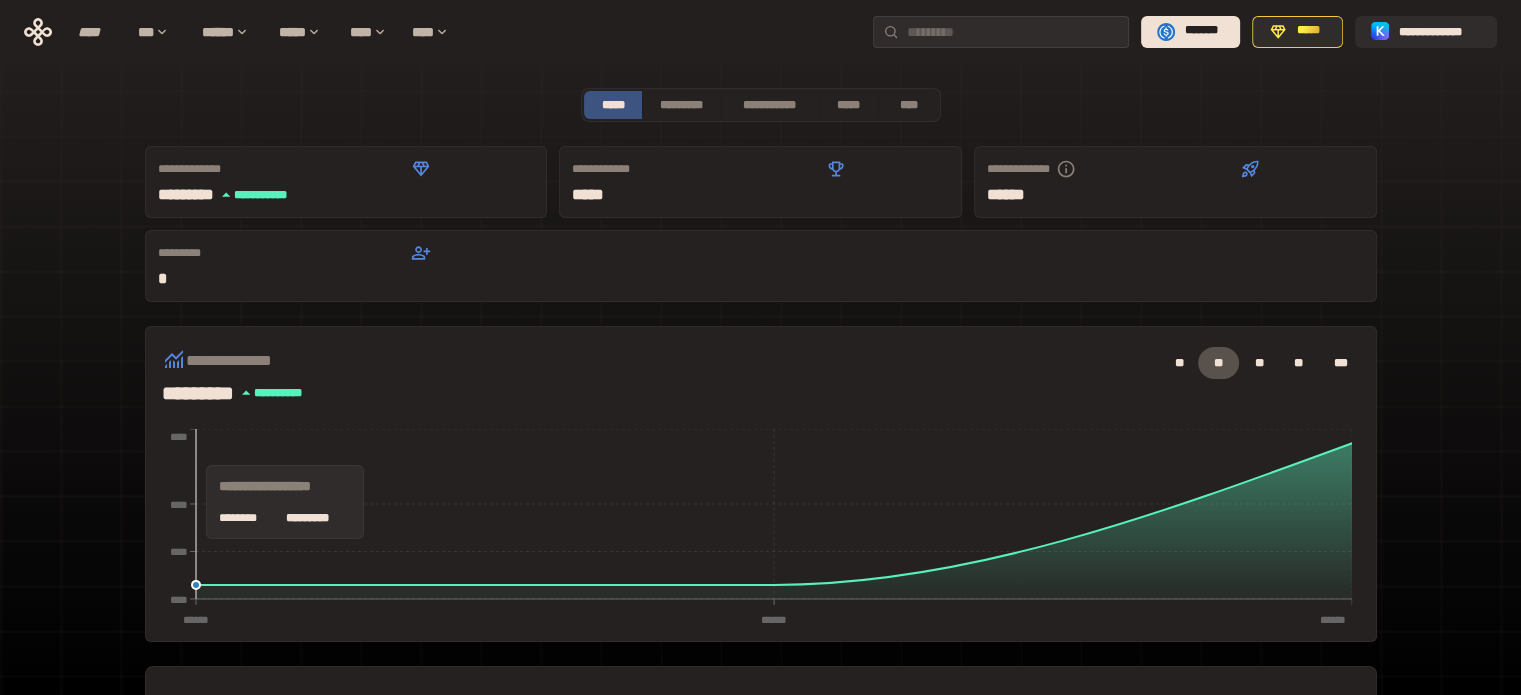scroll, scrollTop: 466, scrollLeft: 0, axis: vertical 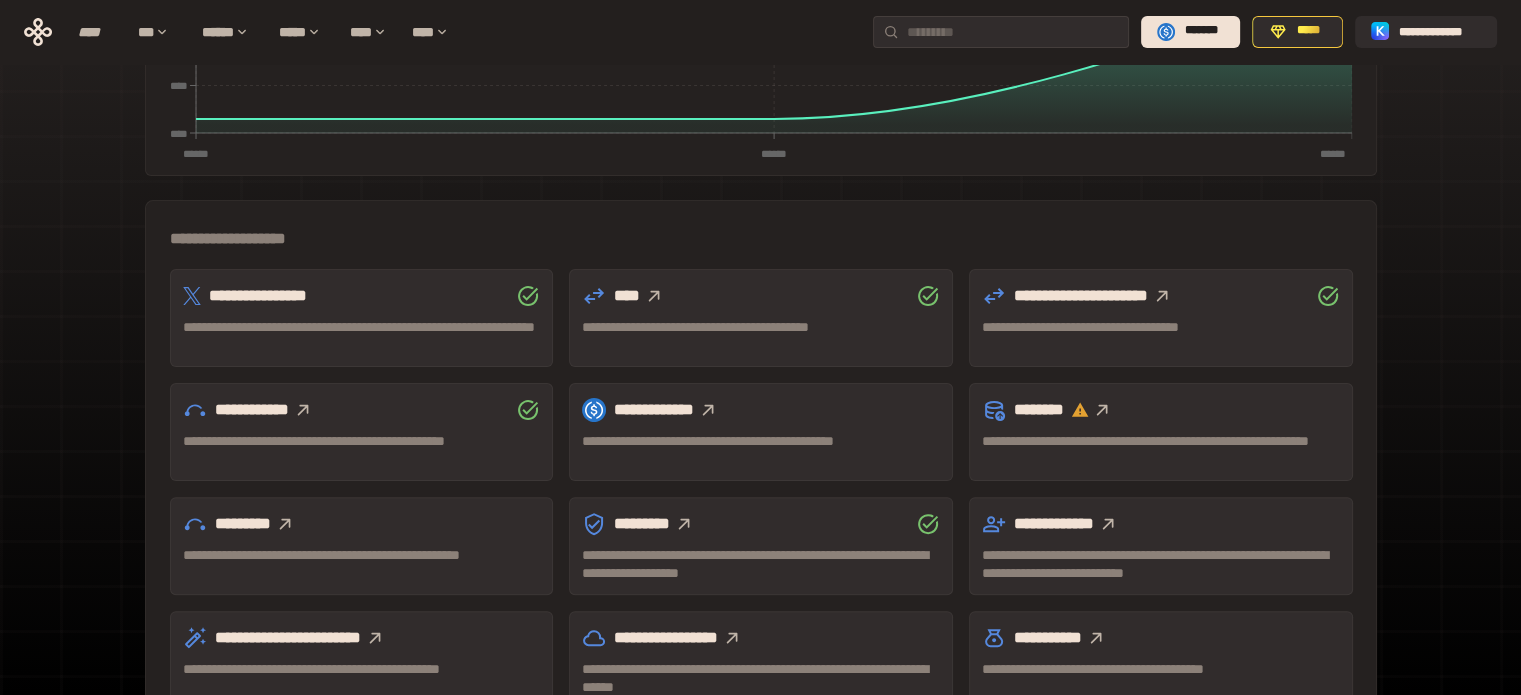 click 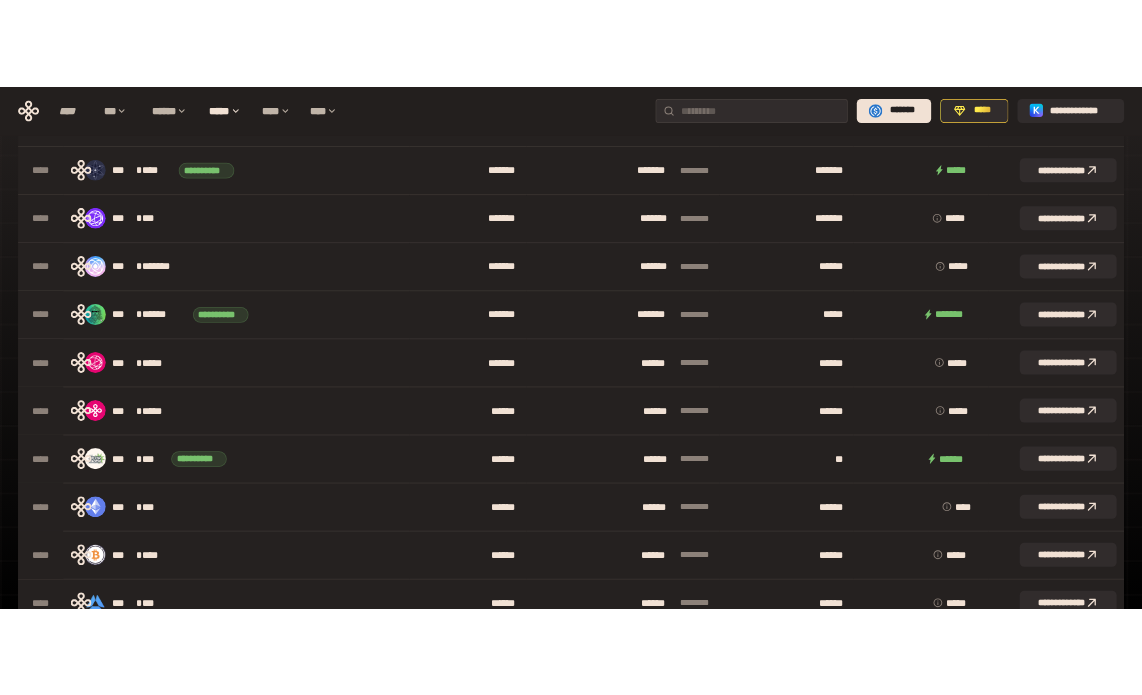 scroll, scrollTop: 0, scrollLeft: 0, axis: both 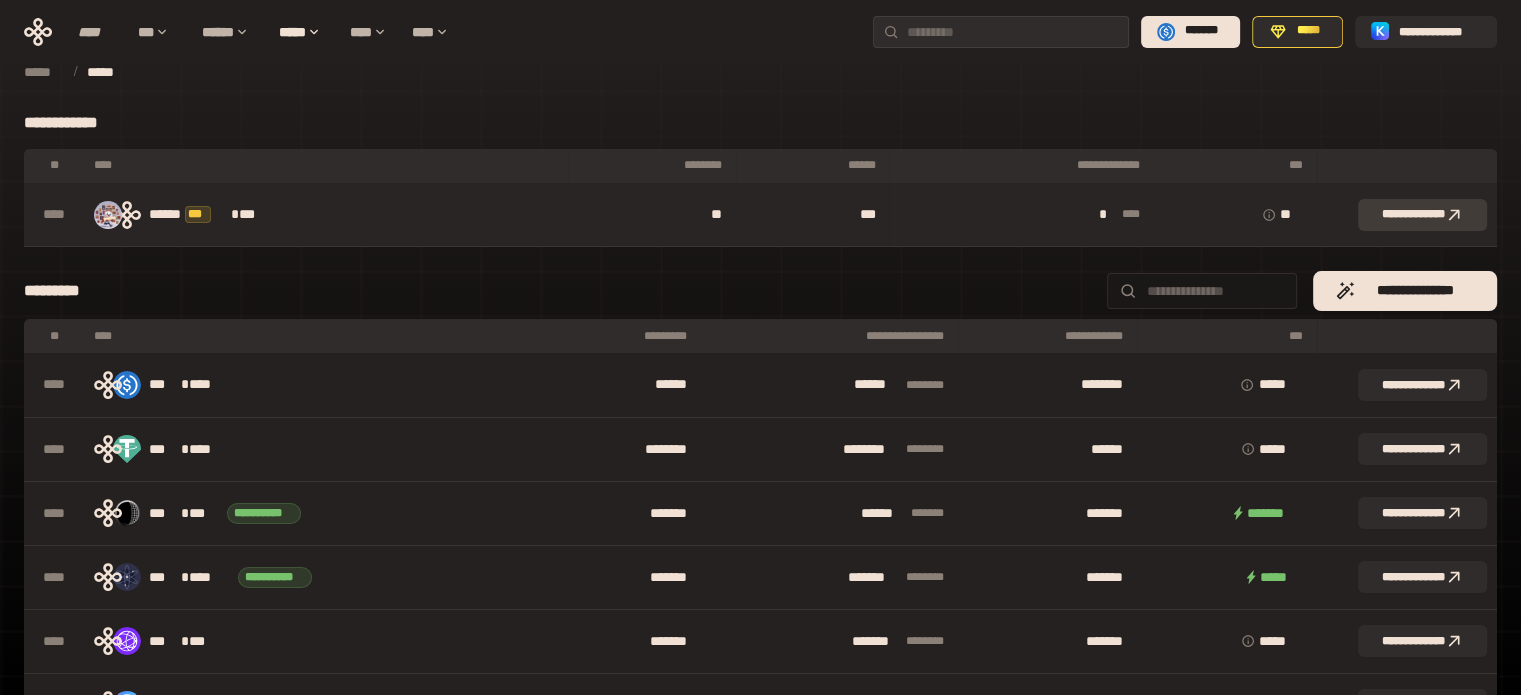 click on "**********" at bounding box center [1422, 215] 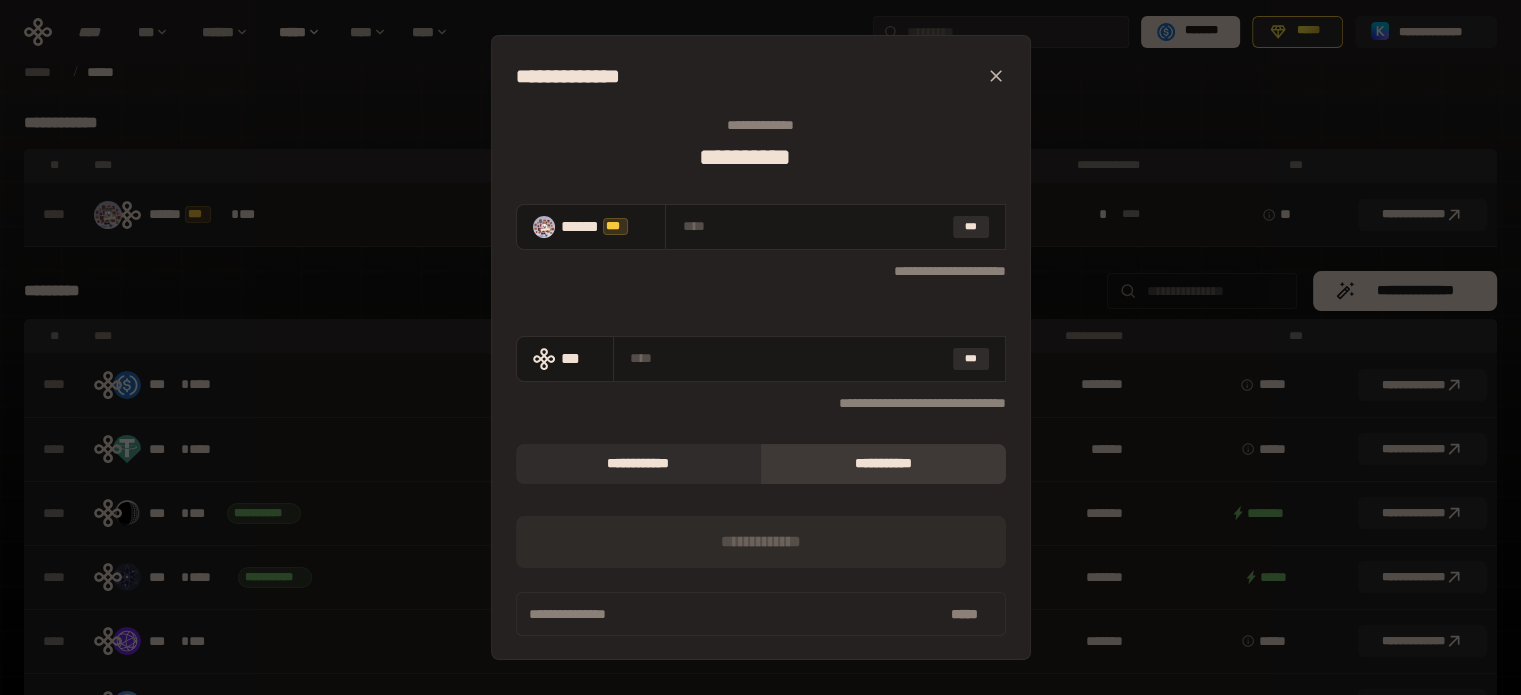 click 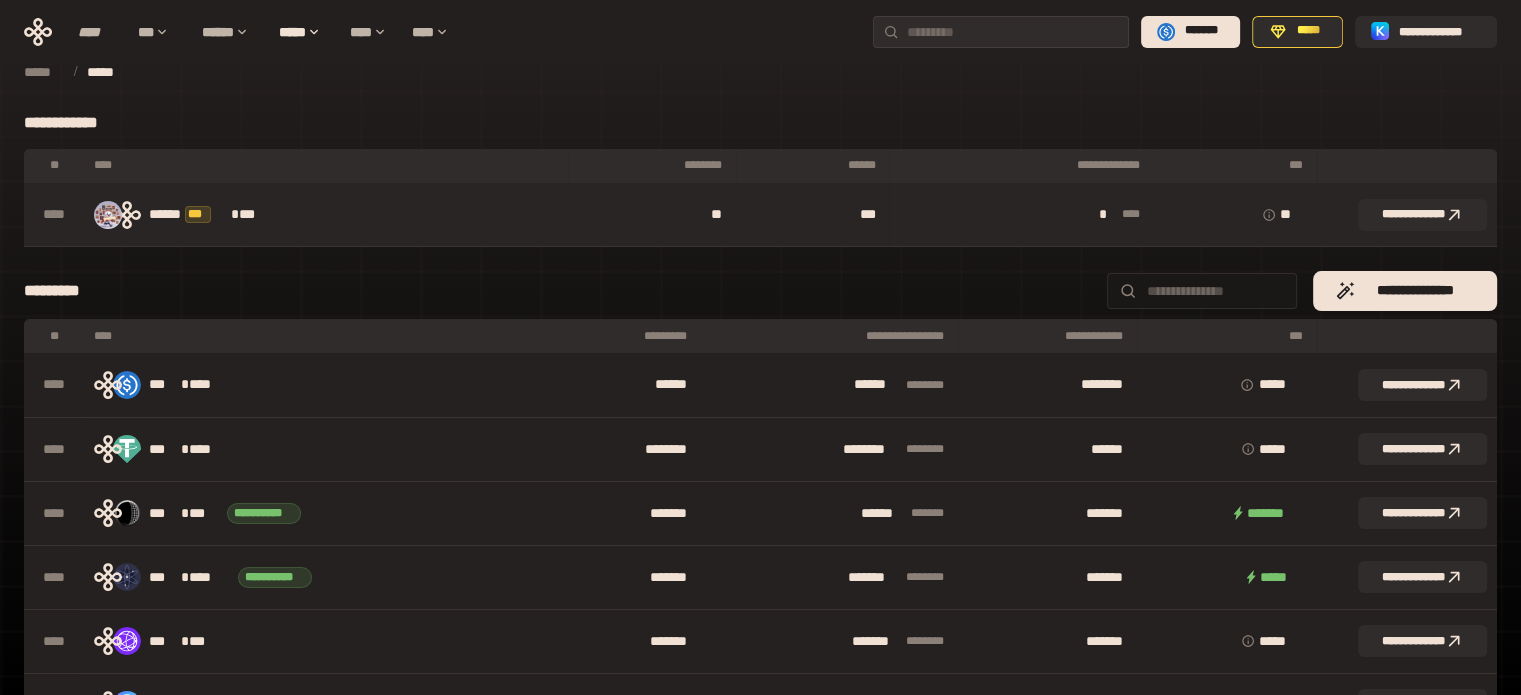 click on "******   *** * ***" at bounding box center (326, 215) 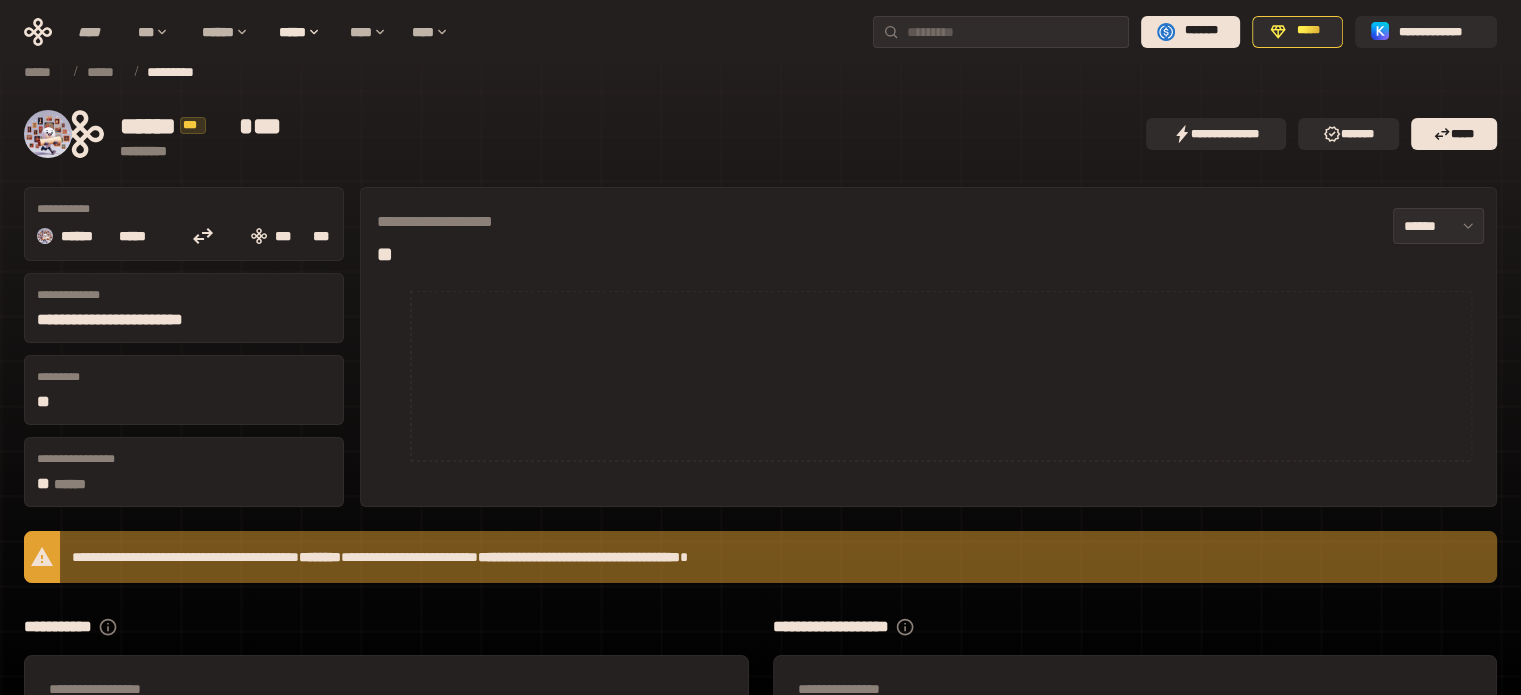 click on "**********" at bounding box center (579, 557) 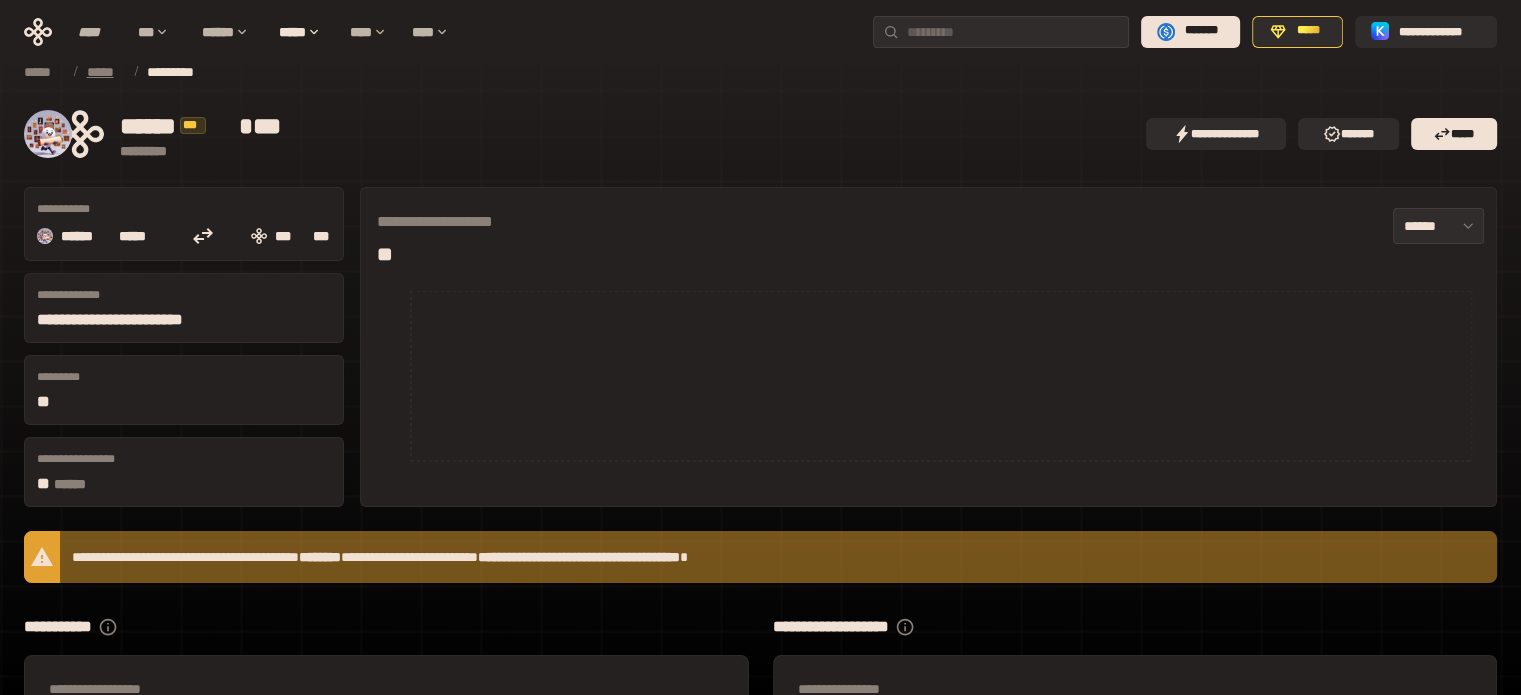 click on "*****" at bounding box center (105, 72) 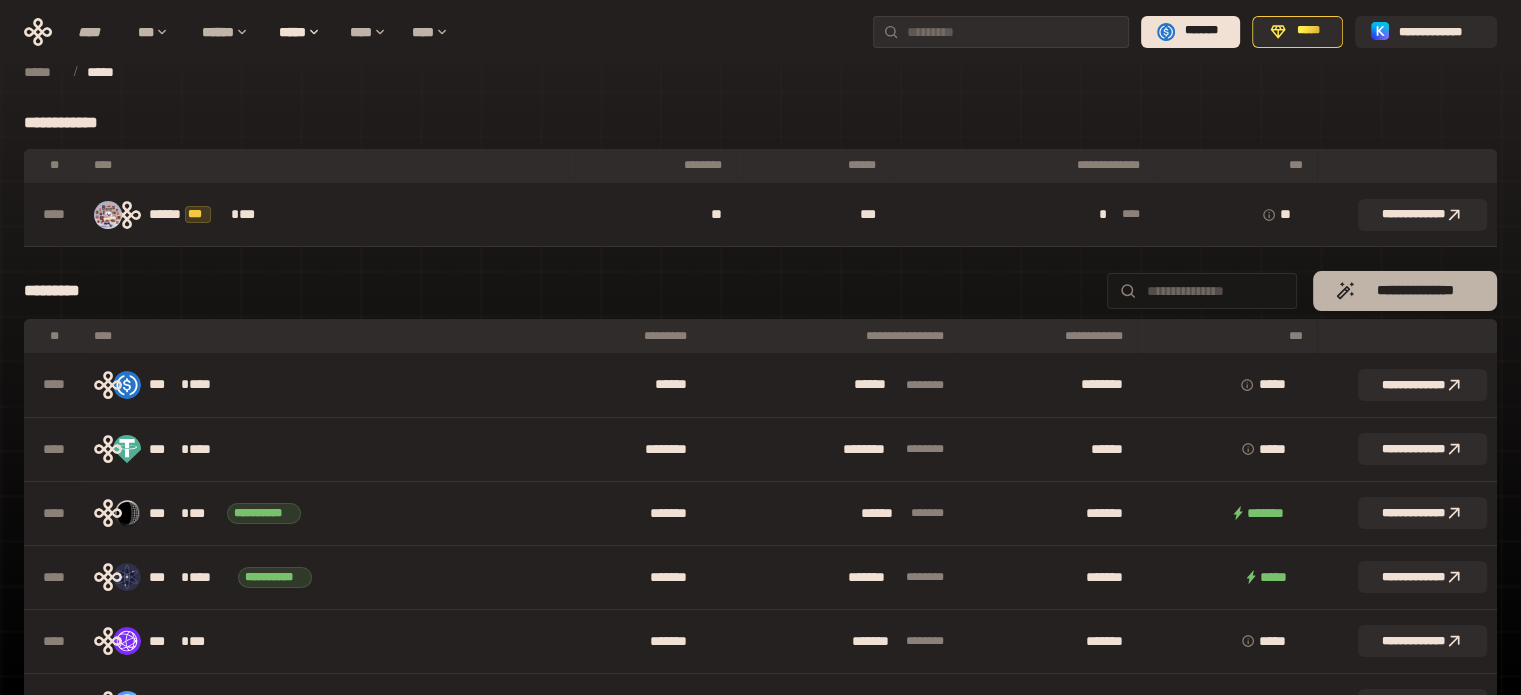 click on "**********" at bounding box center [1414, 291] 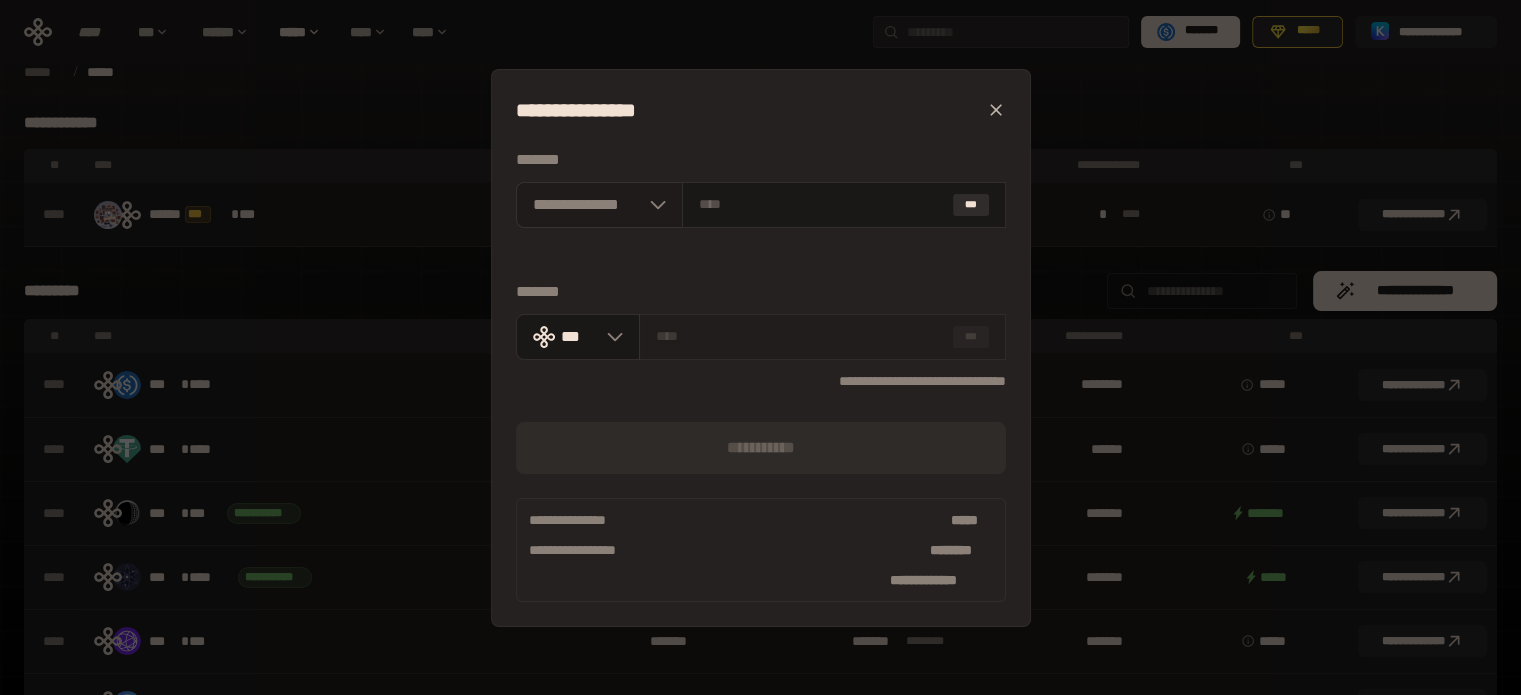 click on "**********" at bounding box center (600, 205) 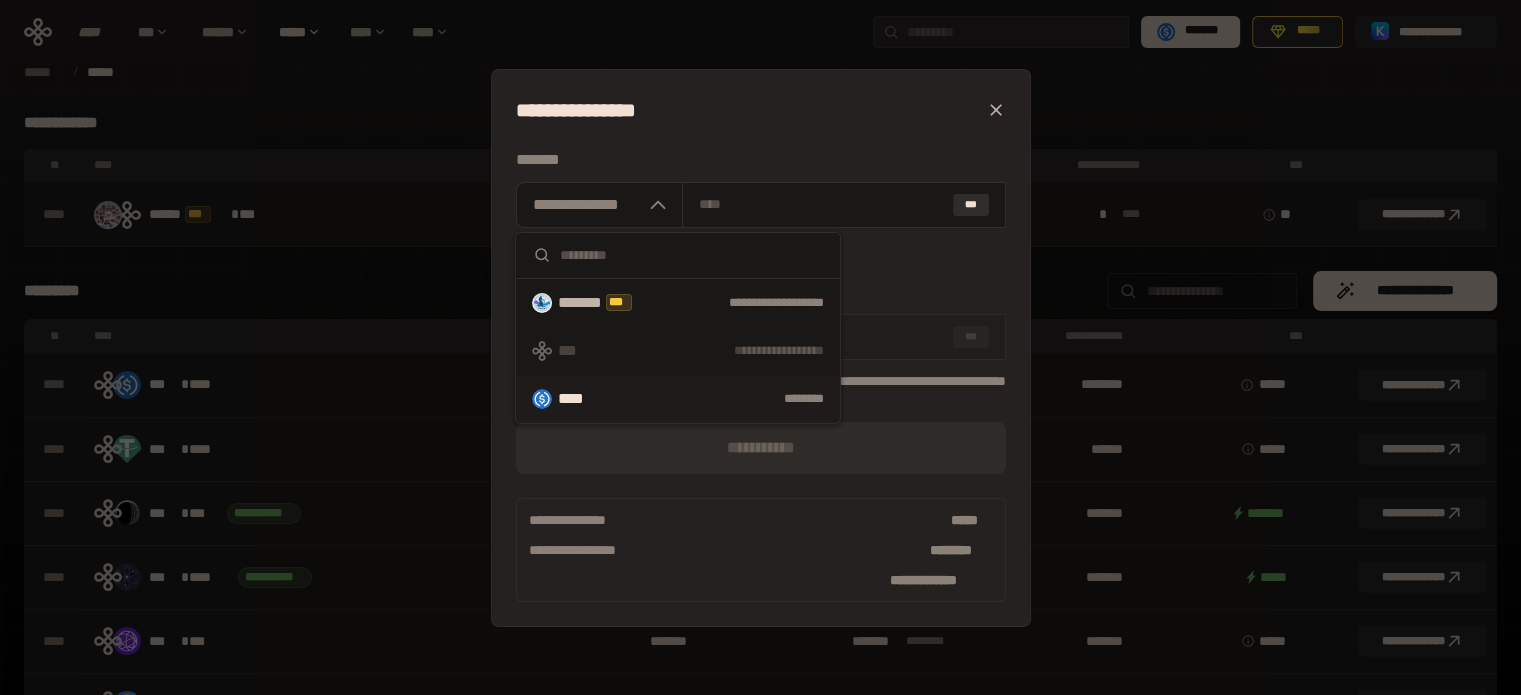 click on "****" at bounding box center (580, 399) 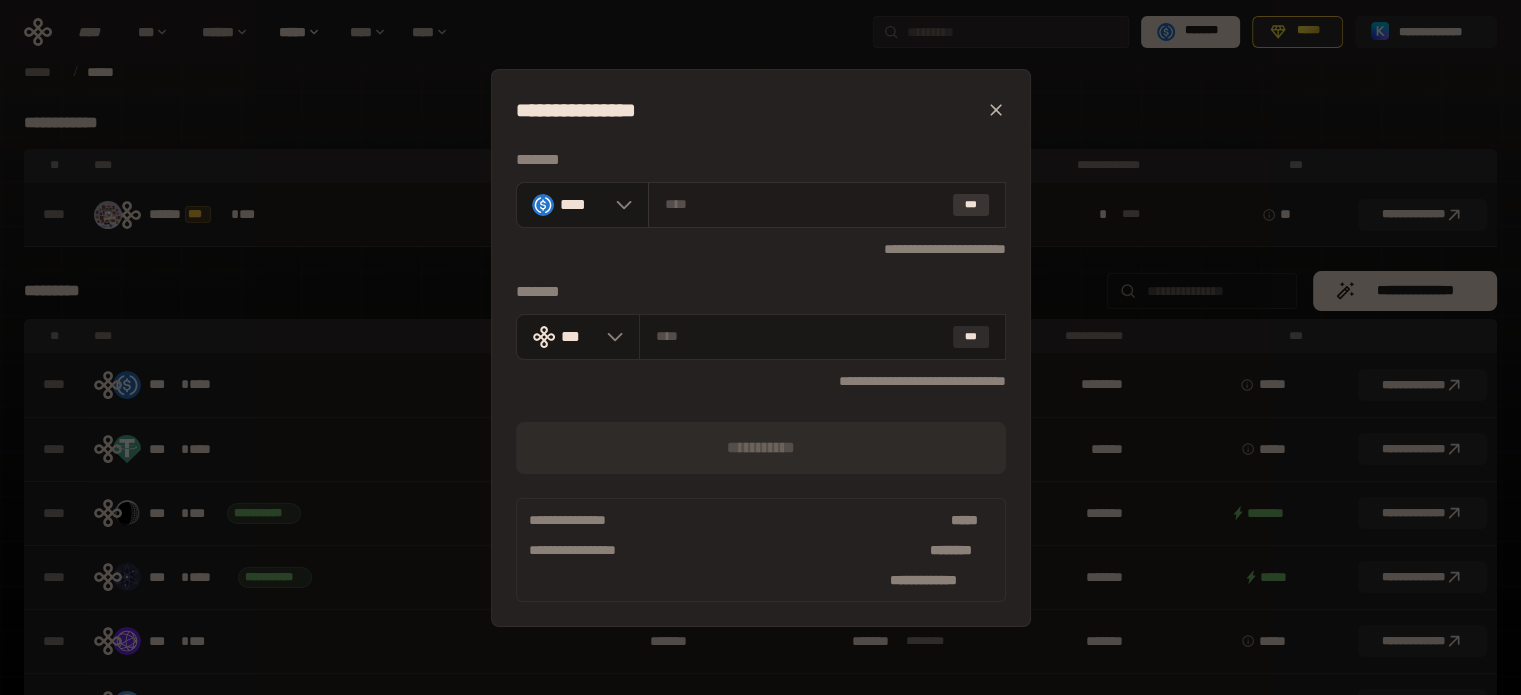 click on "***" at bounding box center (971, 205) 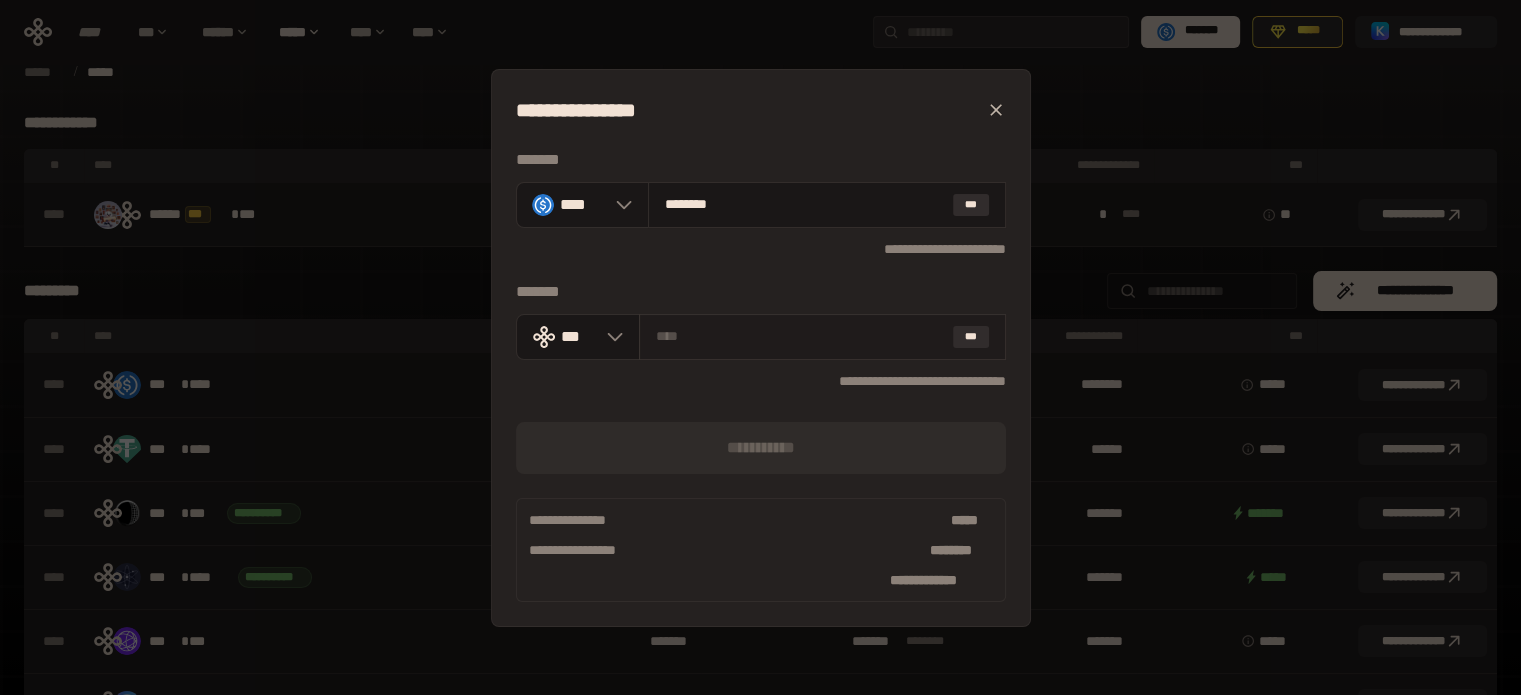 click at bounding box center [800, 336] 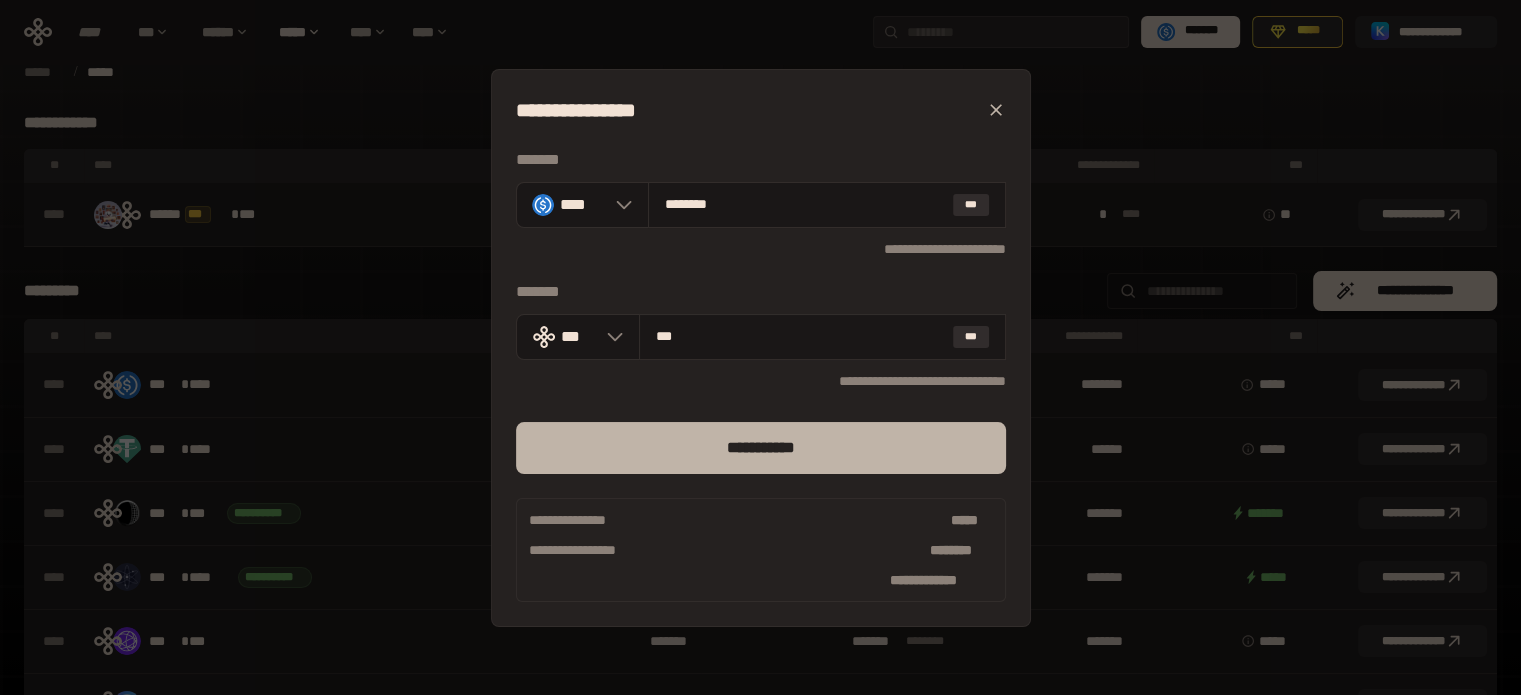 type on "***" 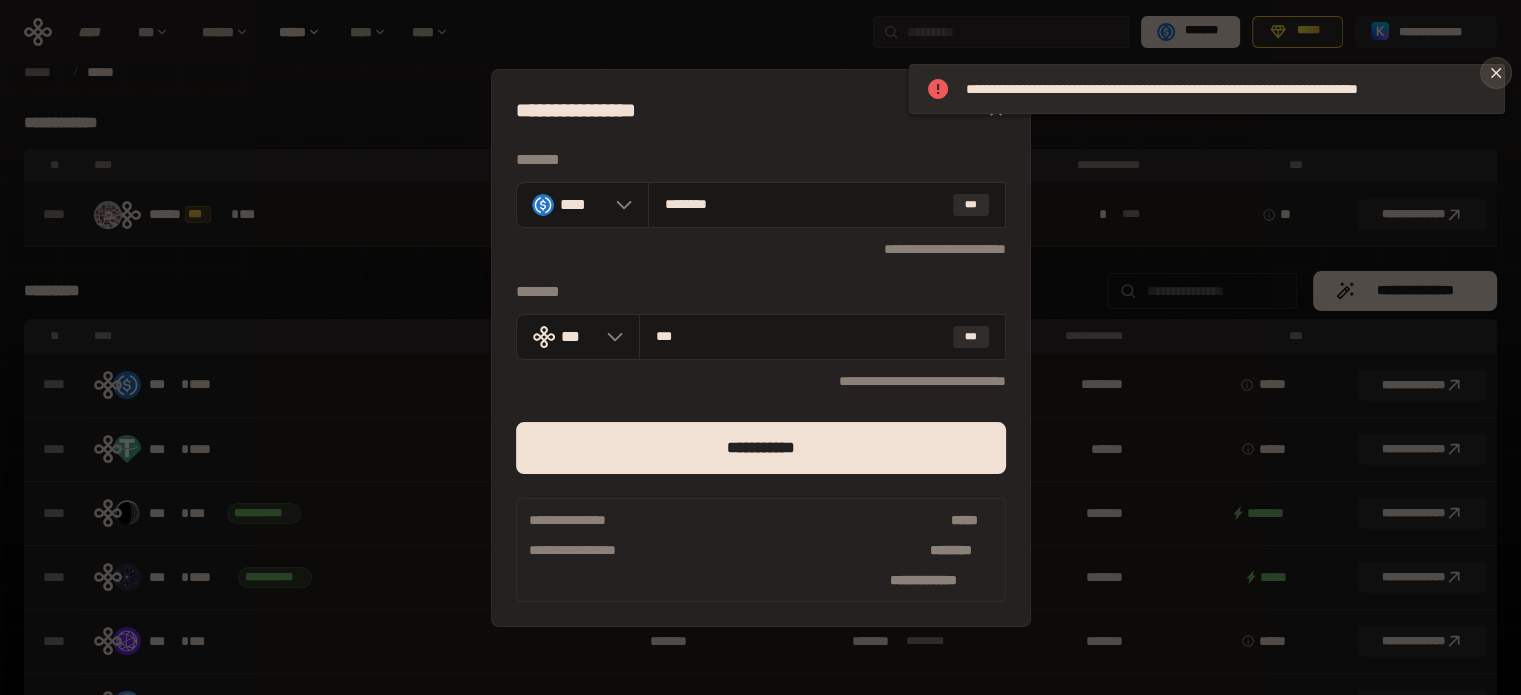 click 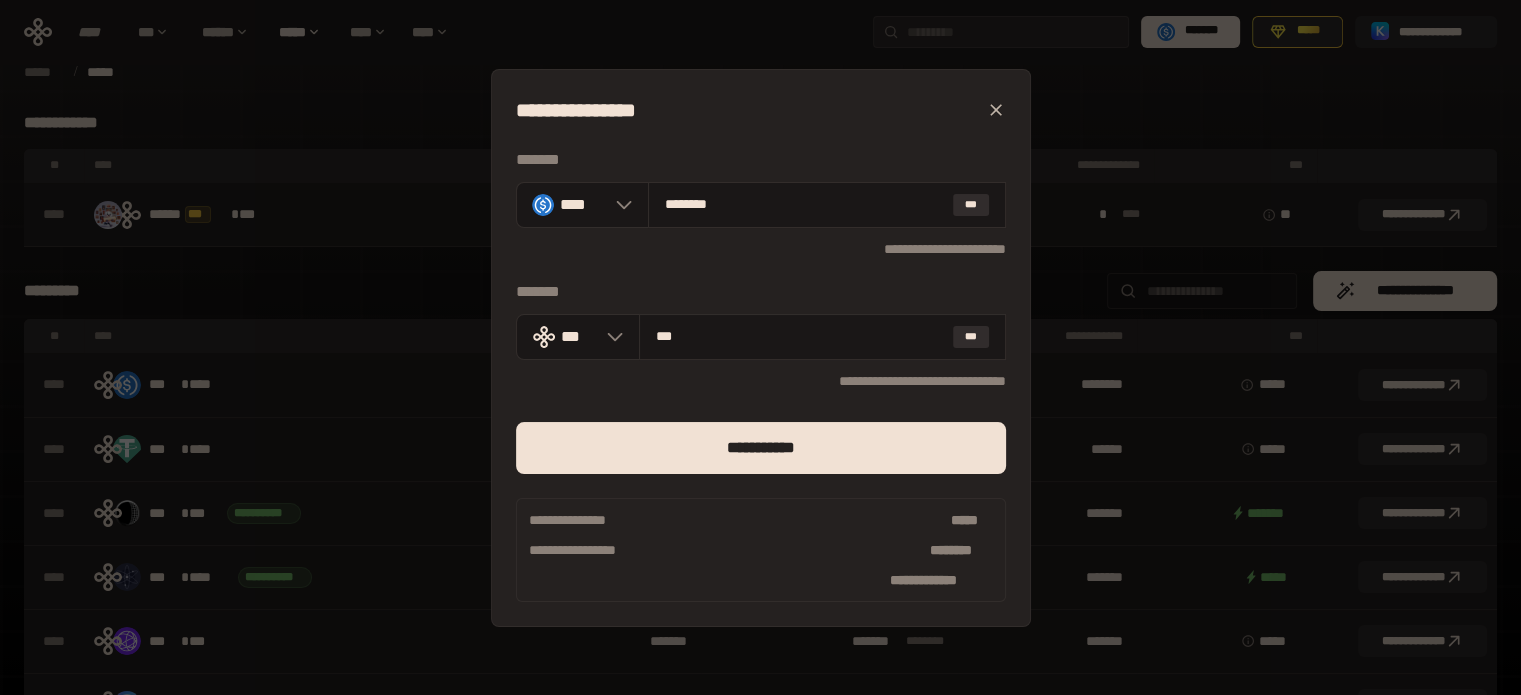 click 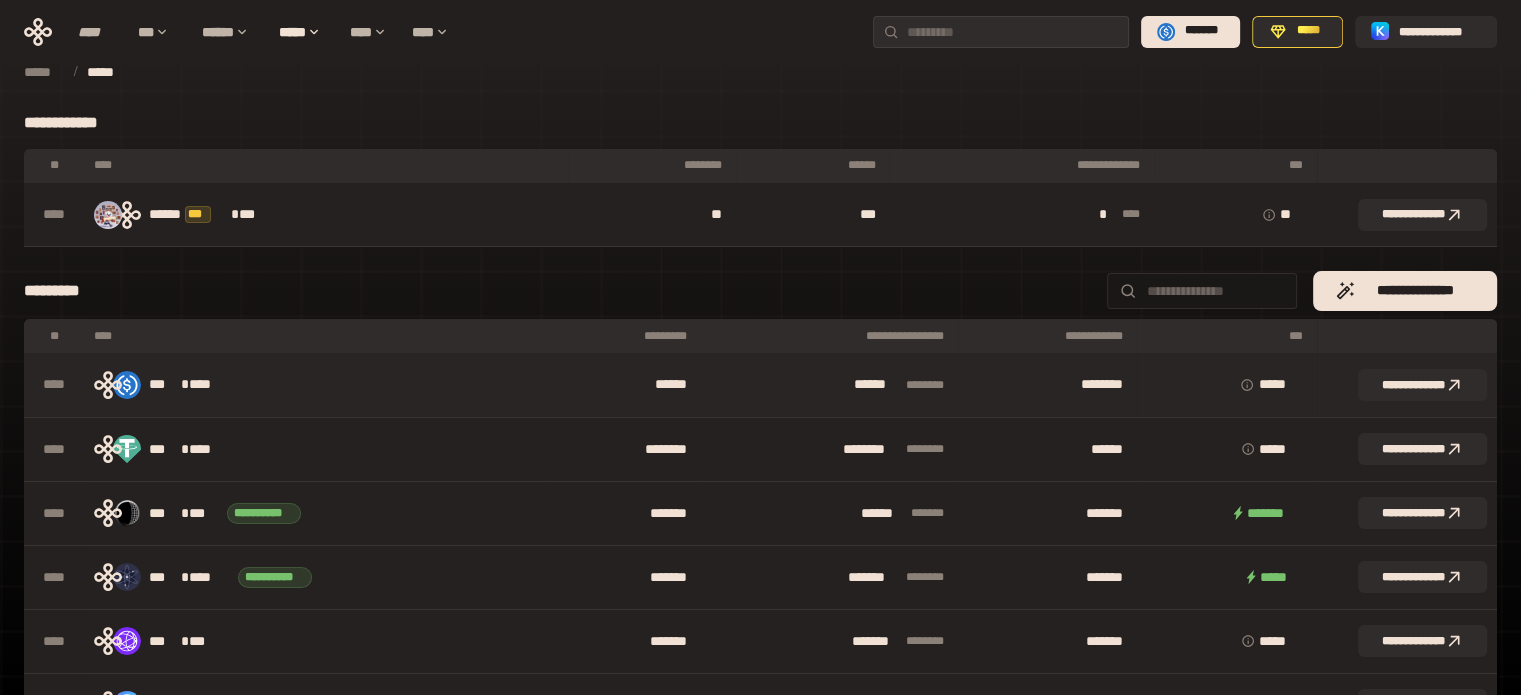 click on "****" at bounding box center (209, 385) 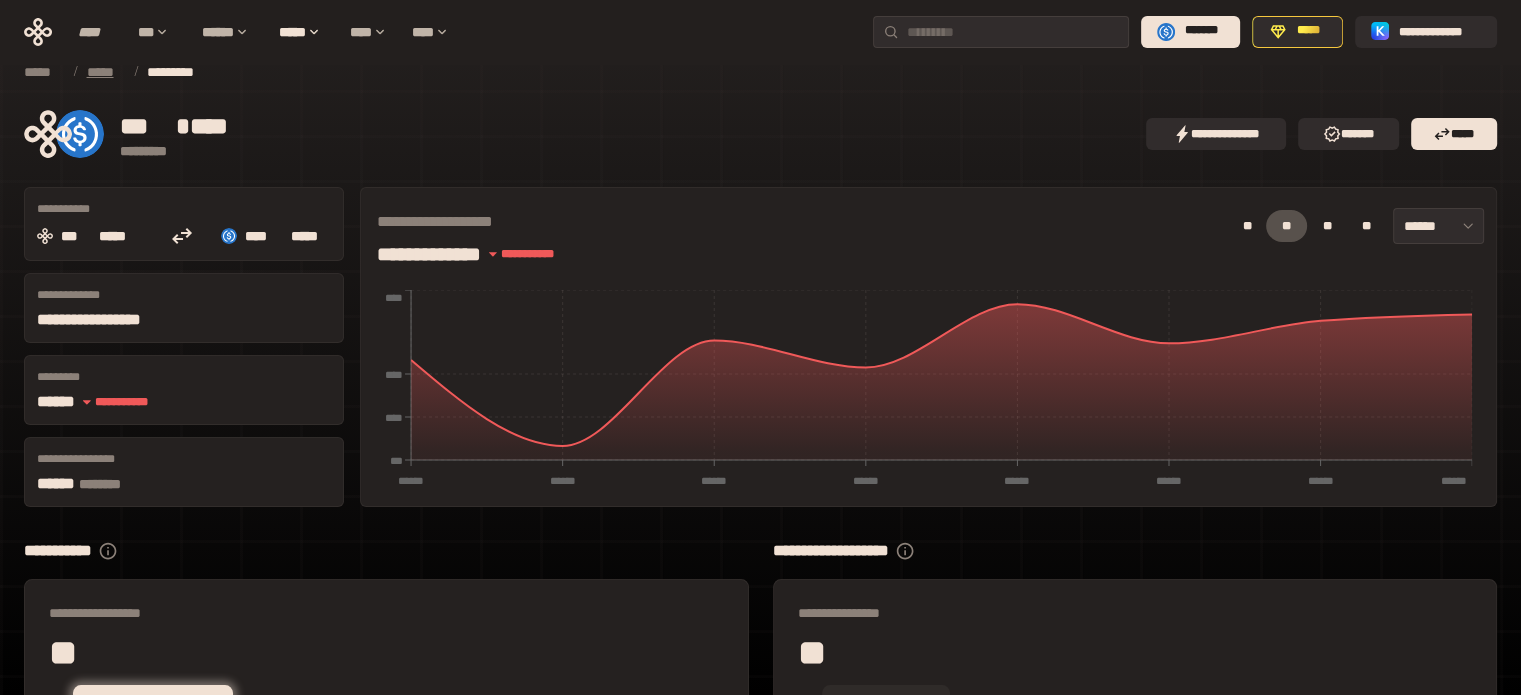 click on "*****" at bounding box center [105, 72] 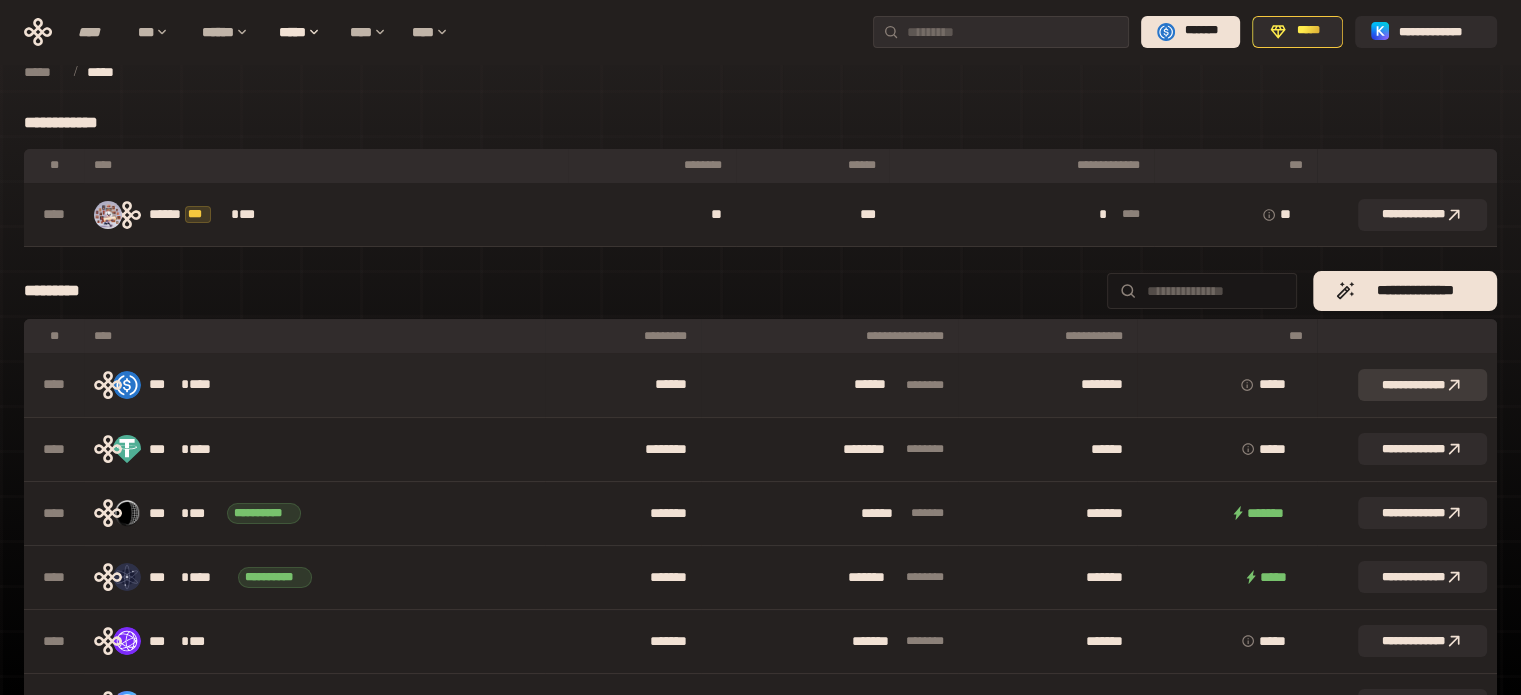 click on "**********" at bounding box center (1422, 385) 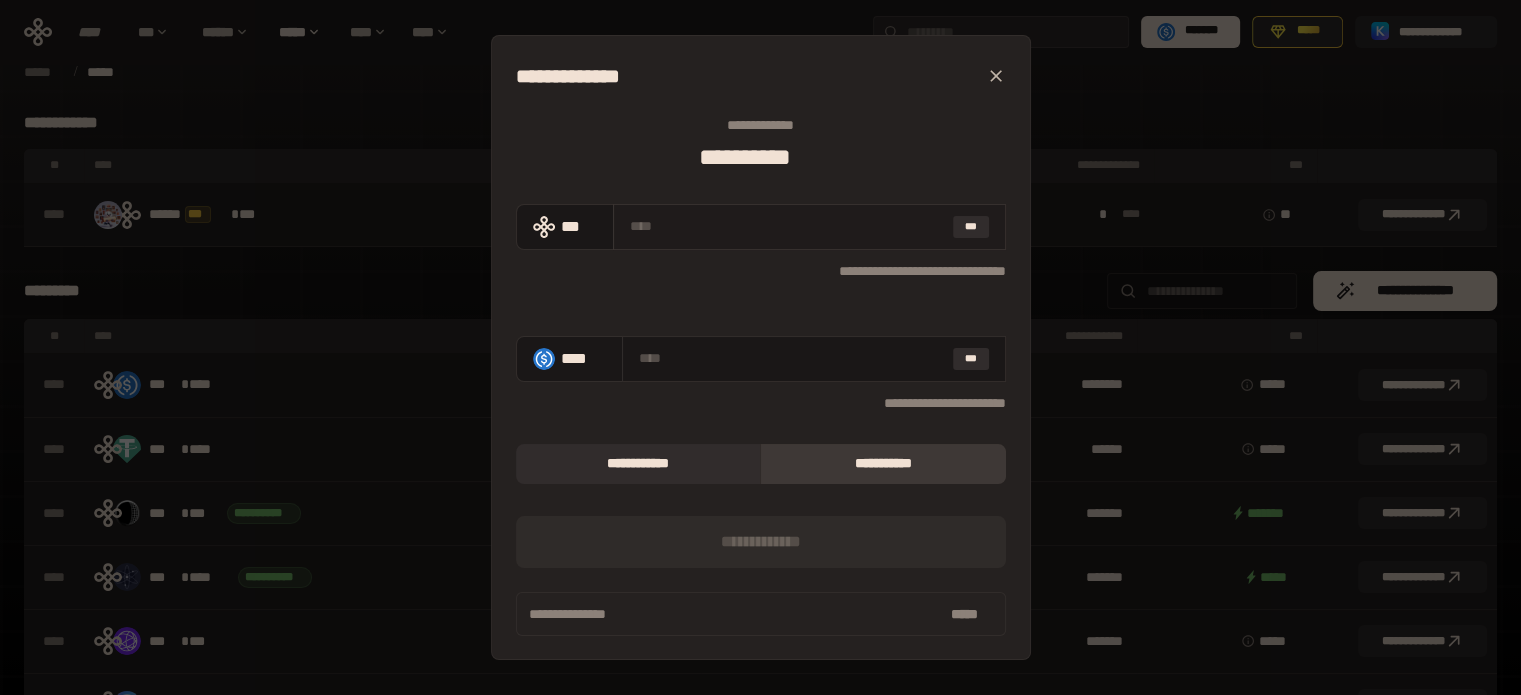 click at bounding box center (787, 226) 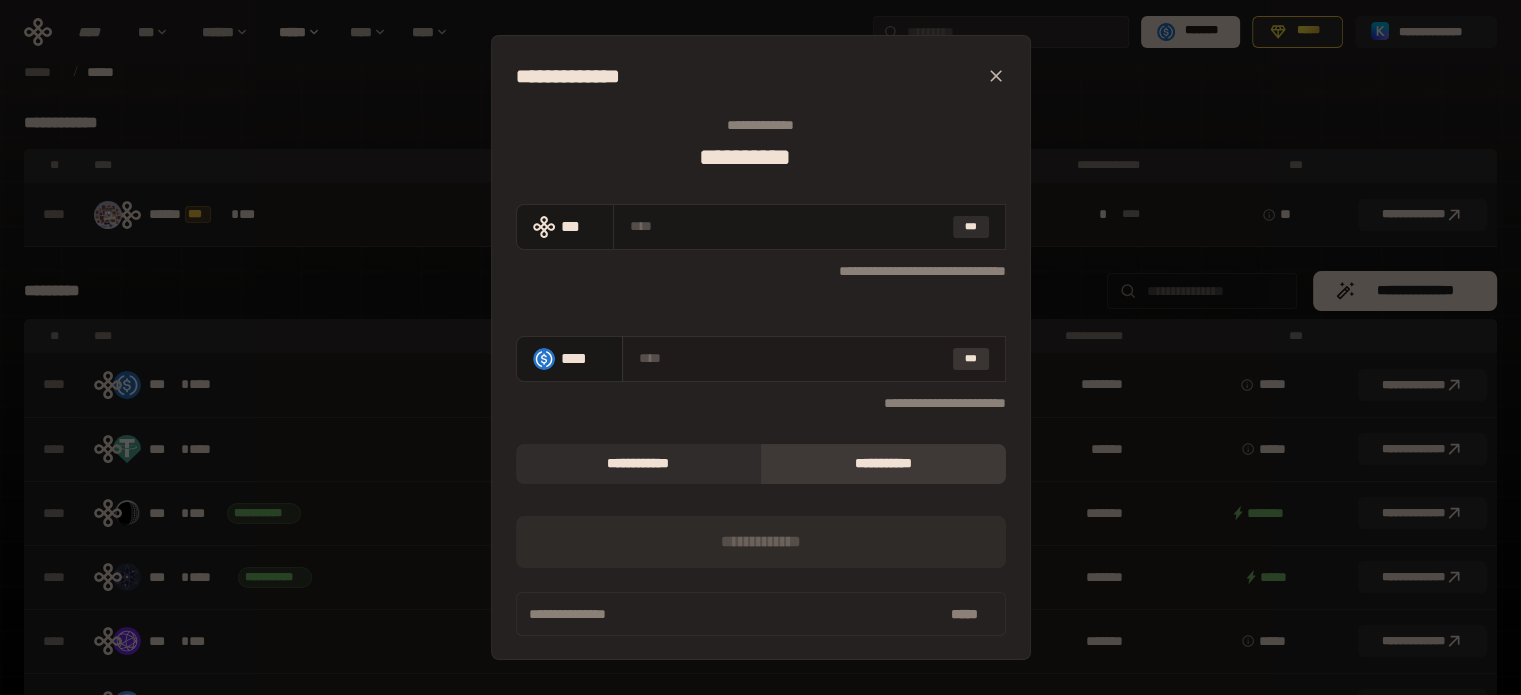click on "***" at bounding box center (971, 359) 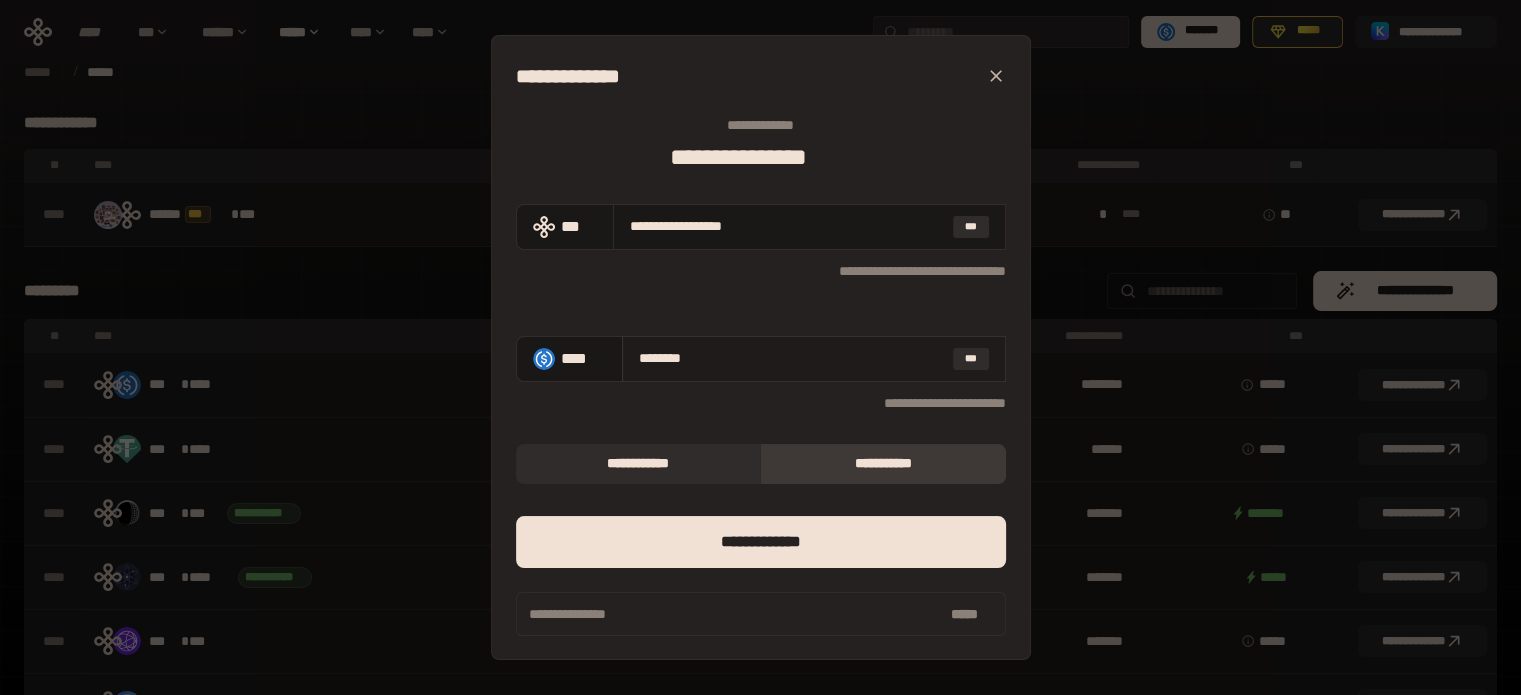 drag, startPoint x: 662, startPoint y: 355, endPoint x: 793, endPoint y: 355, distance: 131 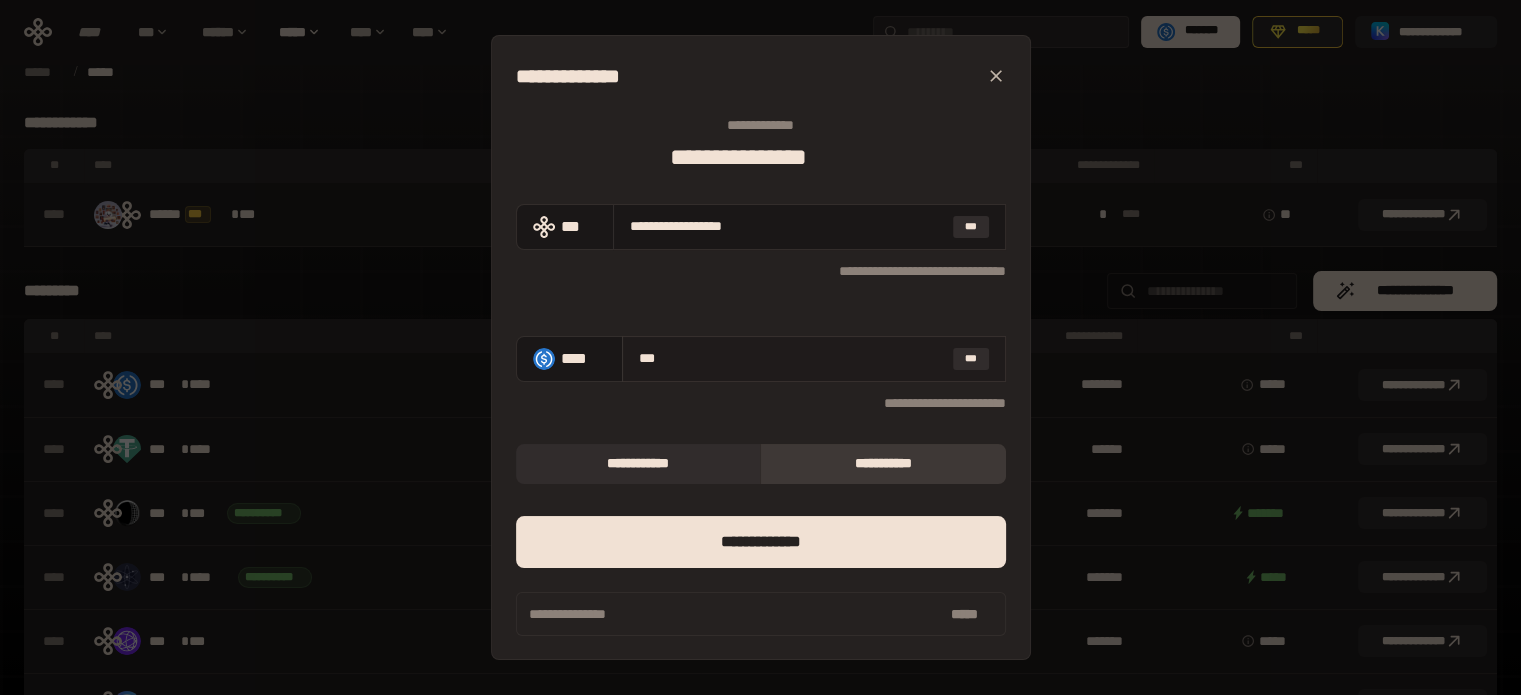 type on "**********" 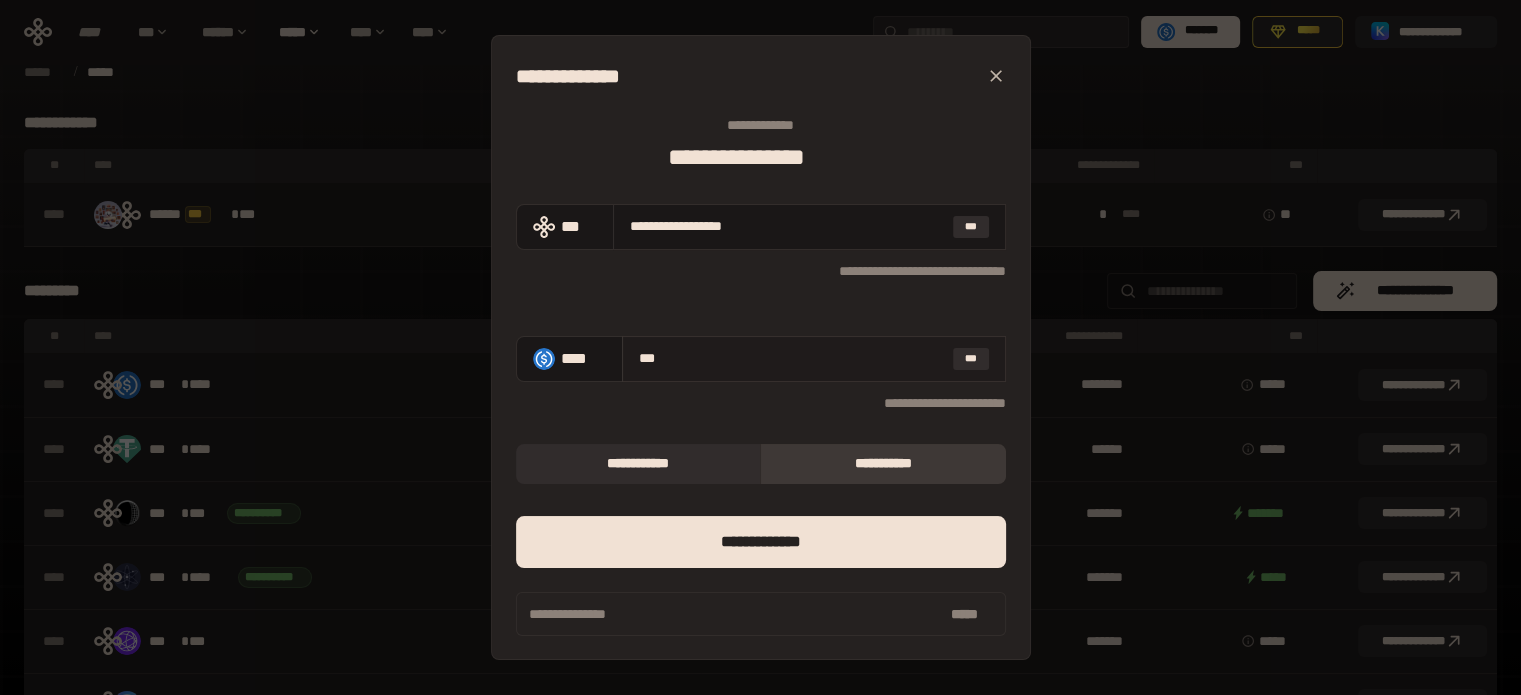 type on "**" 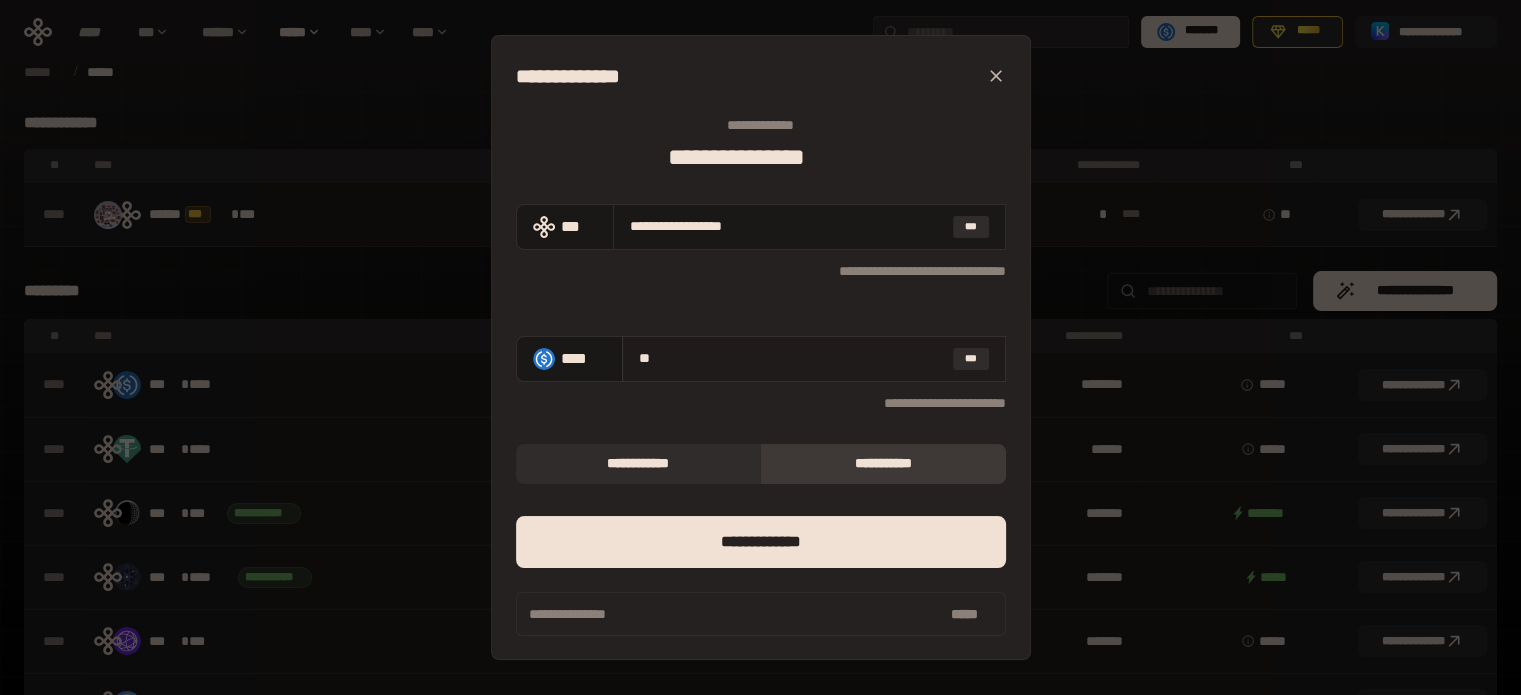 type 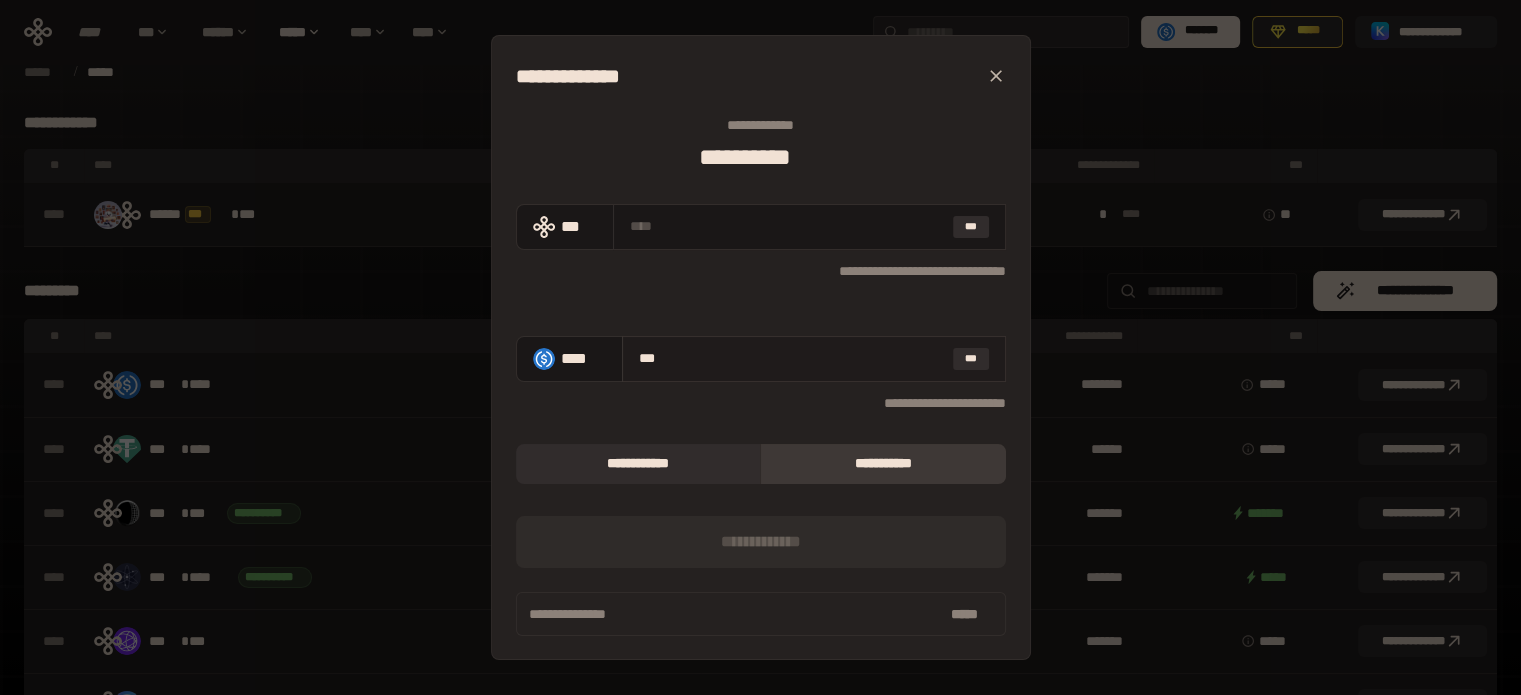 type on "****" 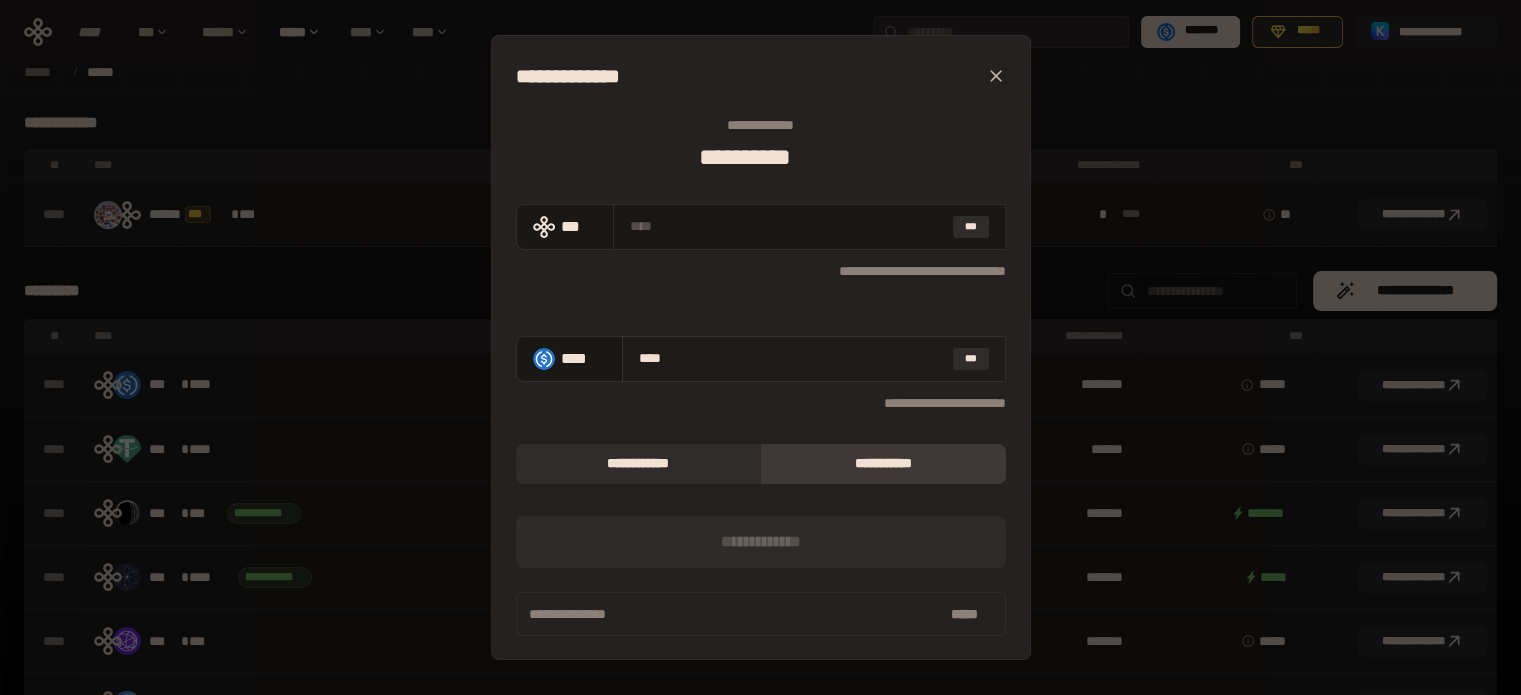 type on "**********" 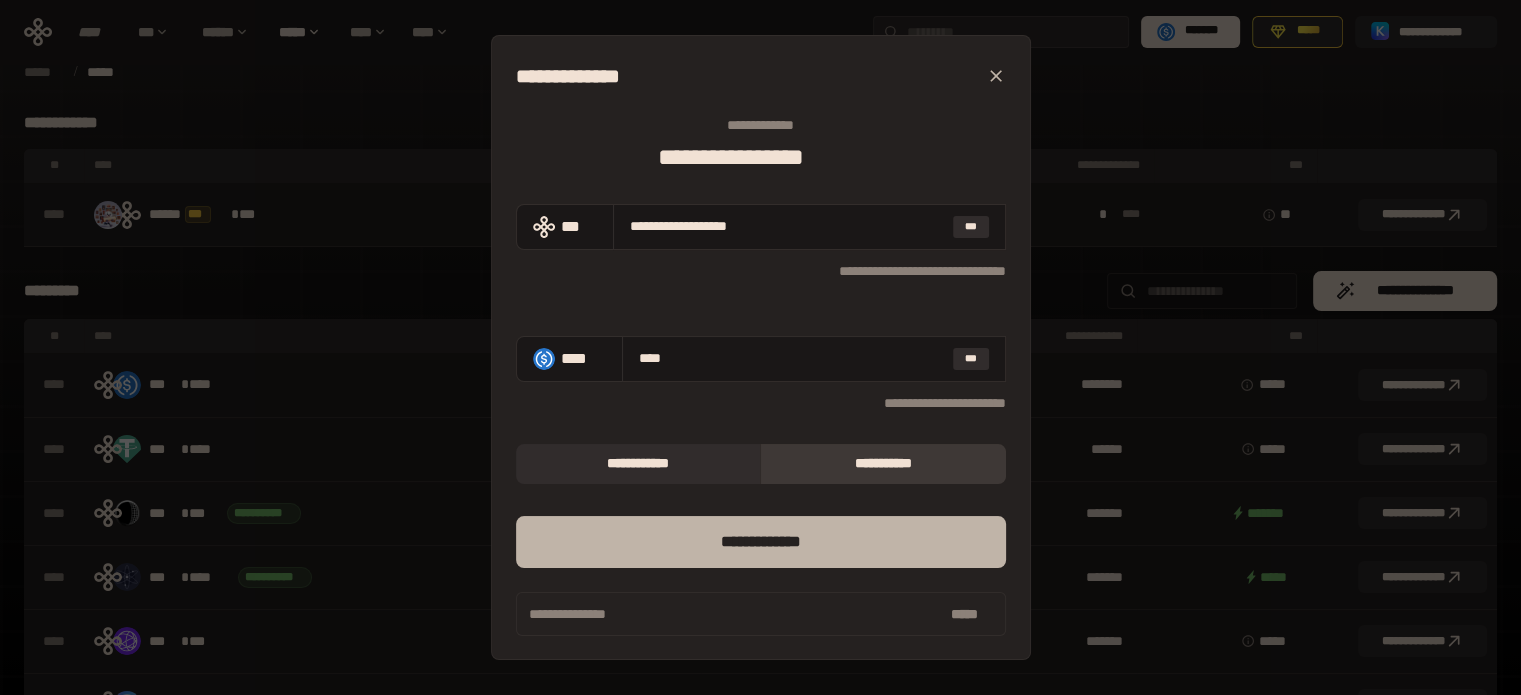 type on "****" 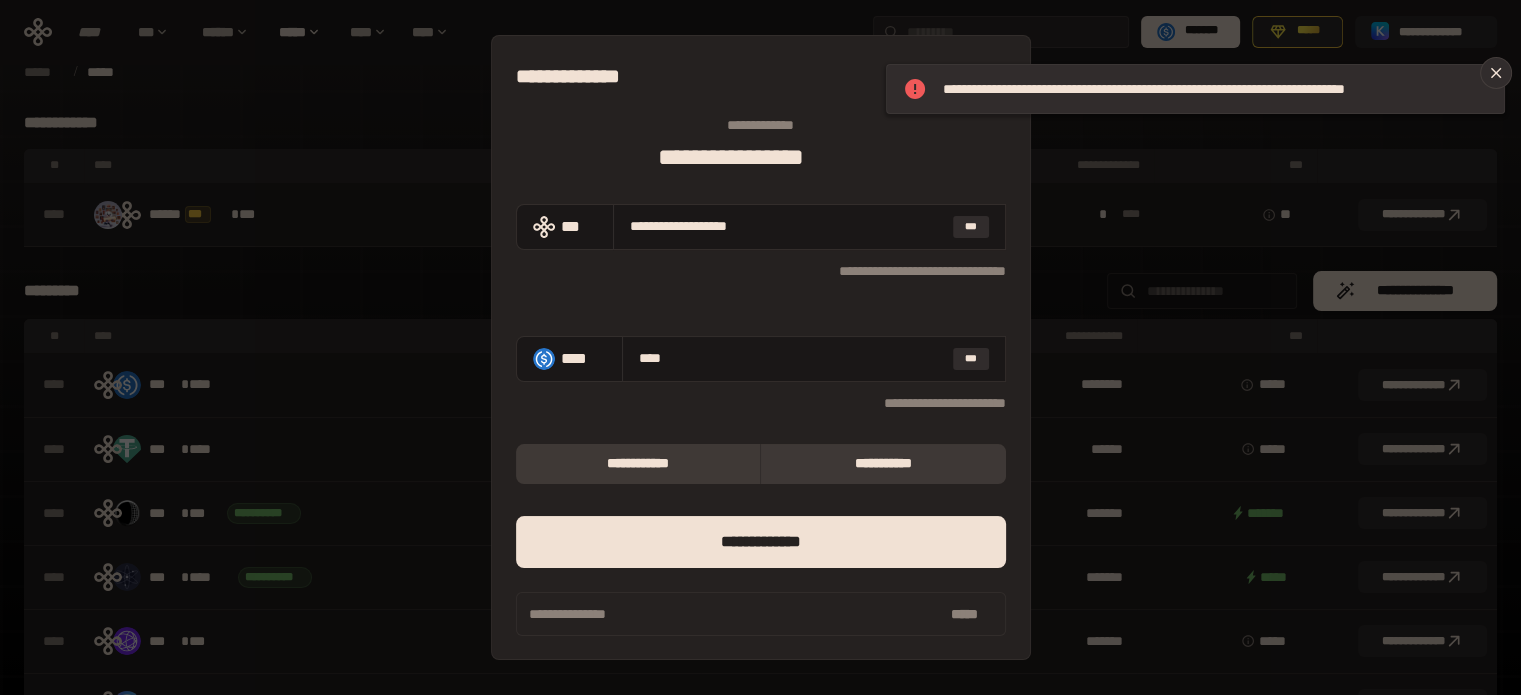 click on "**********" at bounding box center [638, 464] 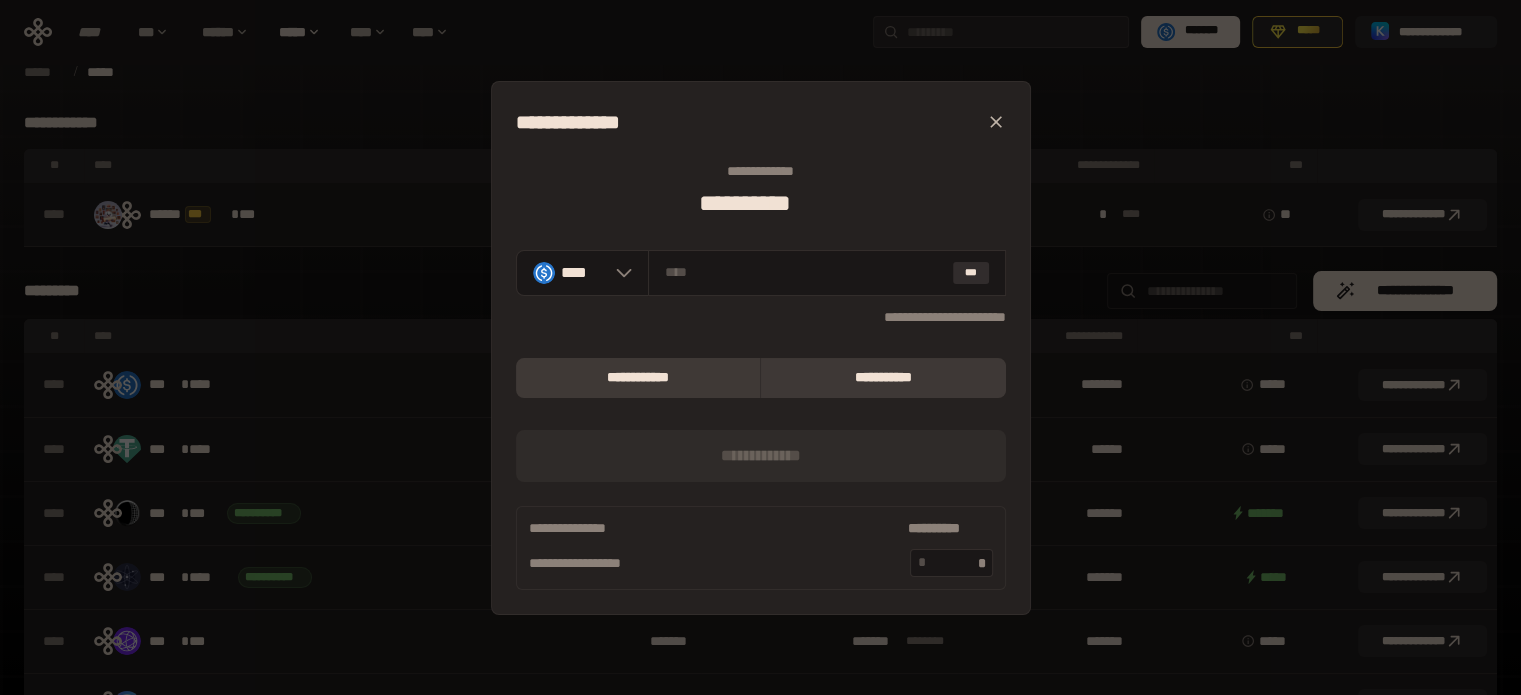click on "**********" at bounding box center (883, 378) 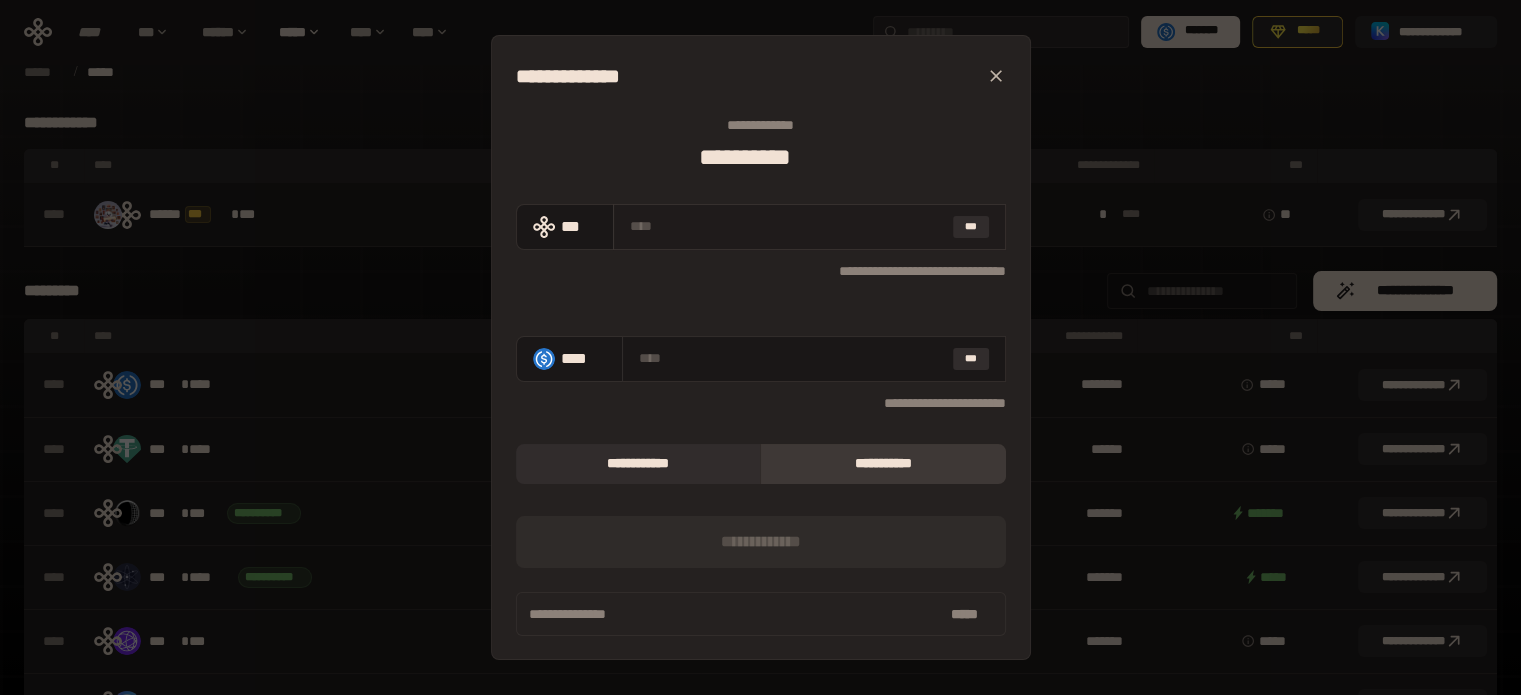 click at bounding box center [787, 226] 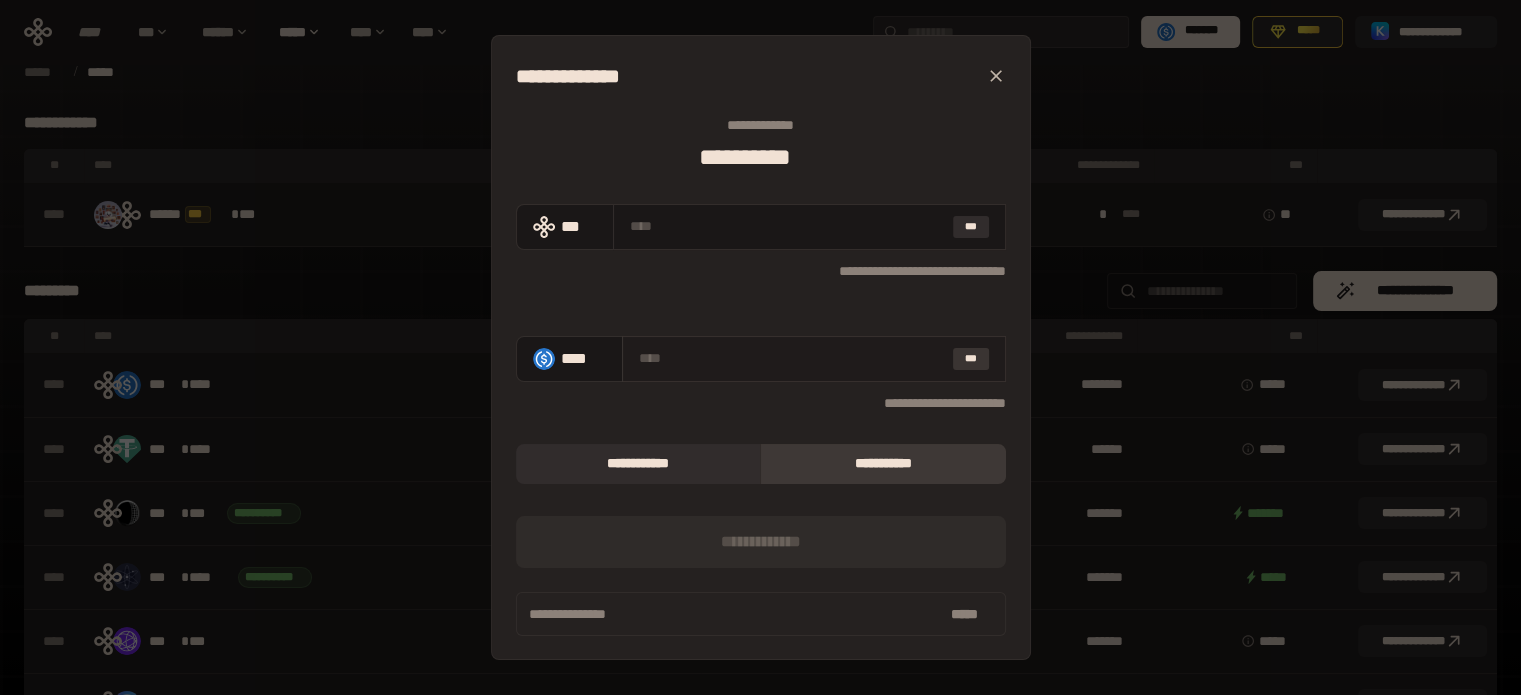 click on "***" at bounding box center (971, 359) 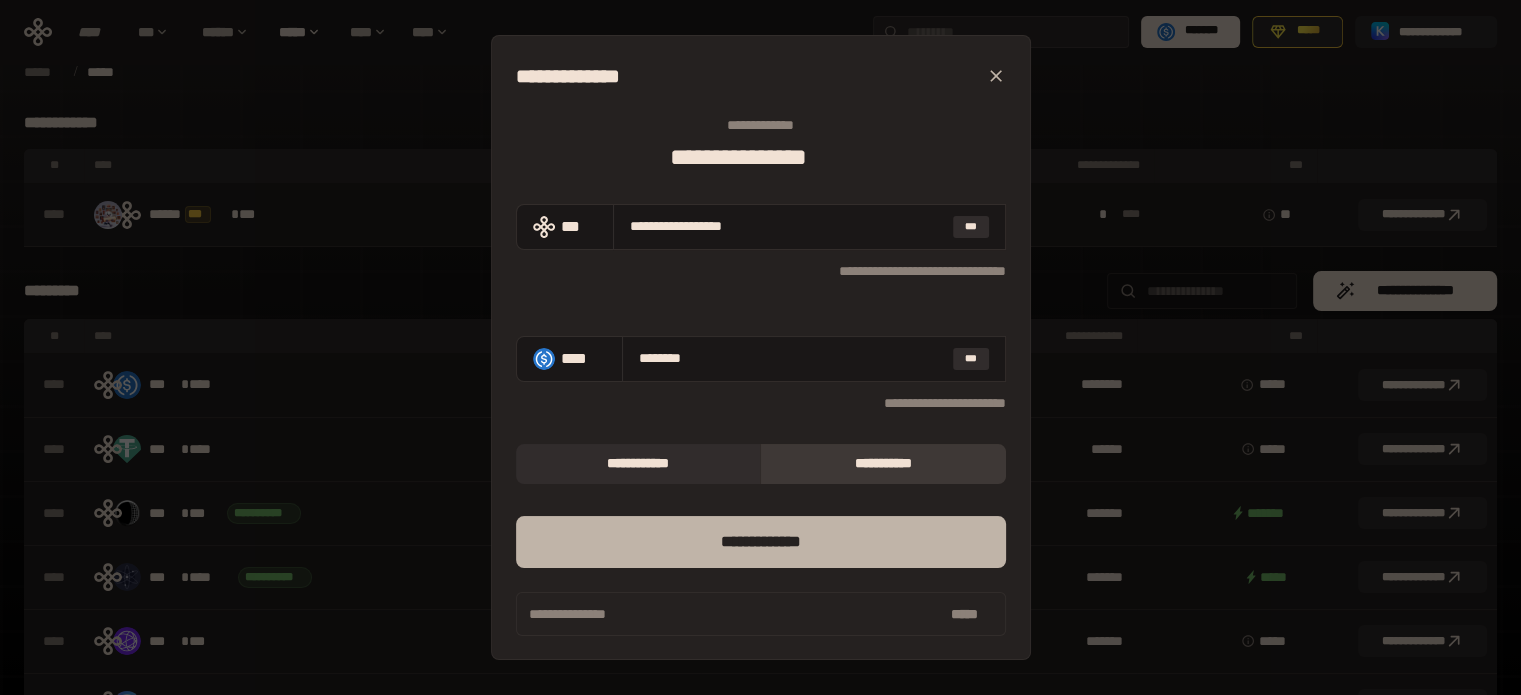click on "*** *********" at bounding box center (761, 542) 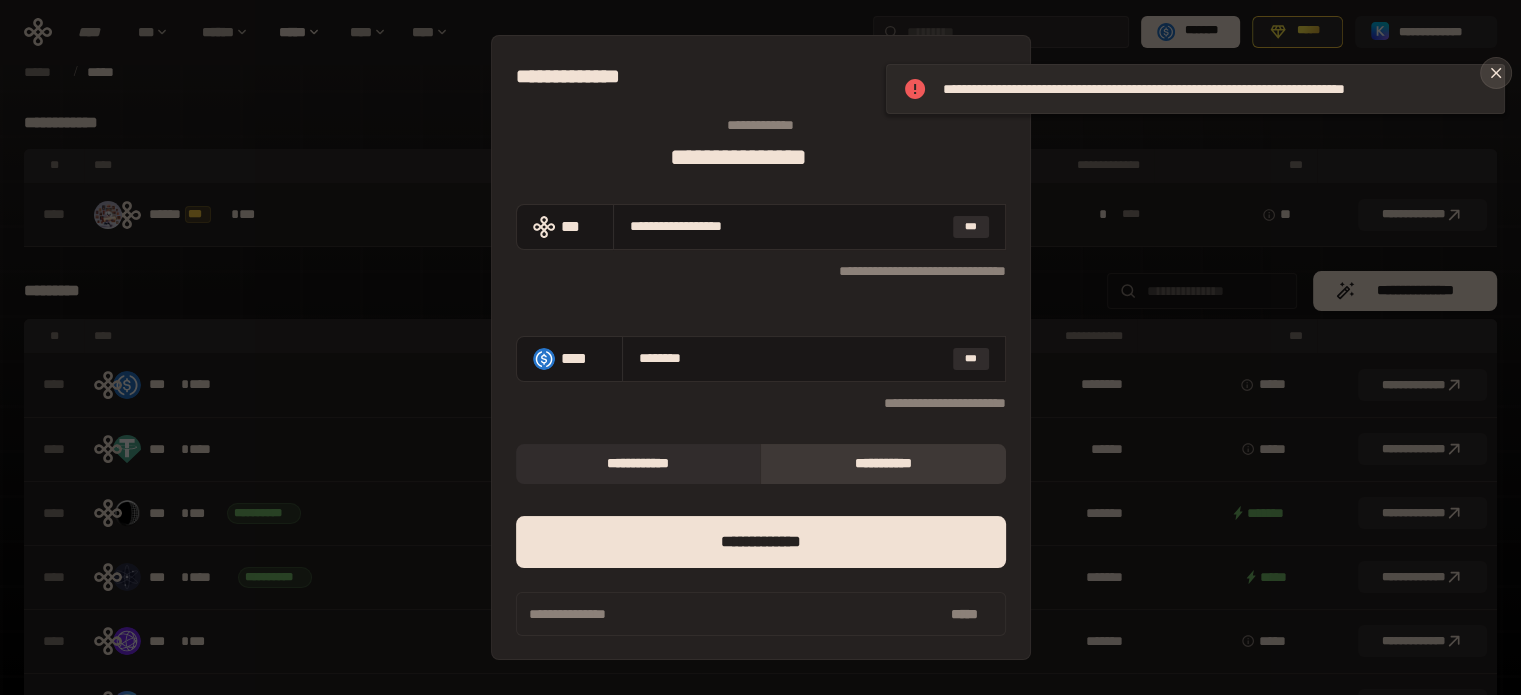 click 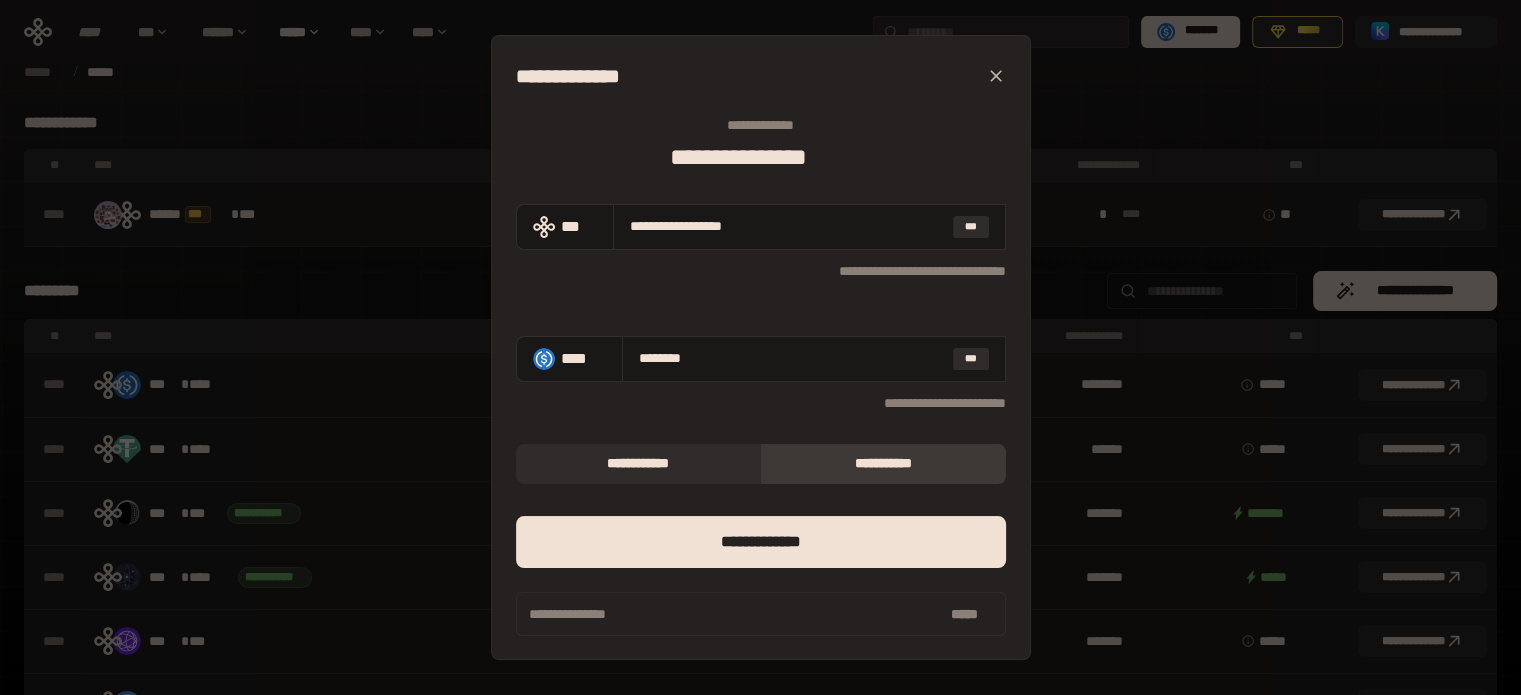 click 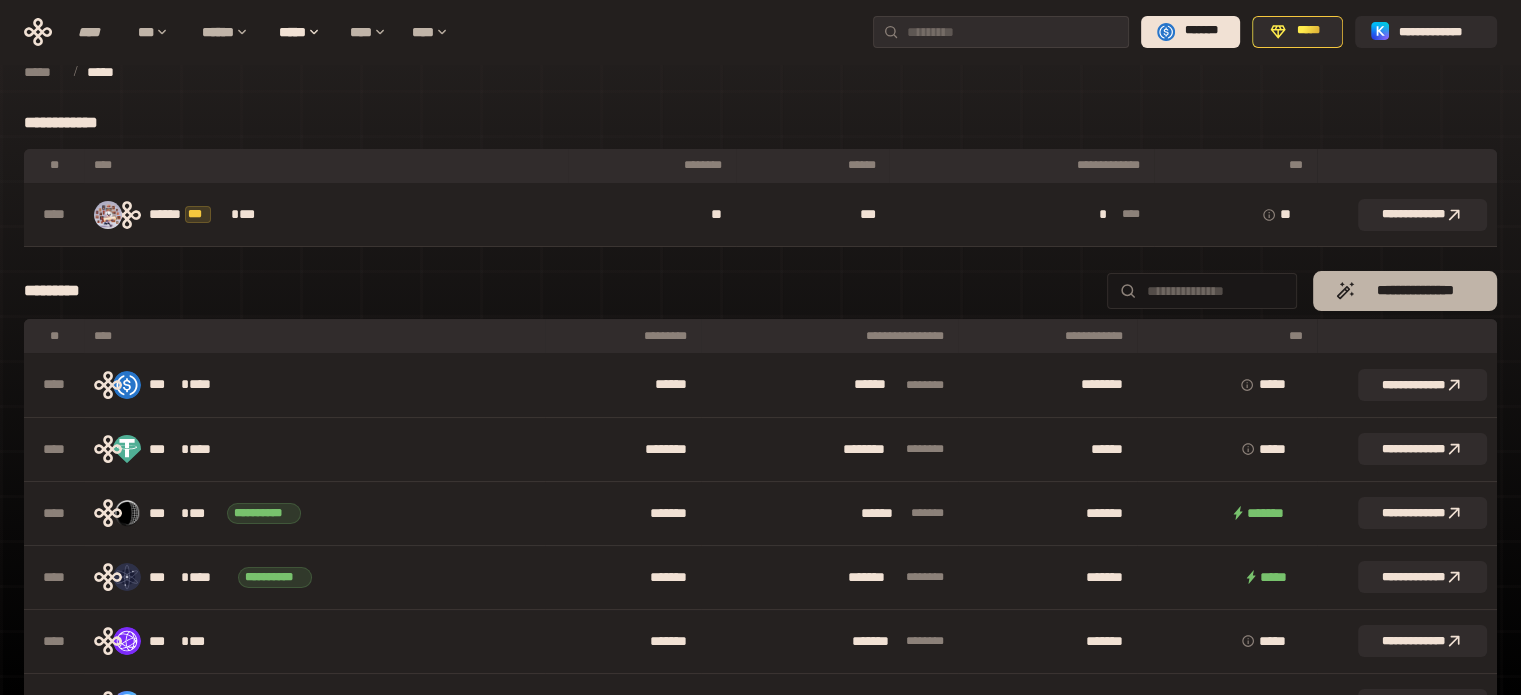 click on "**********" at bounding box center [1414, 291] 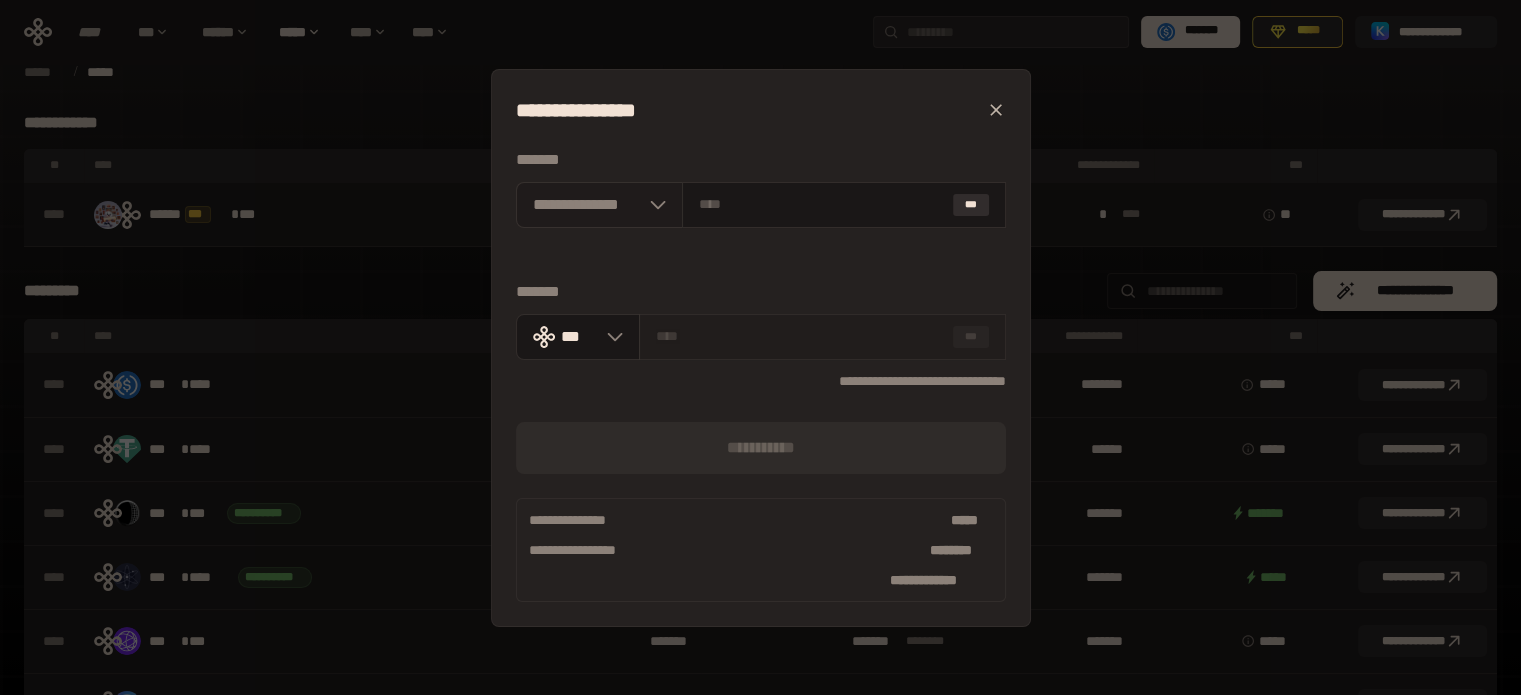 click 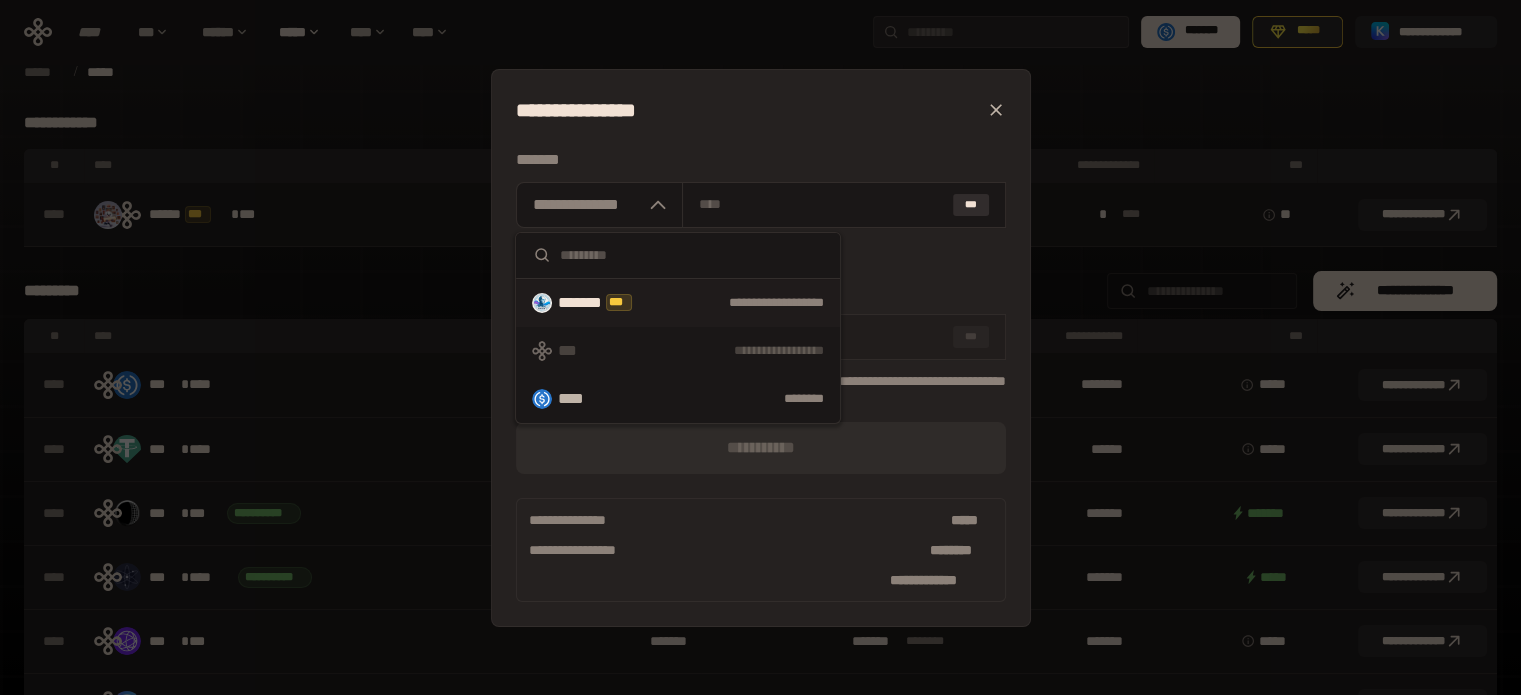 click on "**********" at bounding box center [753, 303] 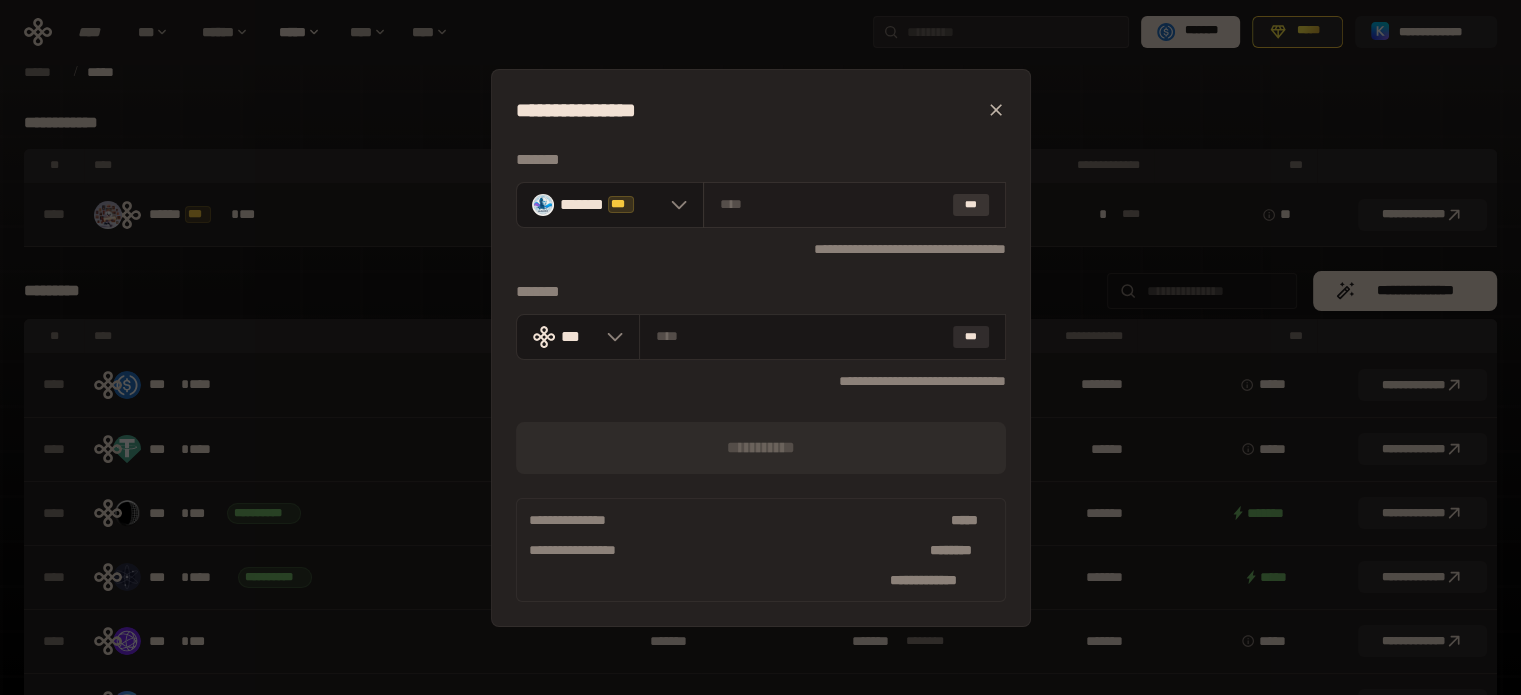 click on "***" at bounding box center (971, 205) 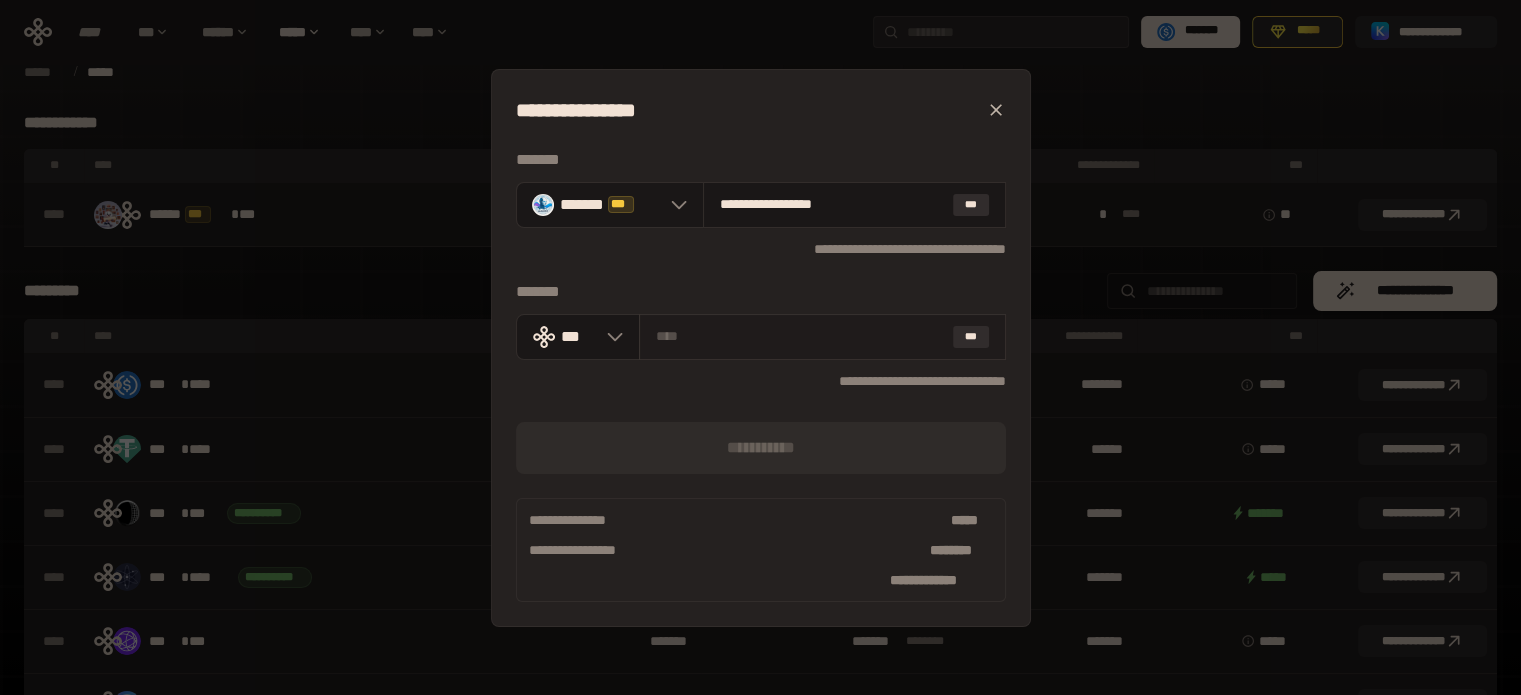 click at bounding box center (800, 336) 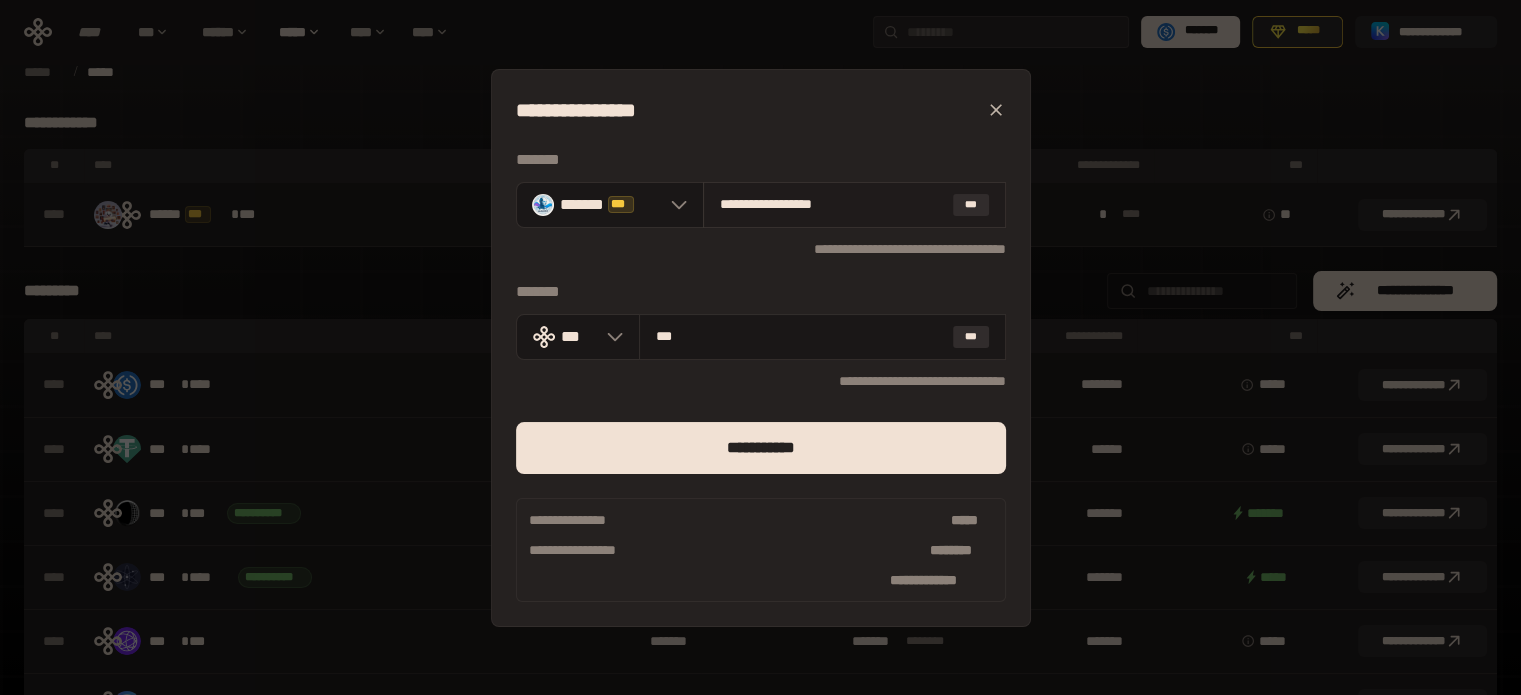 type on "***" 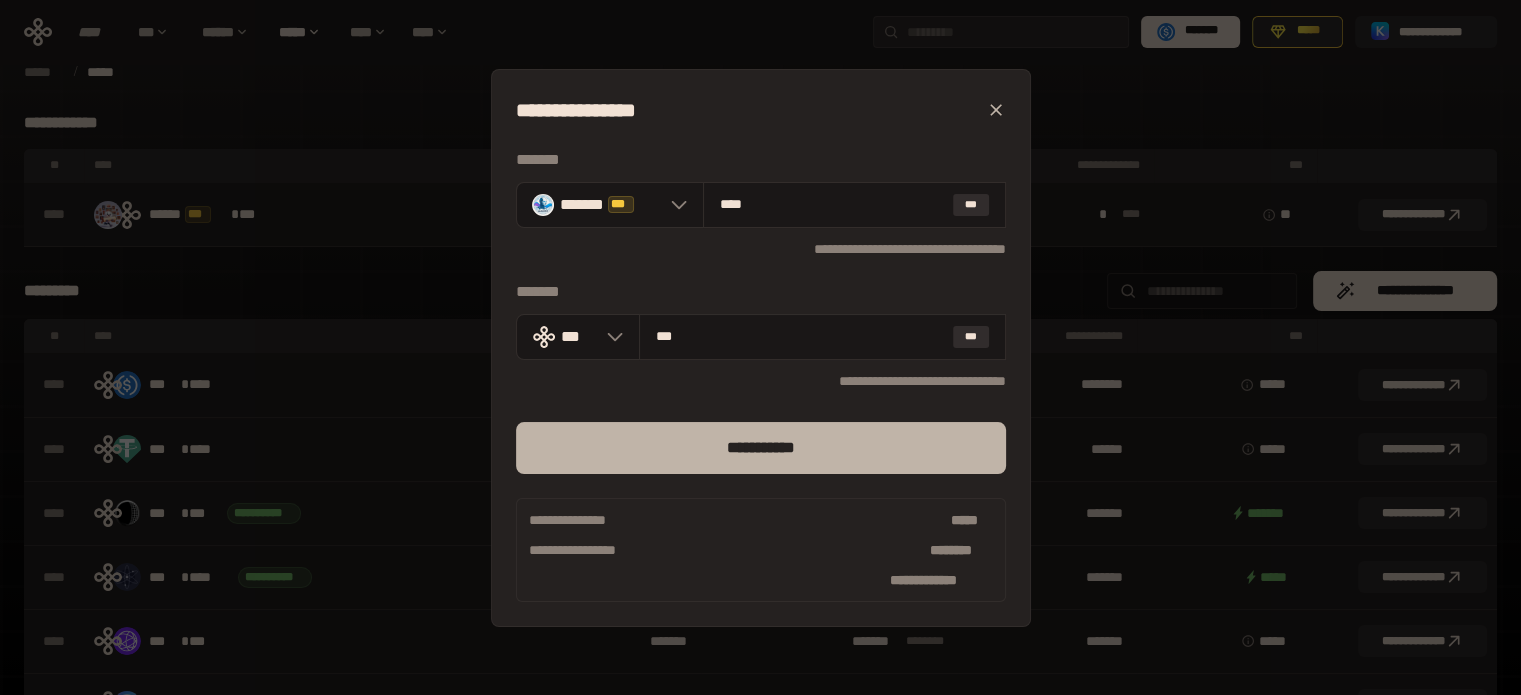 type on "****" 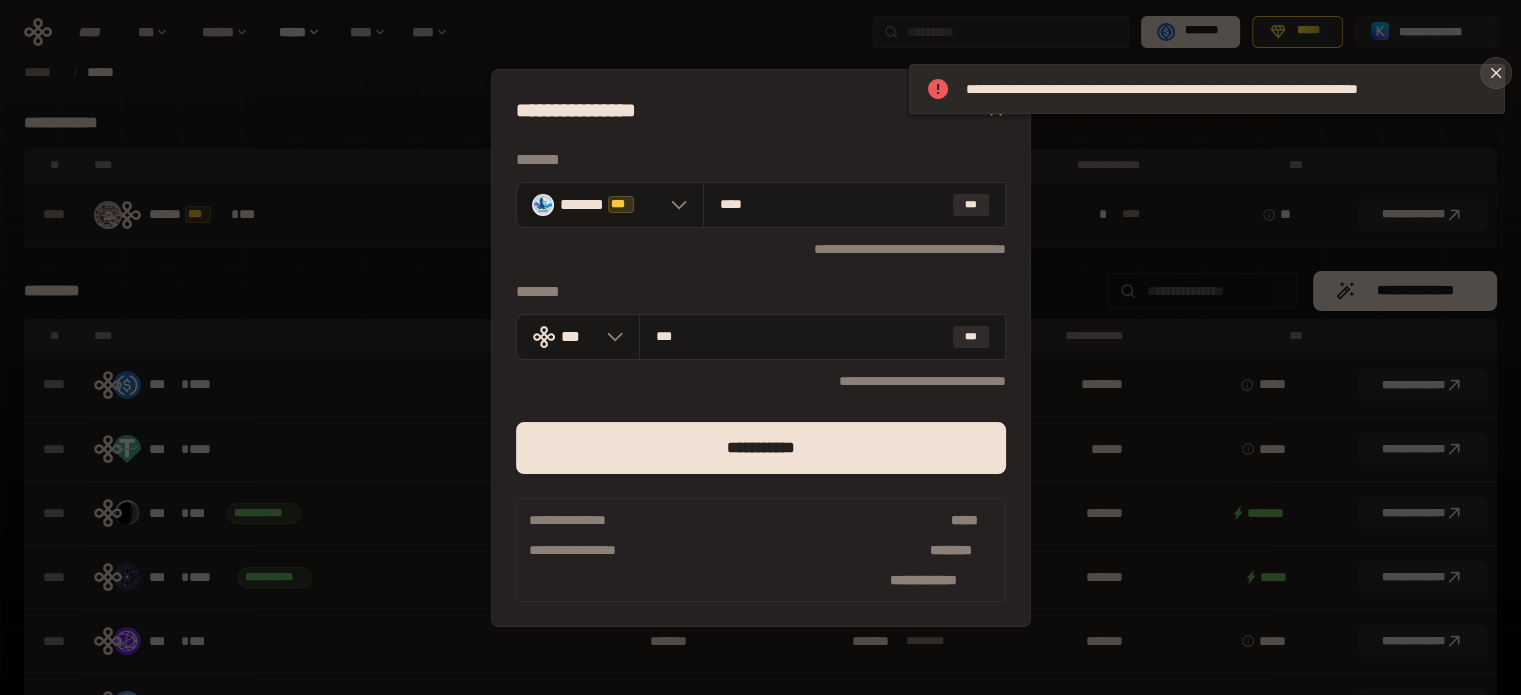 click 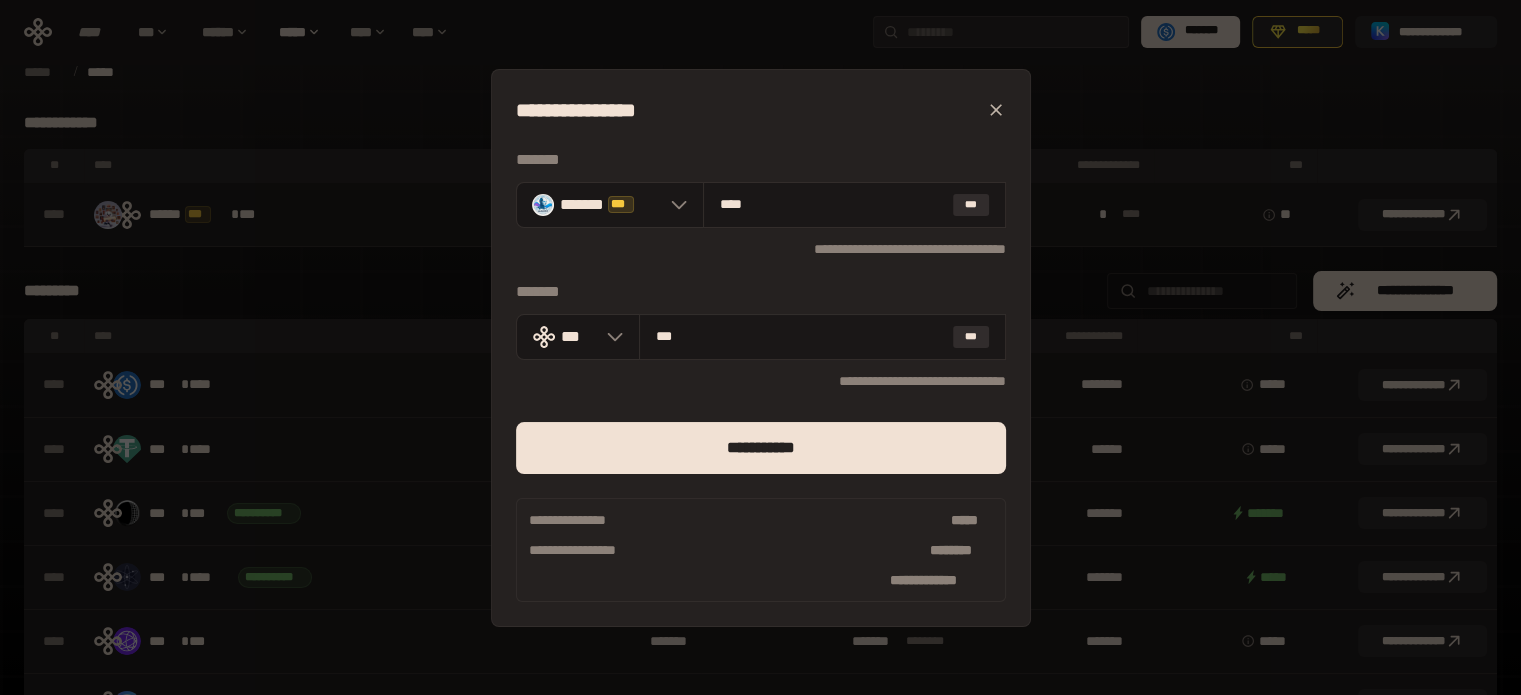 click 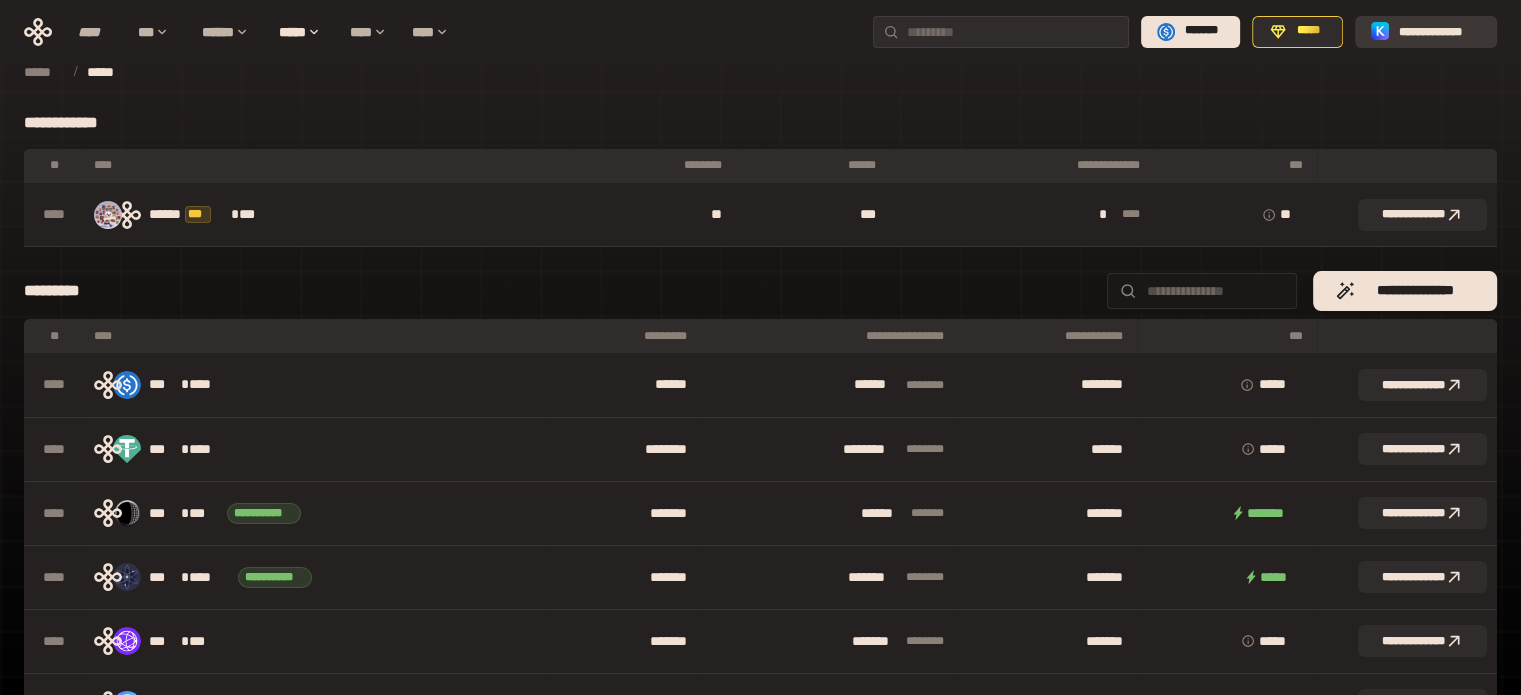 click on "**********" at bounding box center [1440, 31] 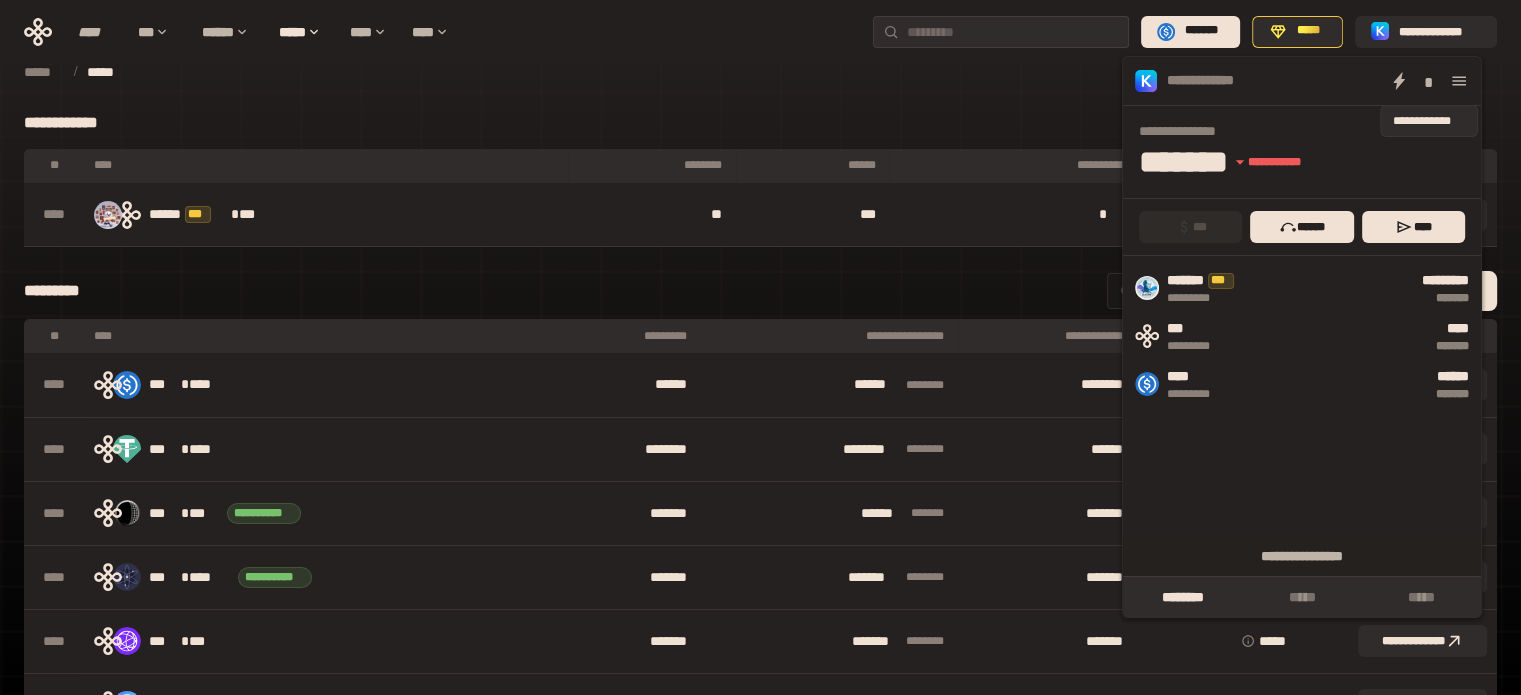 click on "*" at bounding box center [1429, 81] 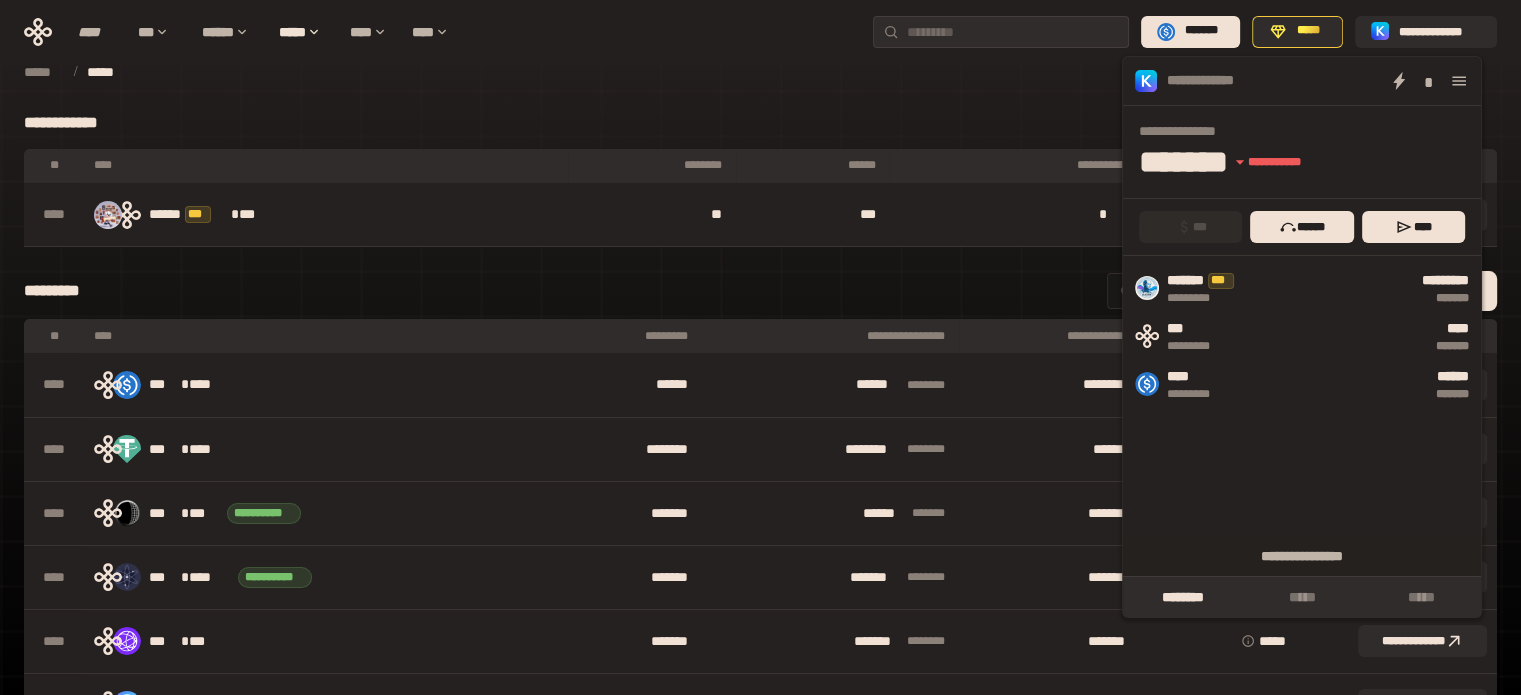 click 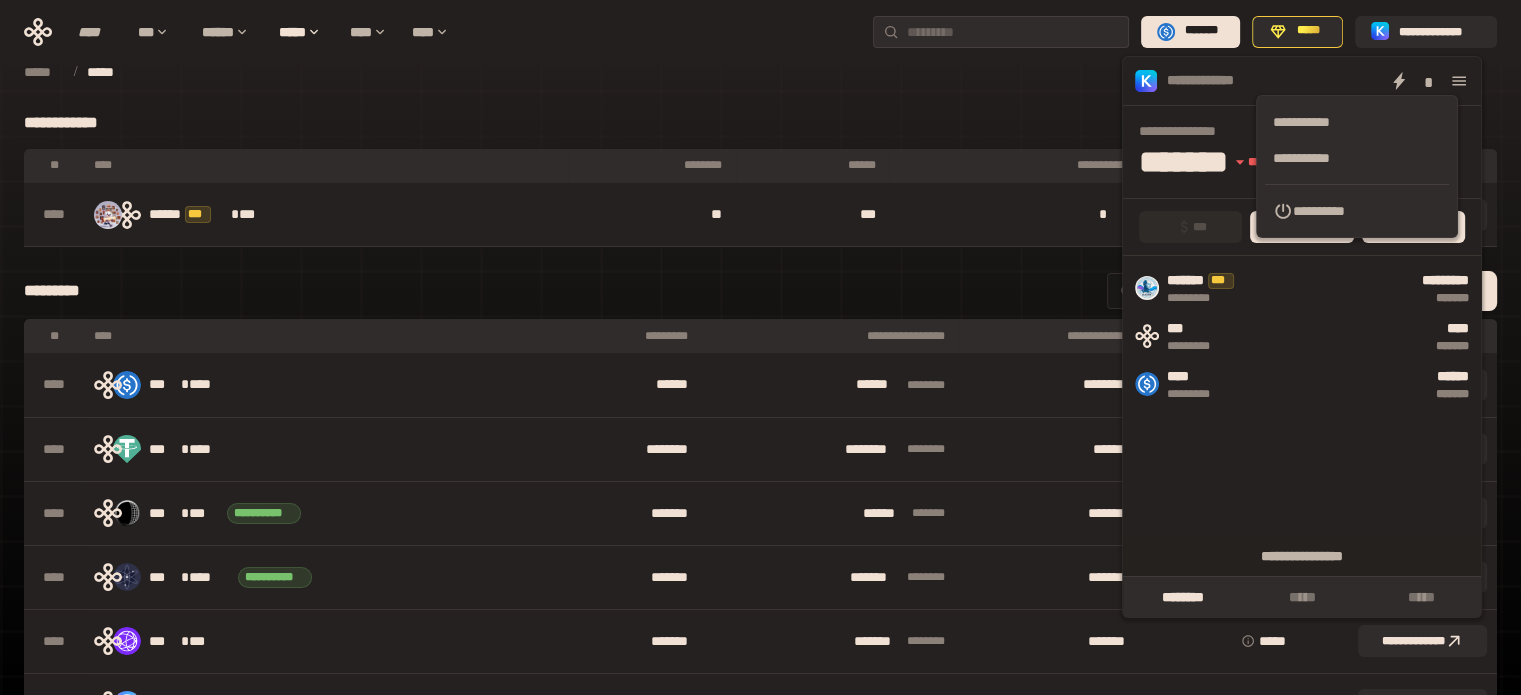 click on "**********" at bounding box center [1357, 211] 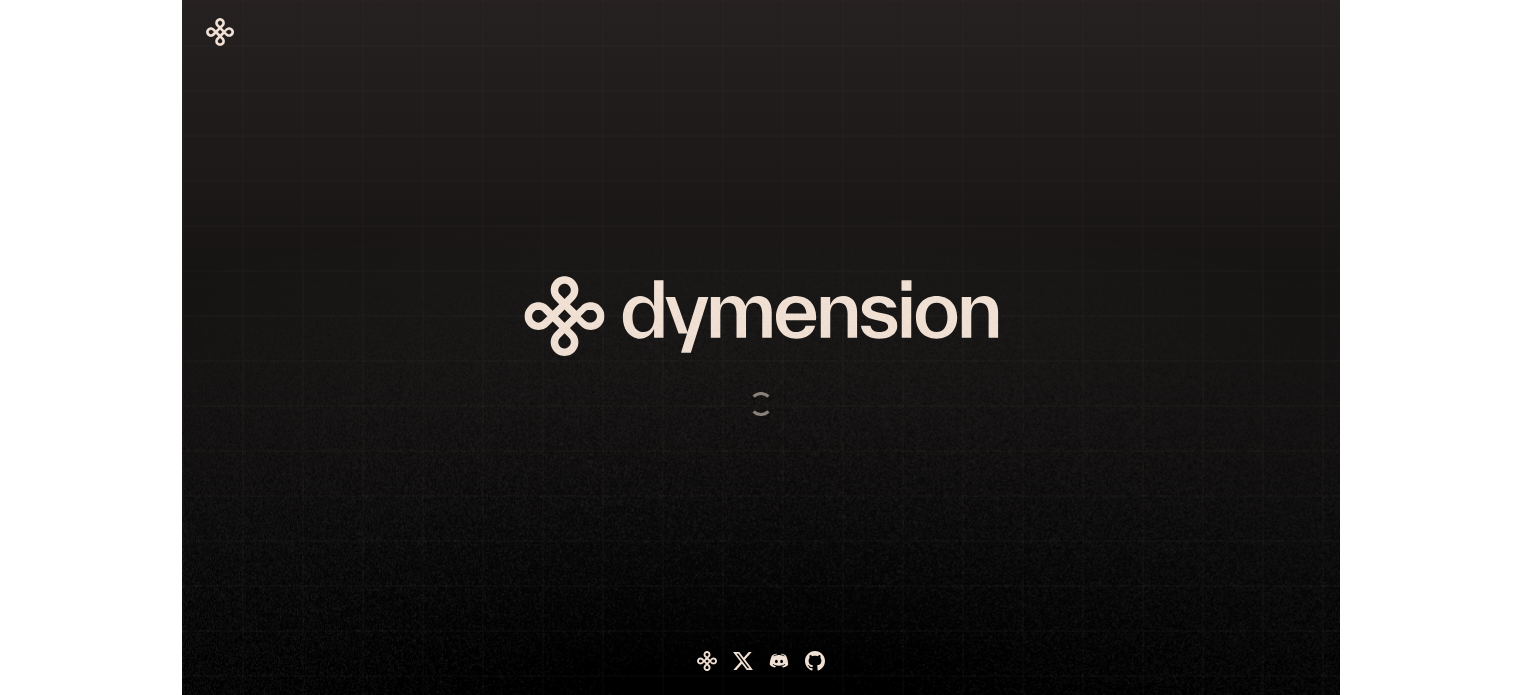 scroll, scrollTop: 0, scrollLeft: 0, axis: both 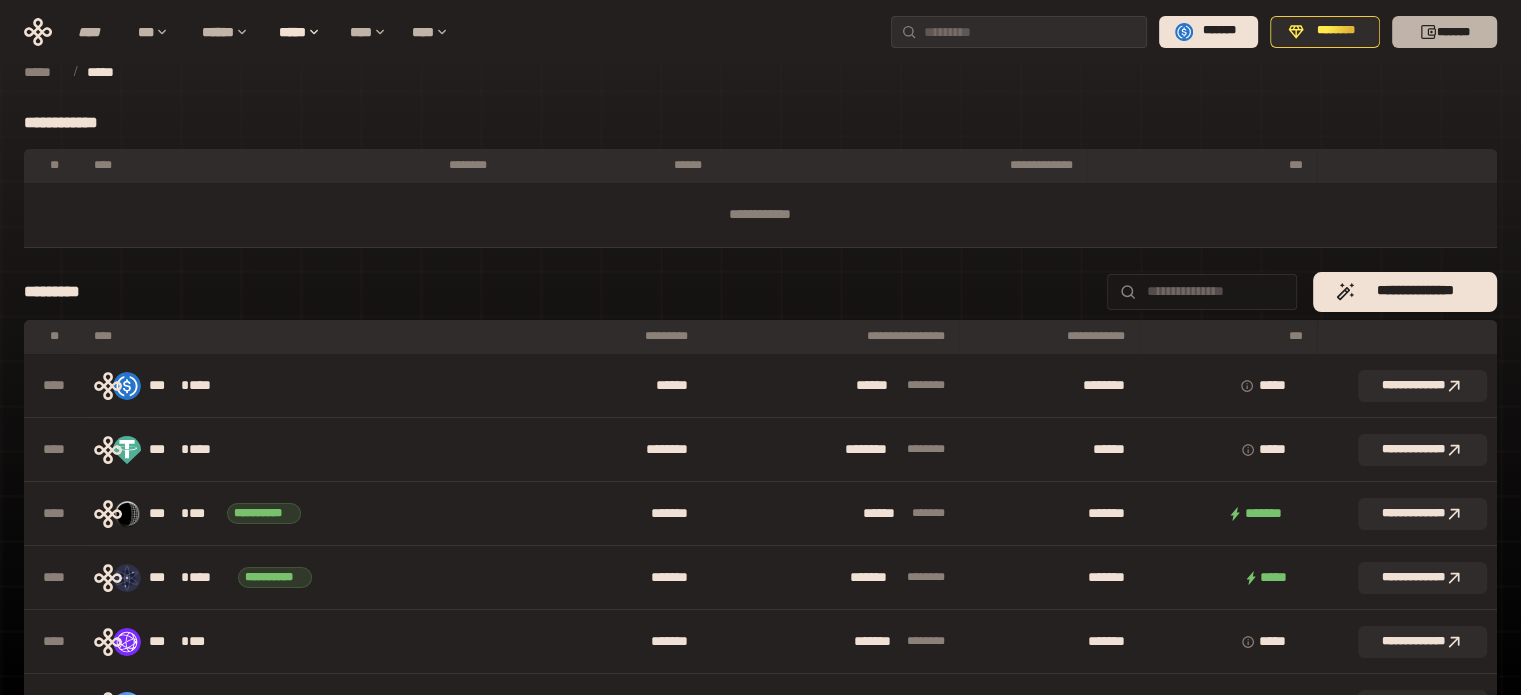 click on "*******" at bounding box center (1444, 32) 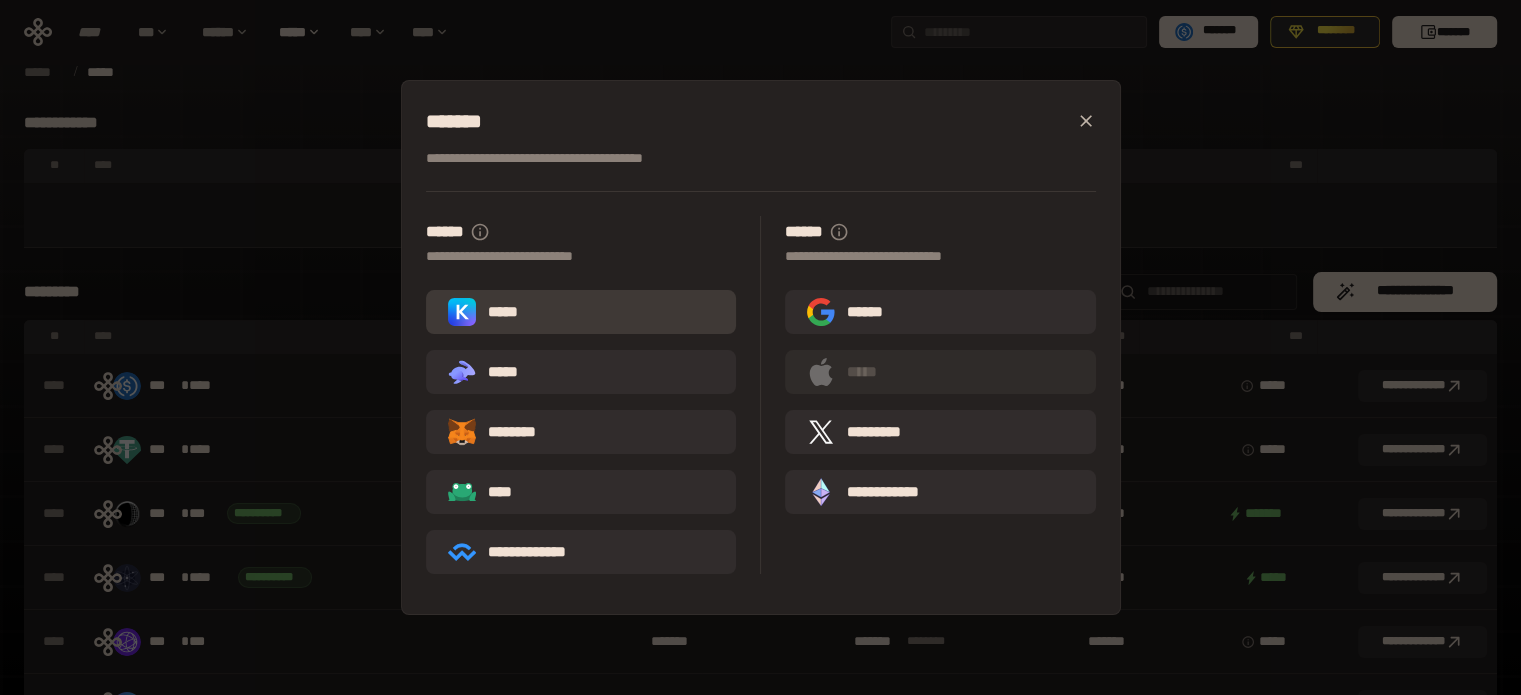 click on "*****" at bounding box center [487, 312] 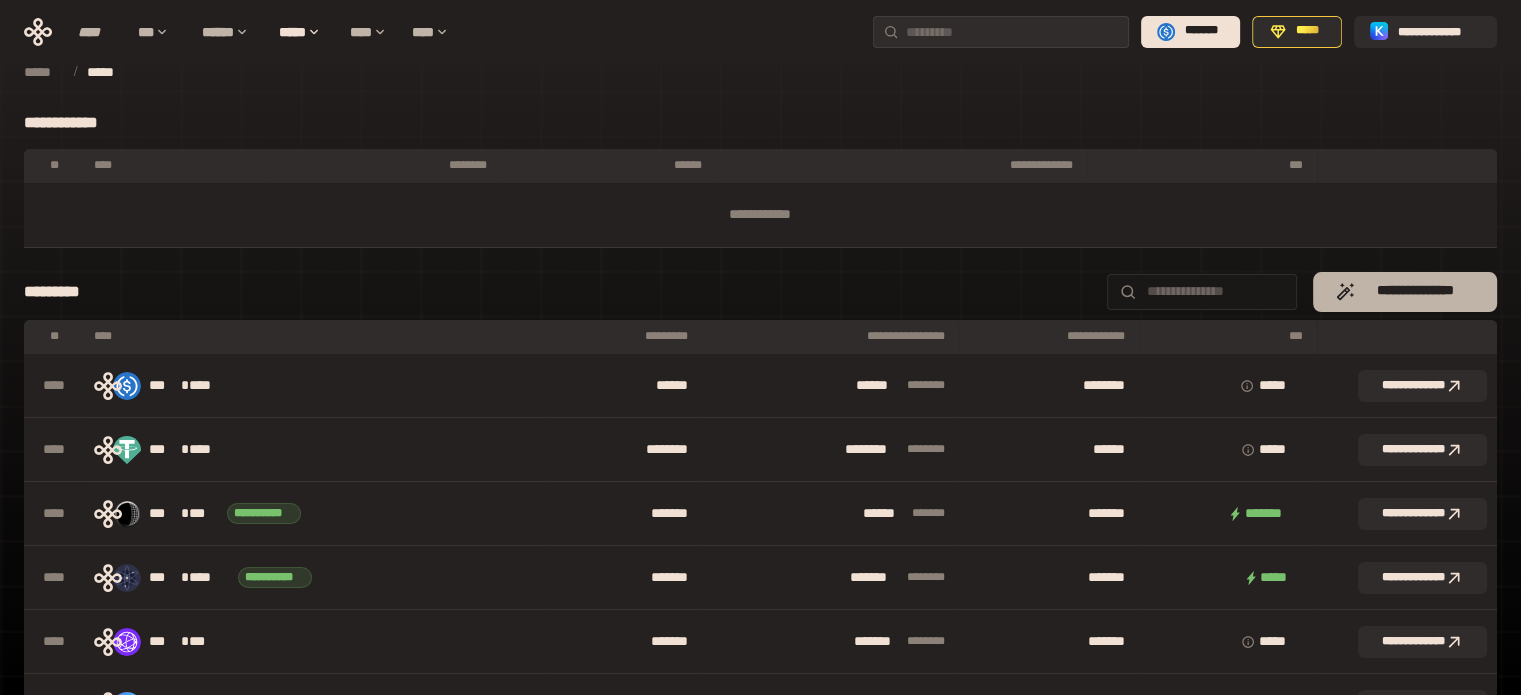 click on "**********" at bounding box center (1414, 291) 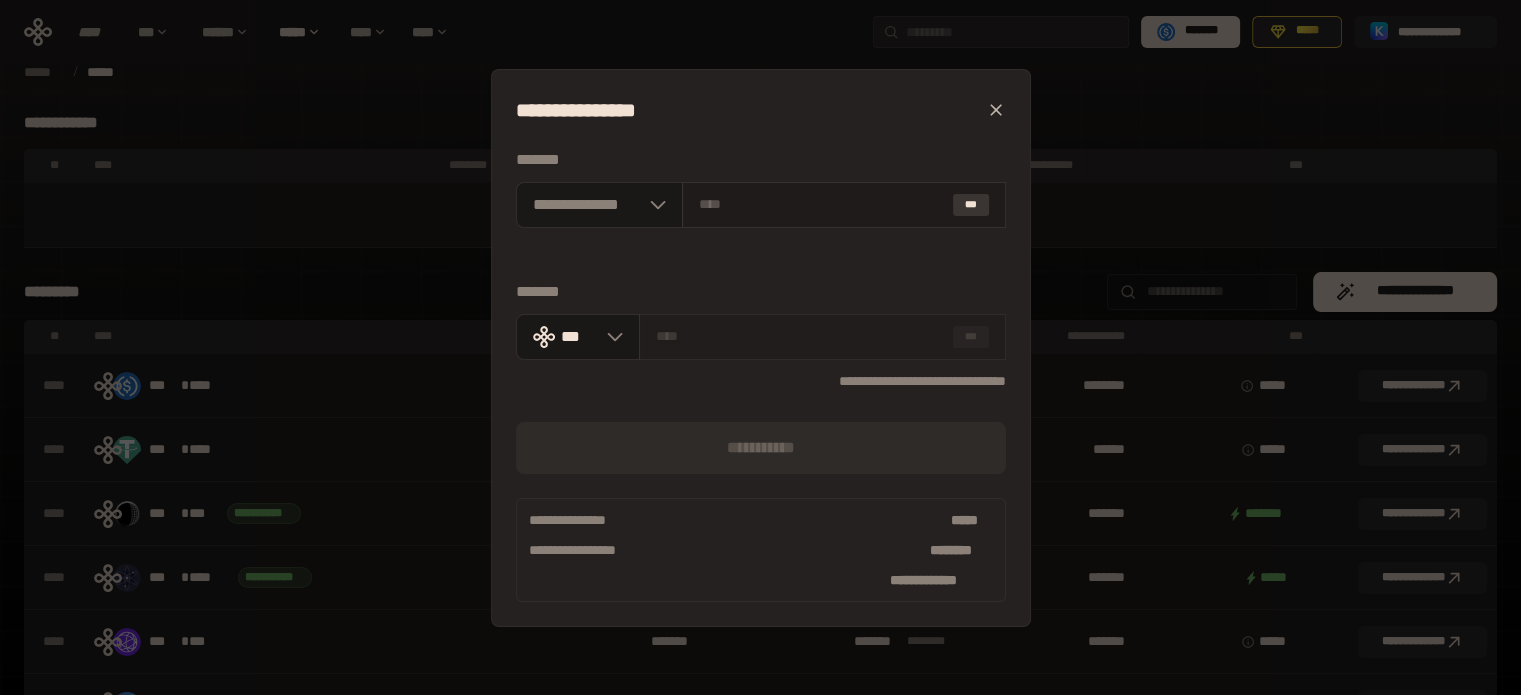 click on "***" at bounding box center [971, 205] 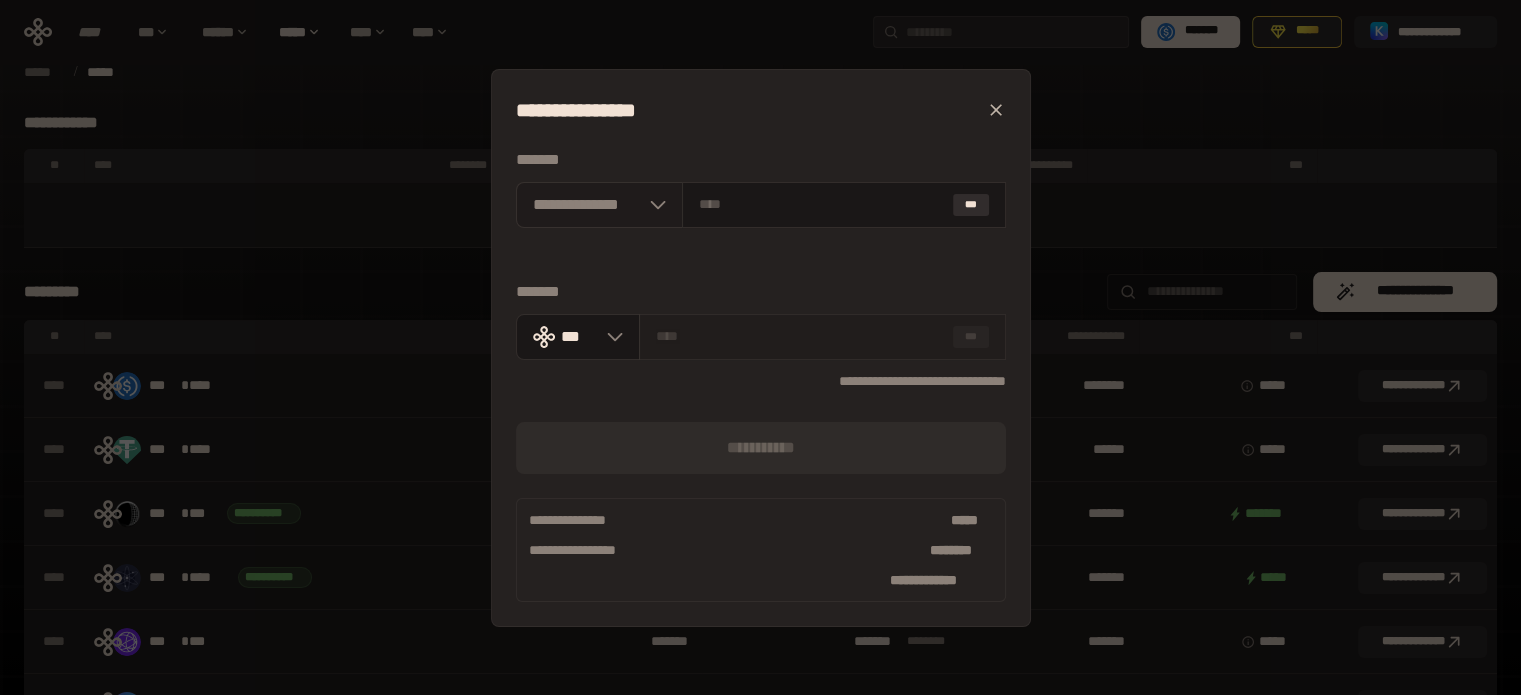 click 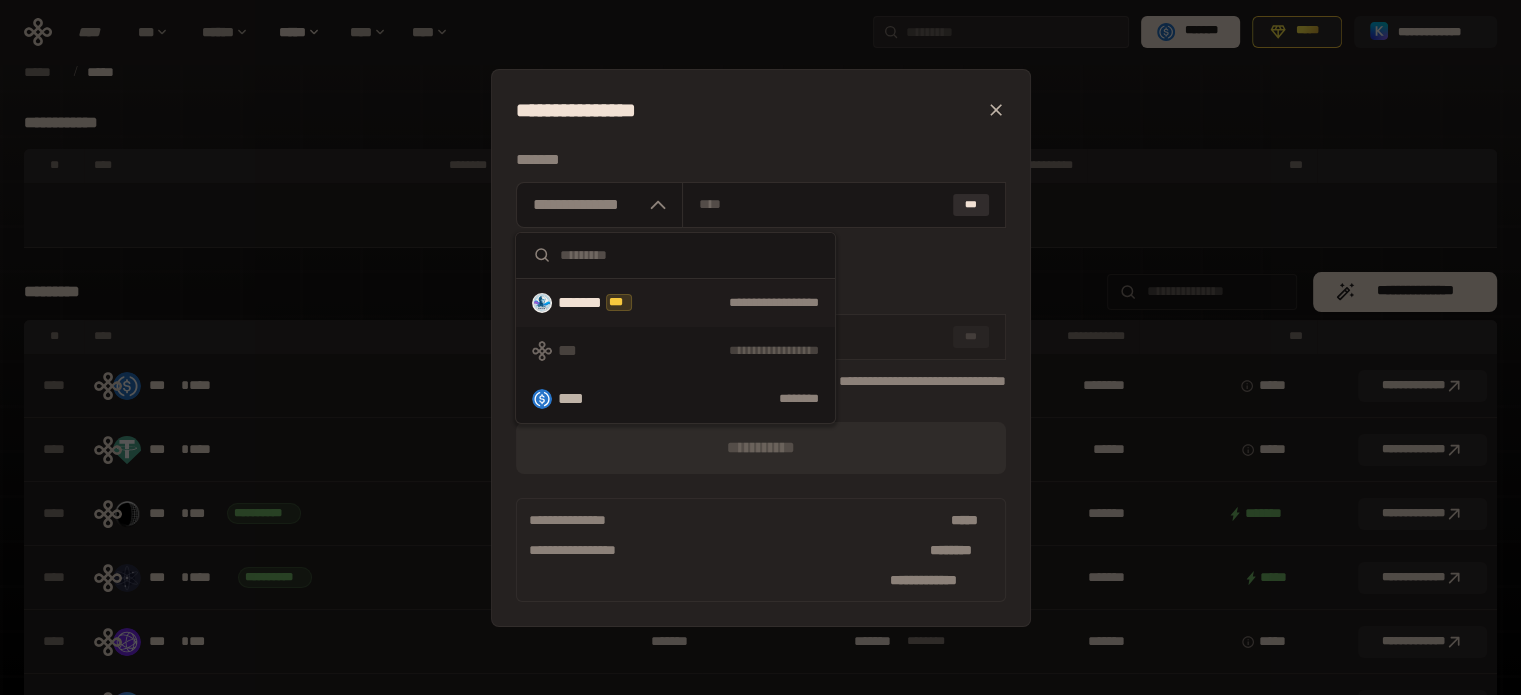 click on "**********" at bounding box center [675, 303] 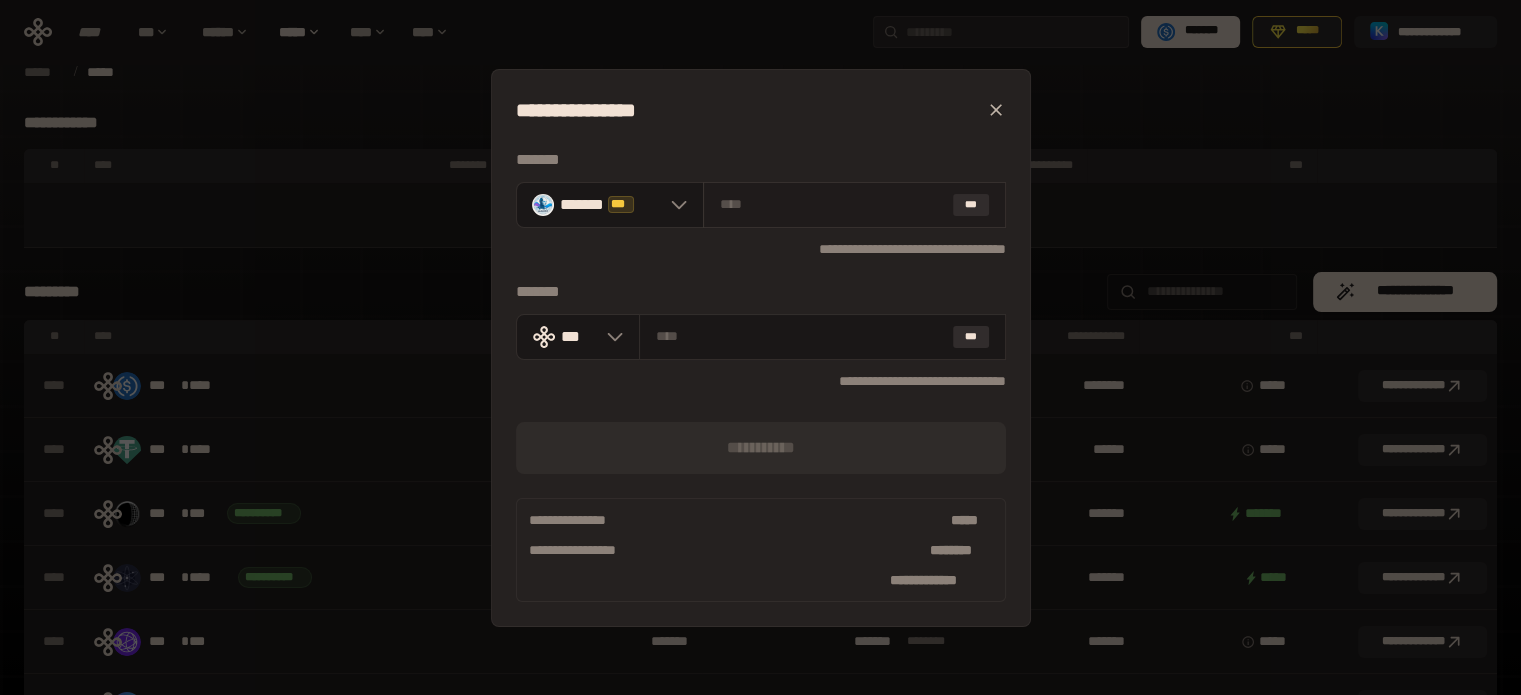 click on "***" at bounding box center (854, 205) 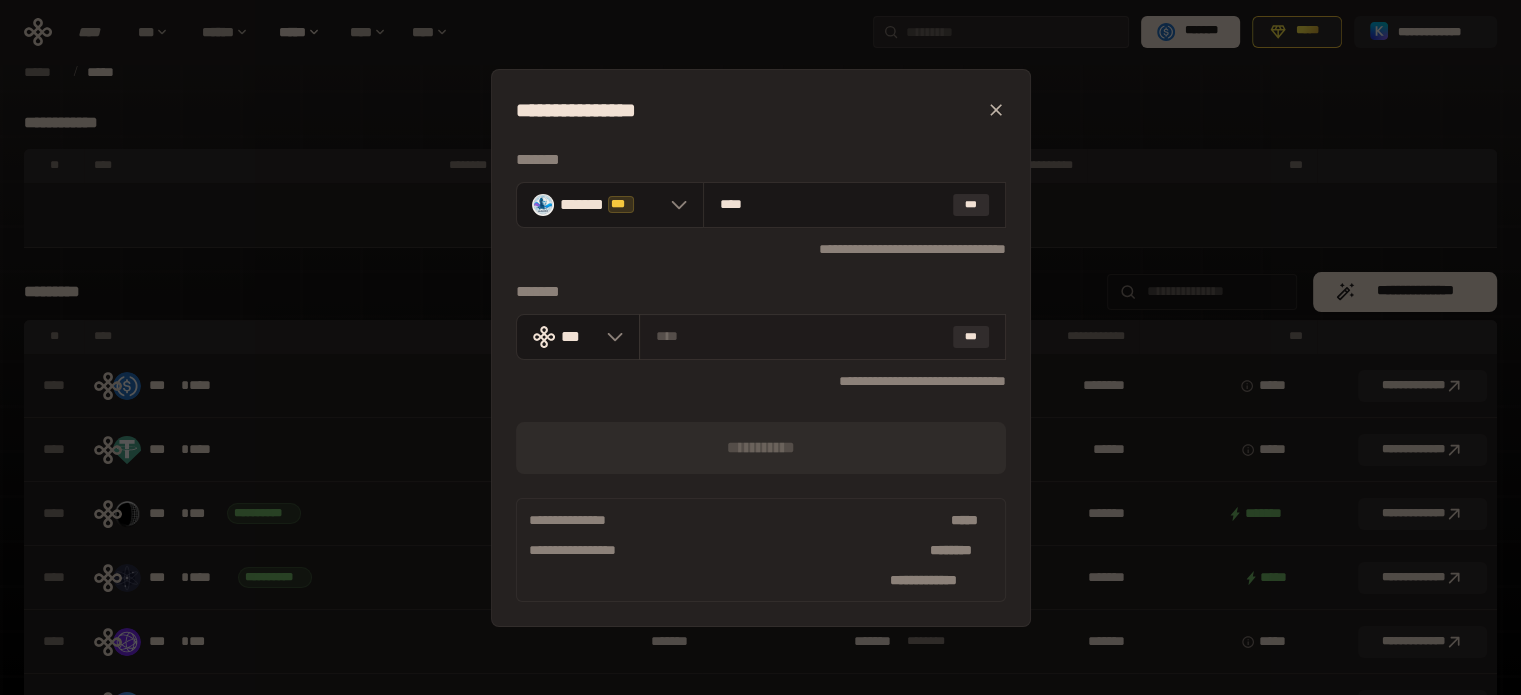 type on "****" 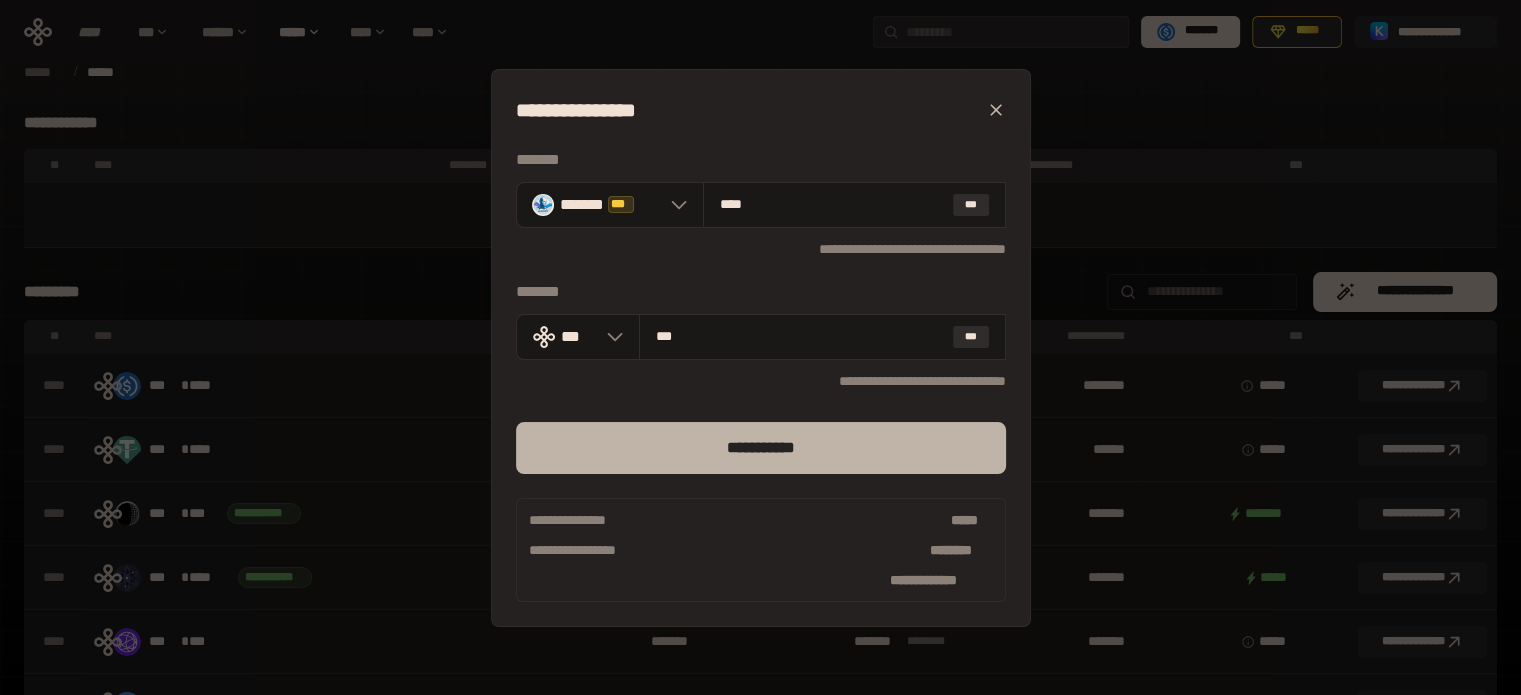 type on "***" 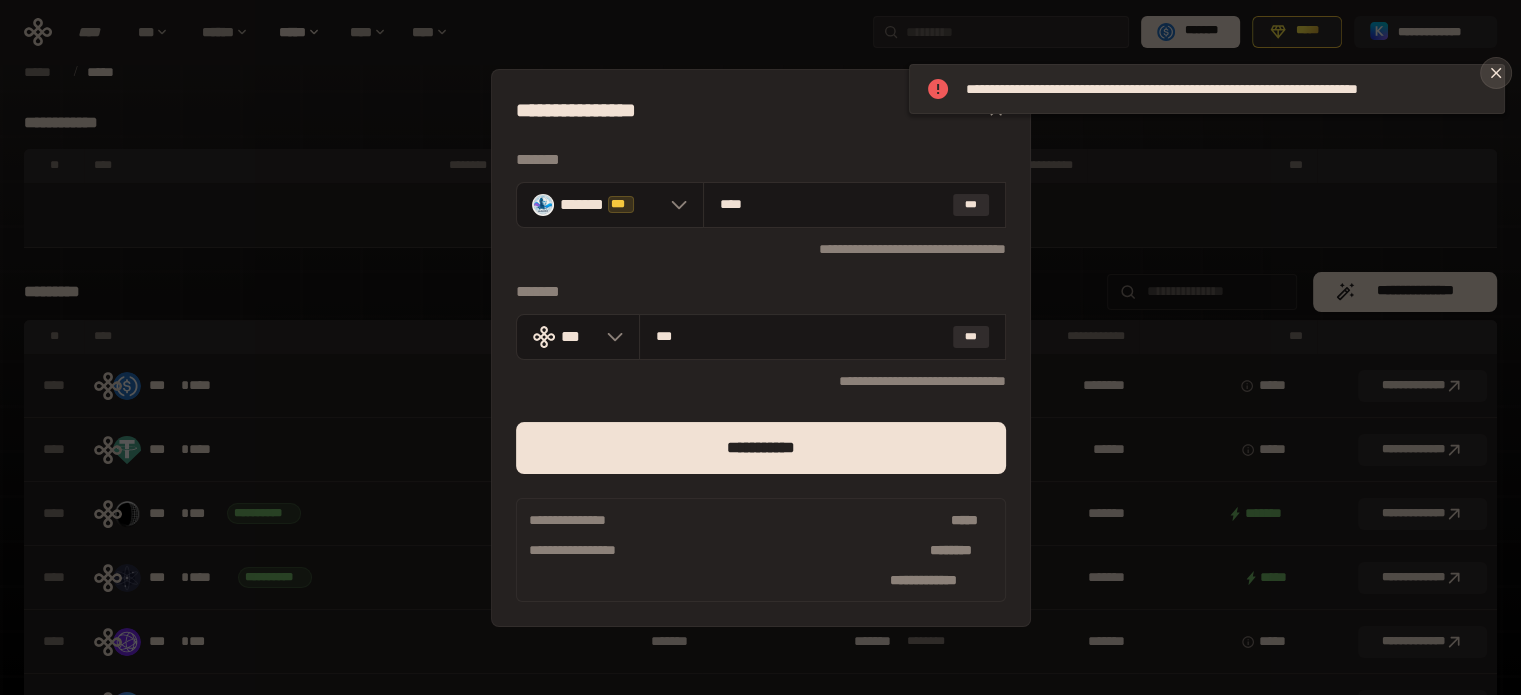 click 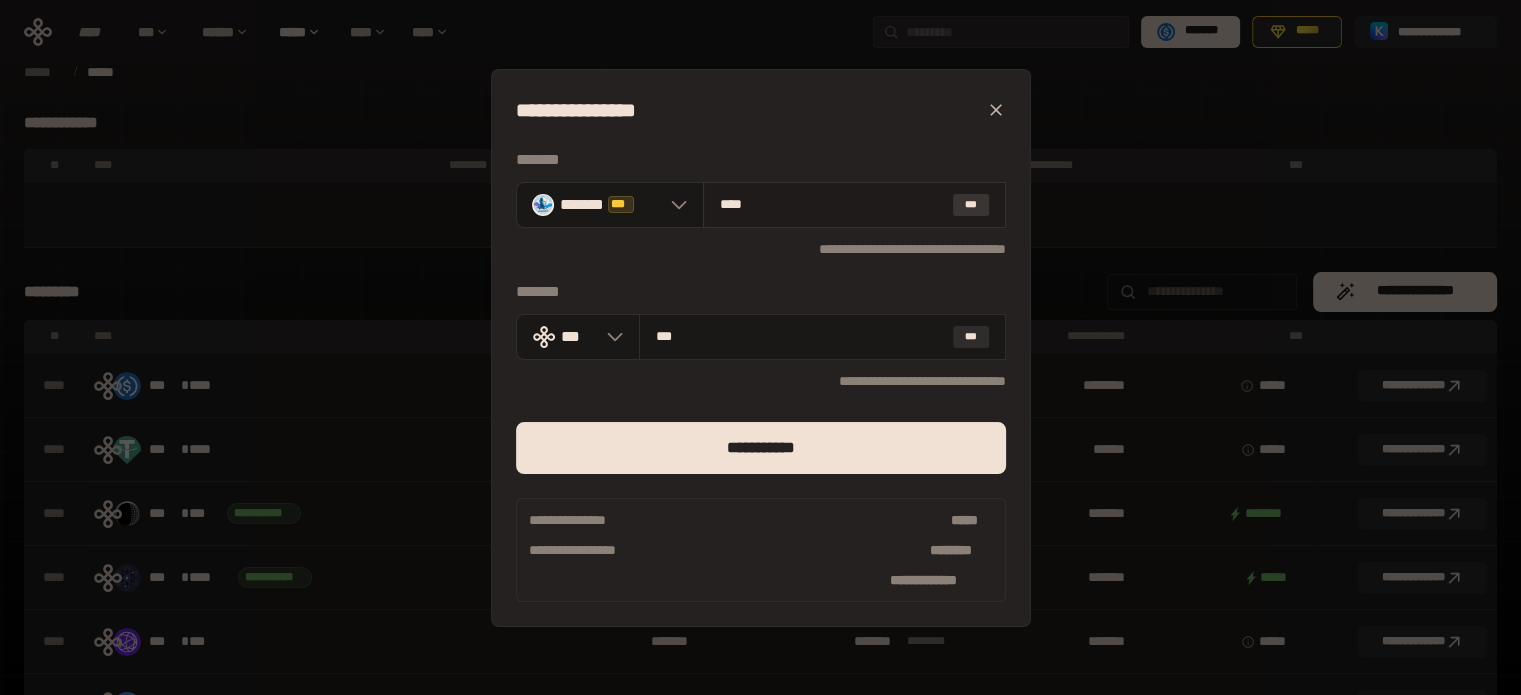 click on "***" at bounding box center (971, 205) 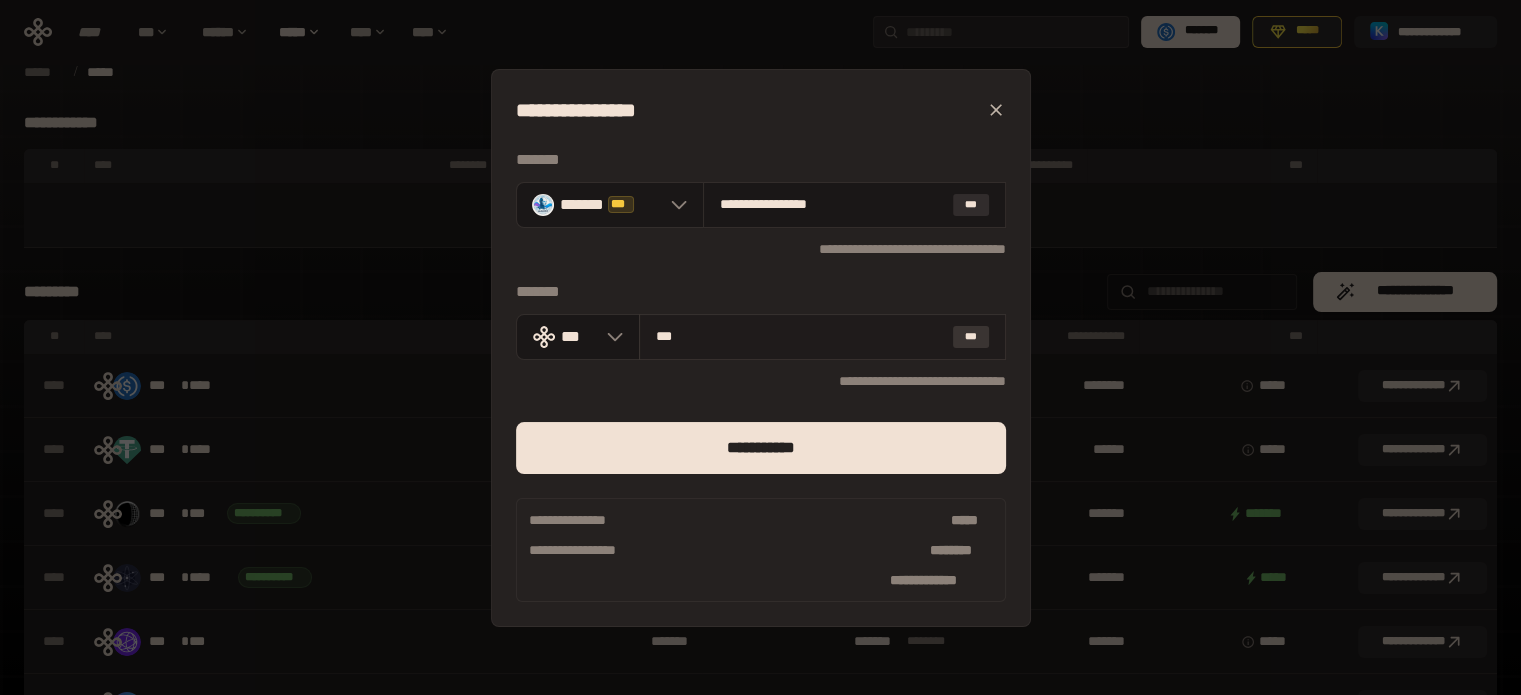 click on "***" at bounding box center (971, 337) 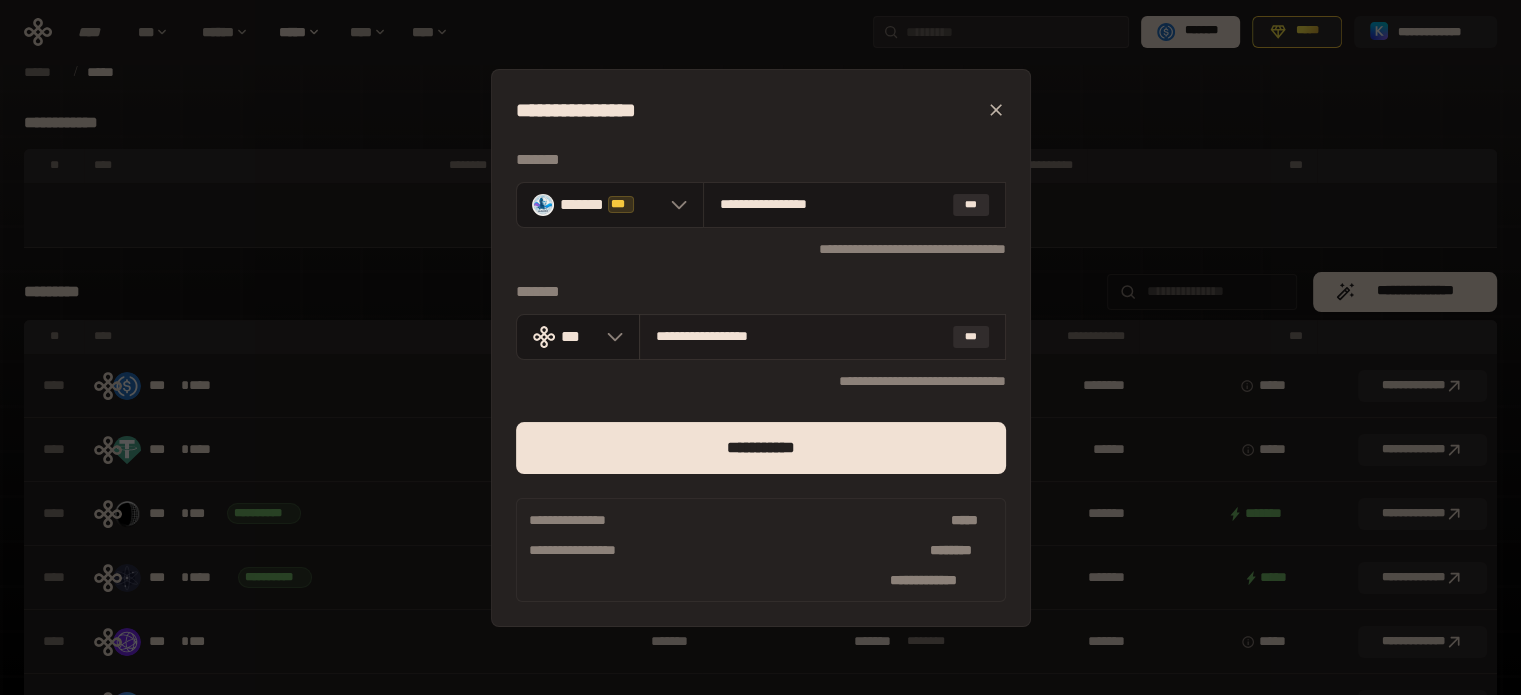 drag, startPoint x: 659, startPoint y: 333, endPoint x: 874, endPoint y: 334, distance: 215.00232 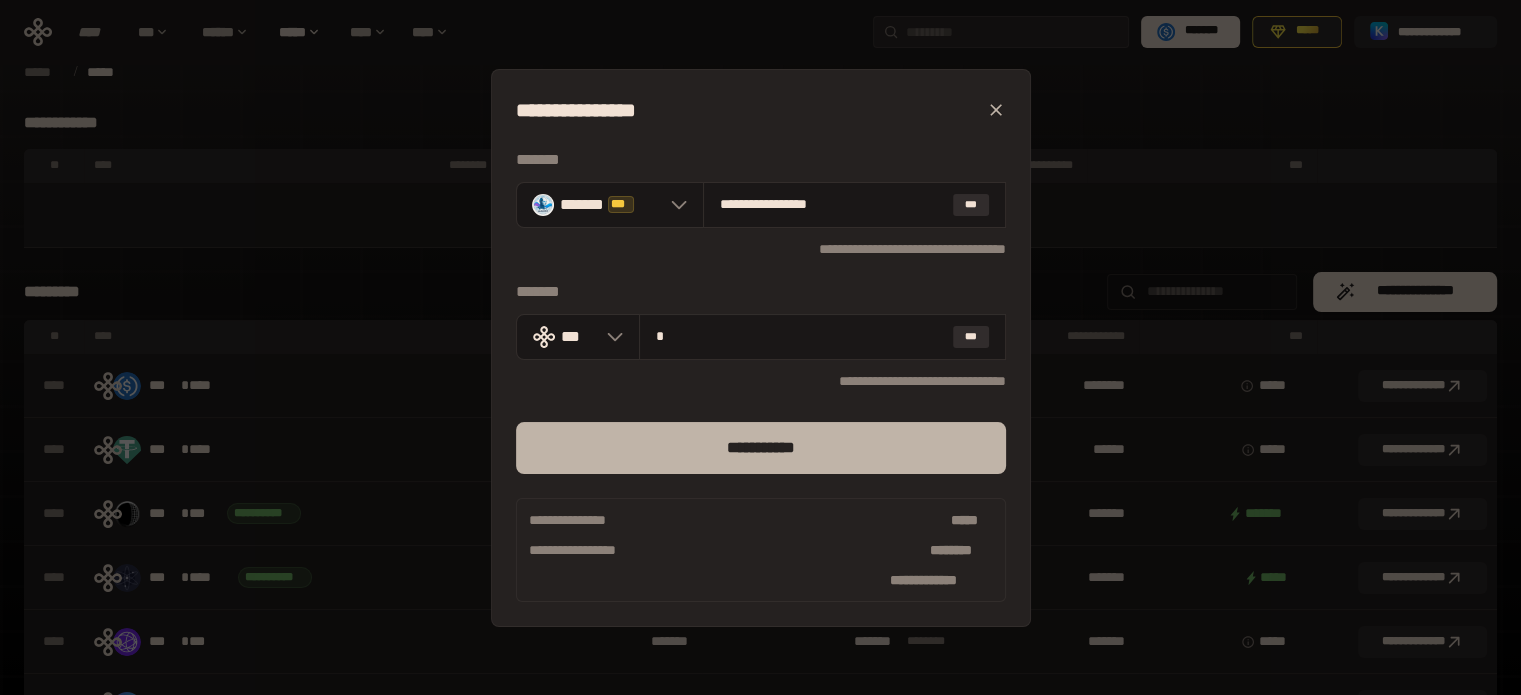 type on "*" 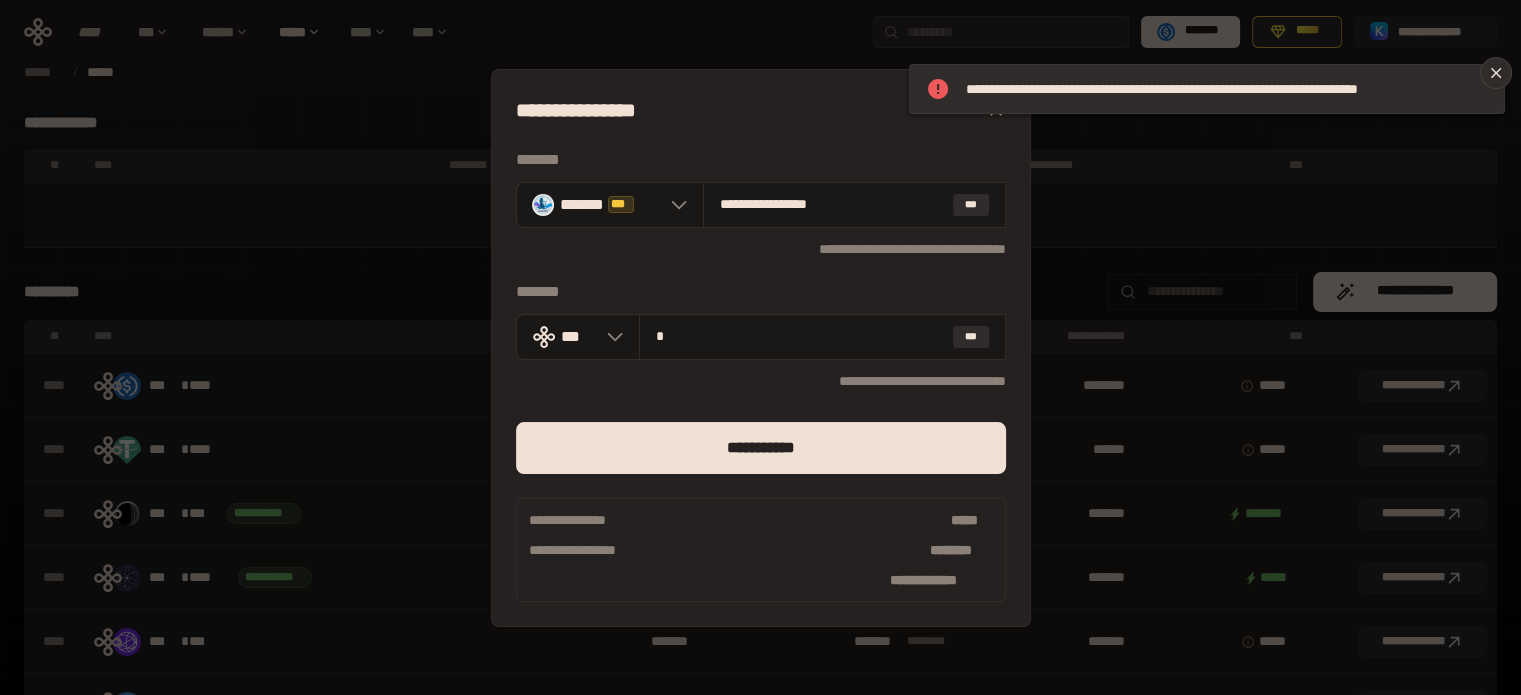 click on "**********" at bounding box center [760, 347] 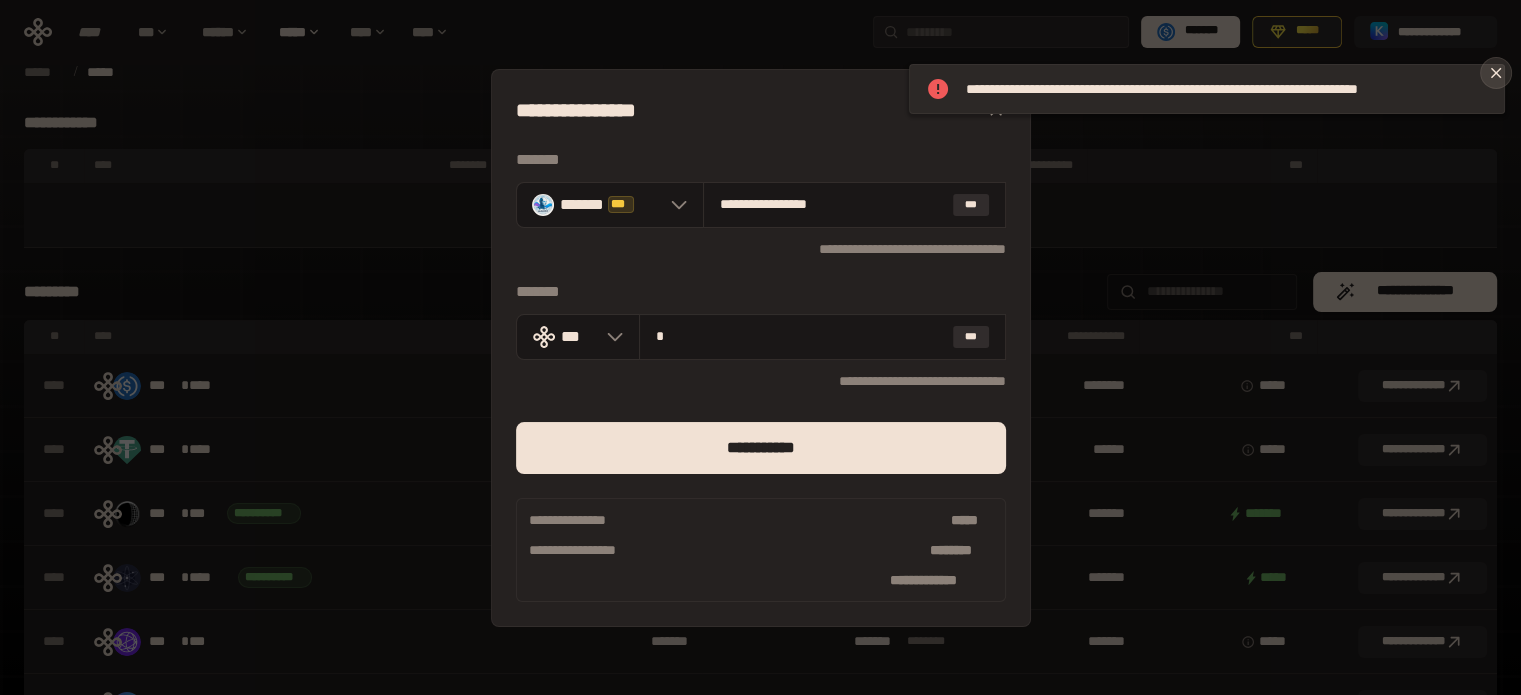 click 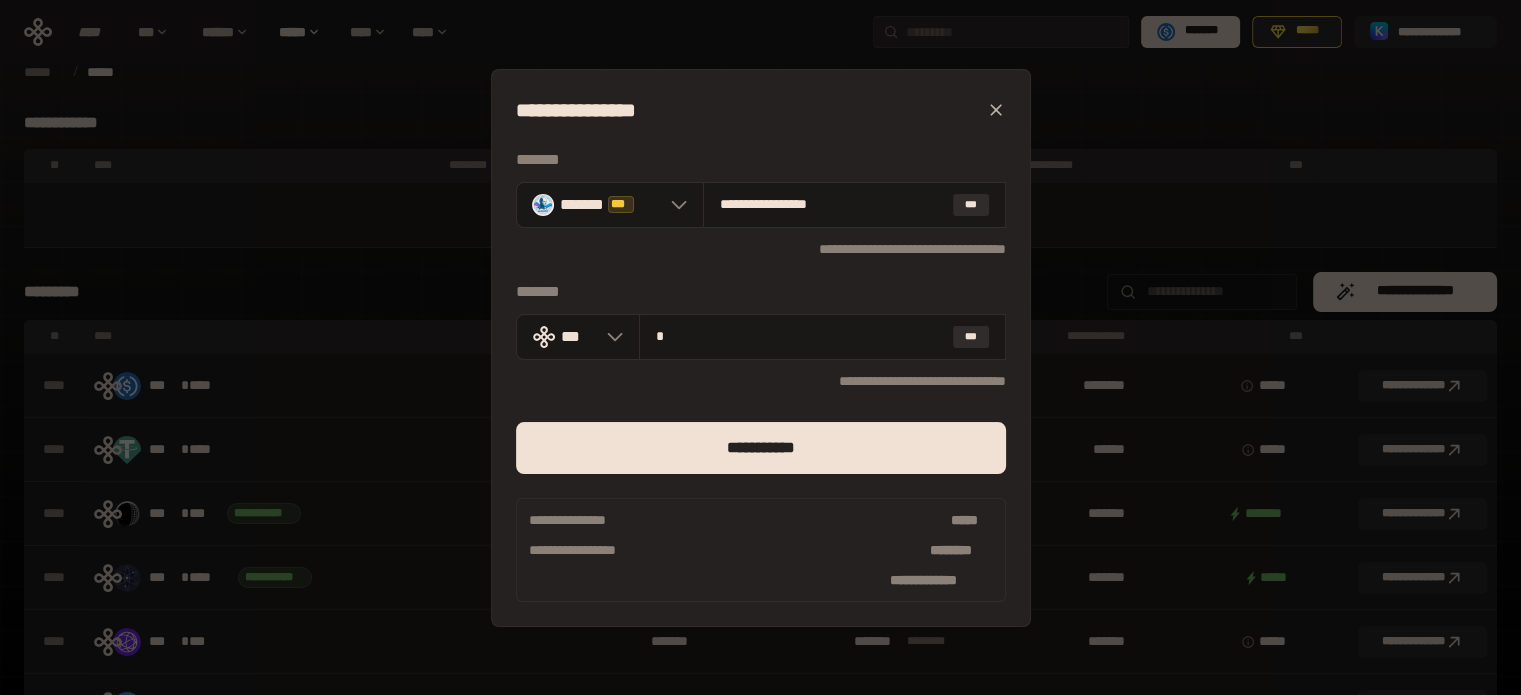 click 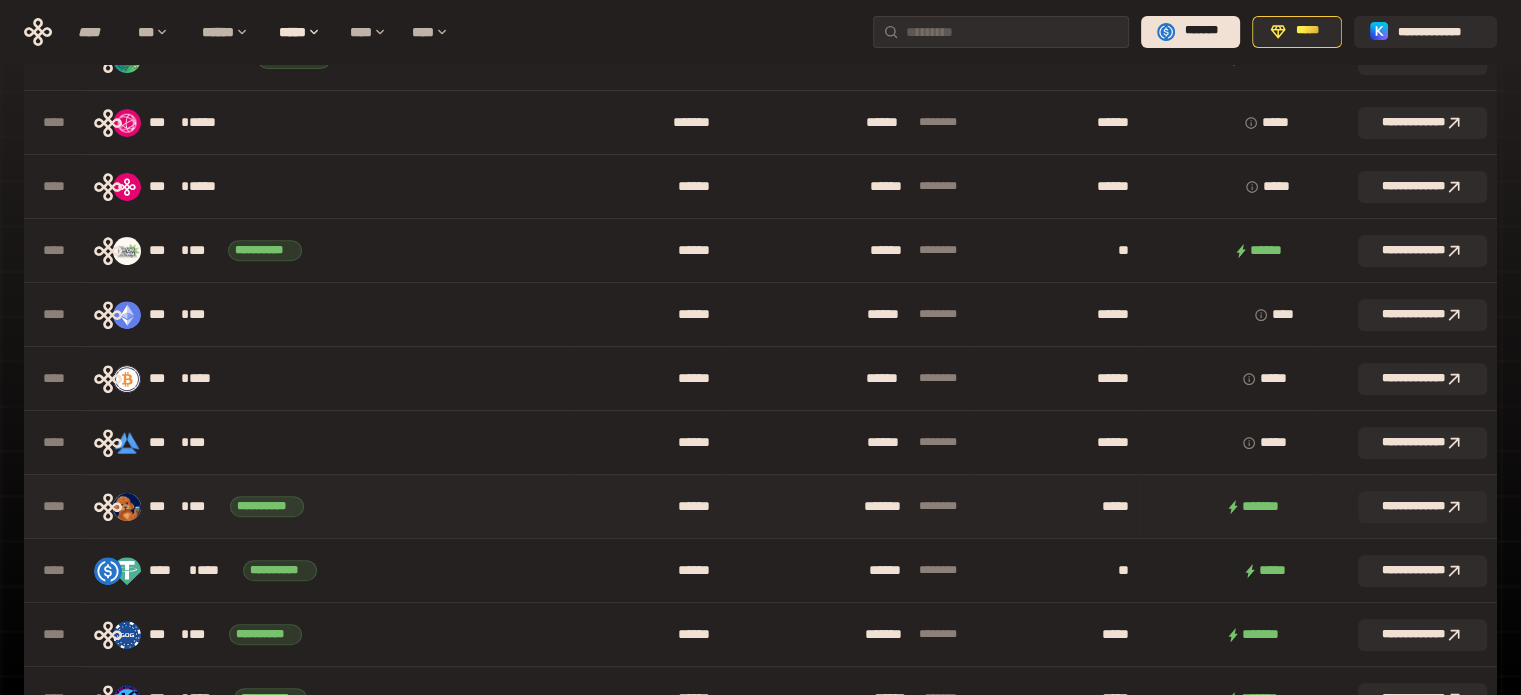 scroll, scrollTop: 0, scrollLeft: 0, axis: both 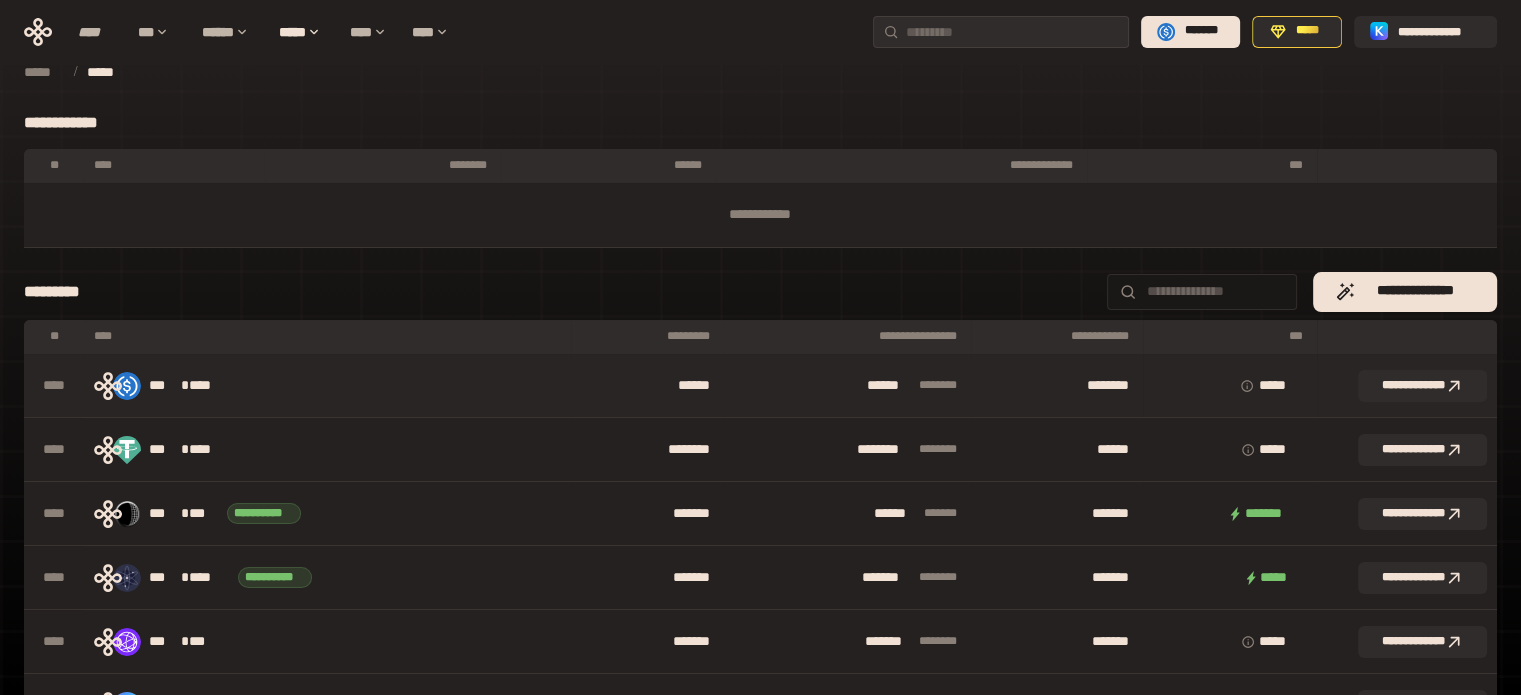 click on "****" at bounding box center [209, 386] 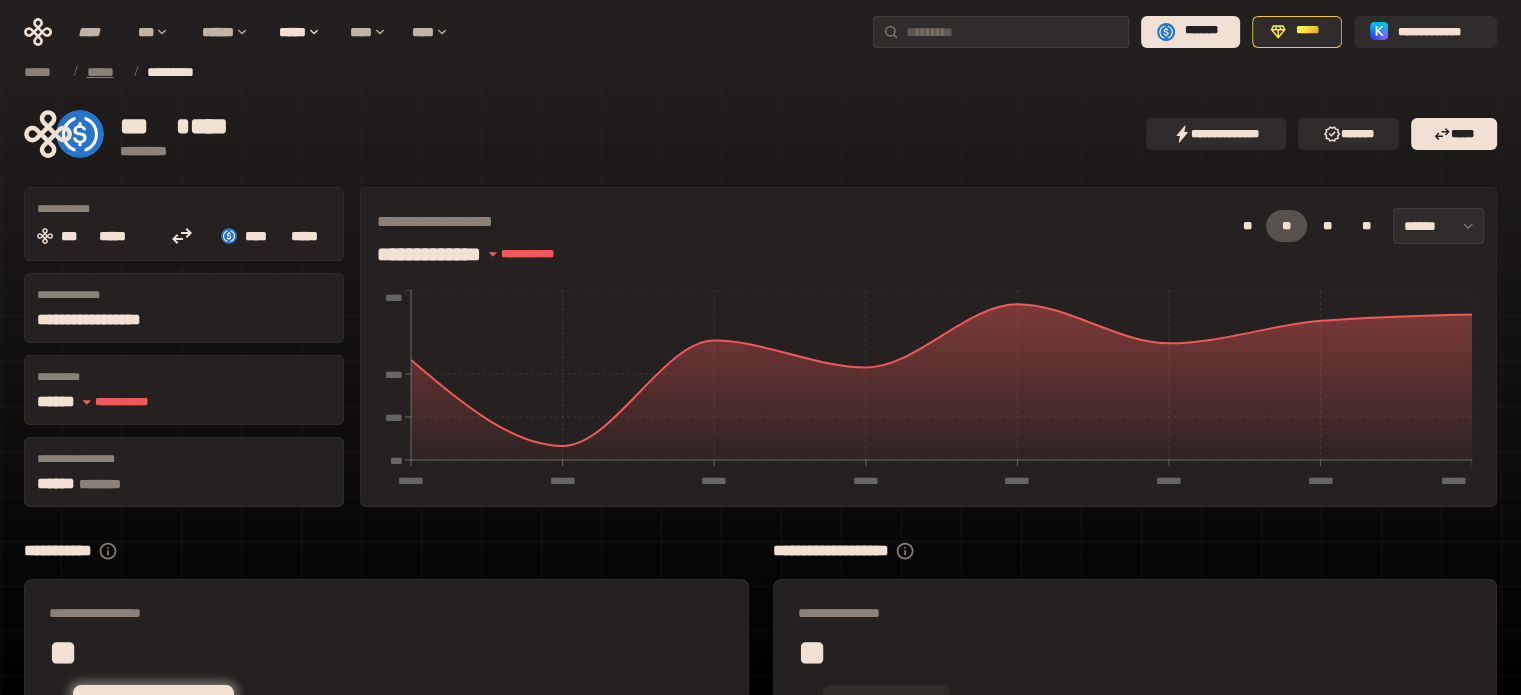 click on "*****" at bounding box center [105, 72] 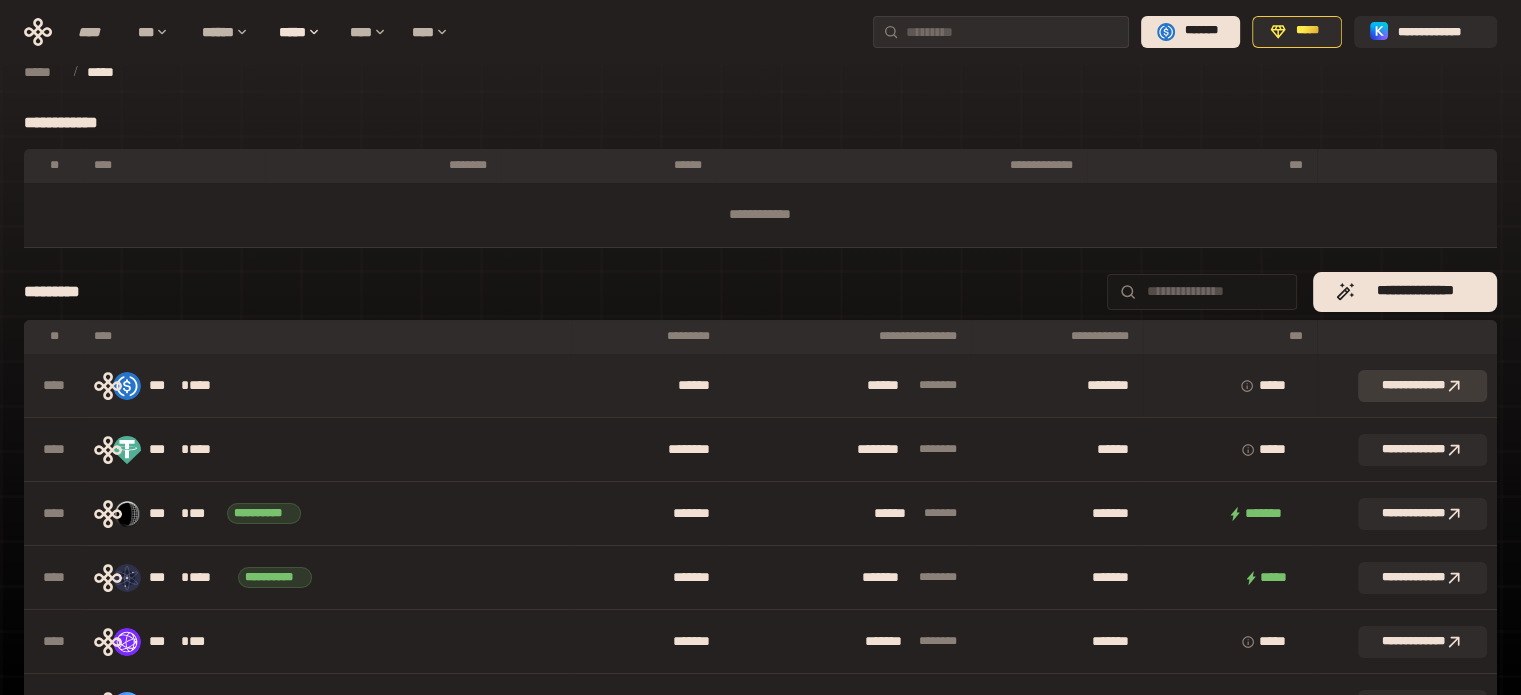 click on "**********" at bounding box center [1422, 386] 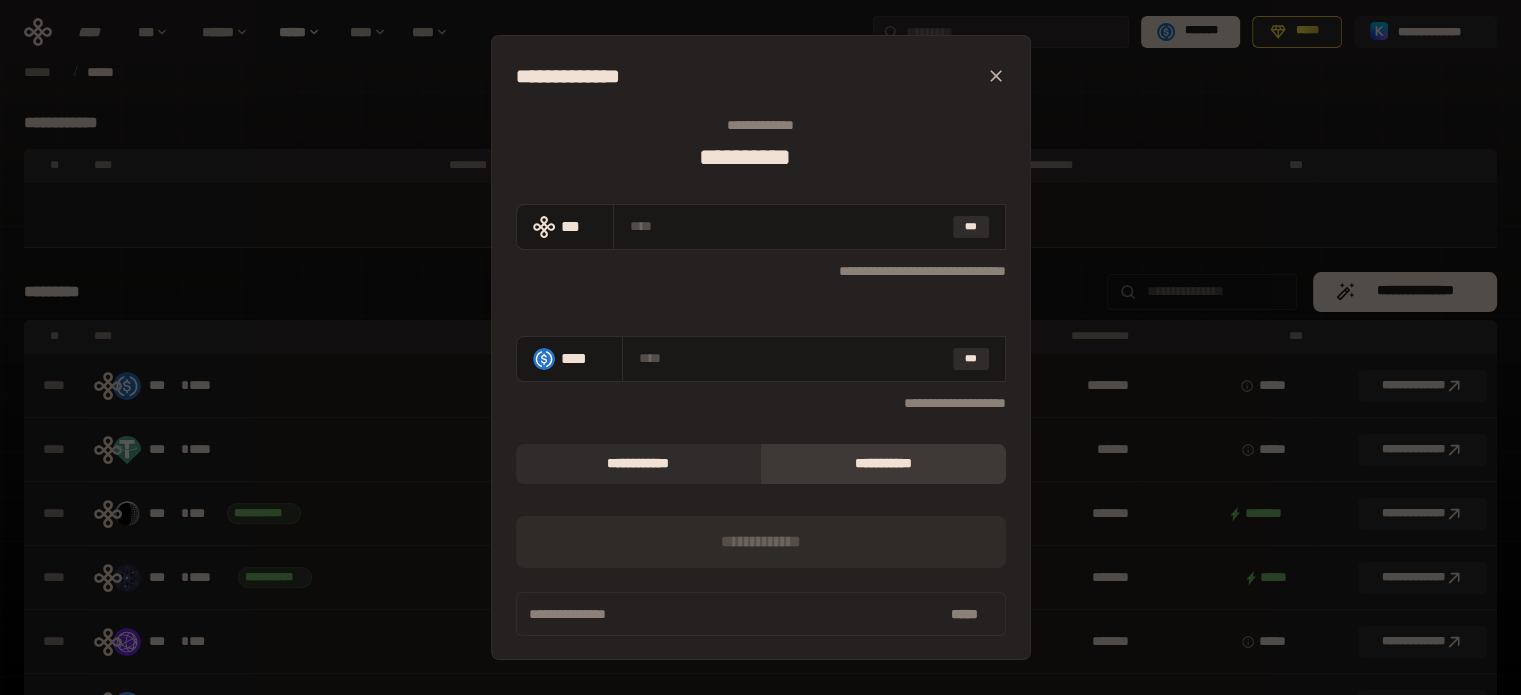 click 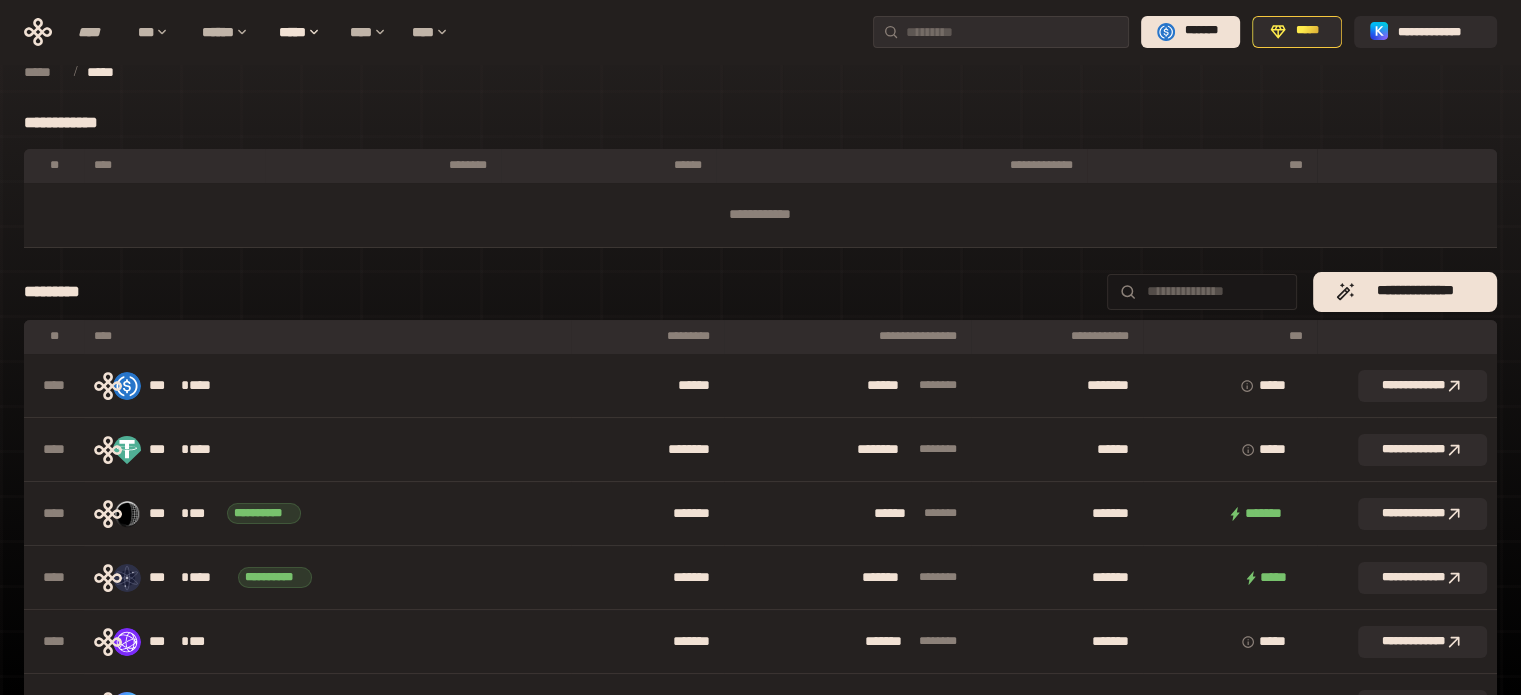 click on "**********" at bounding box center (760, 32) 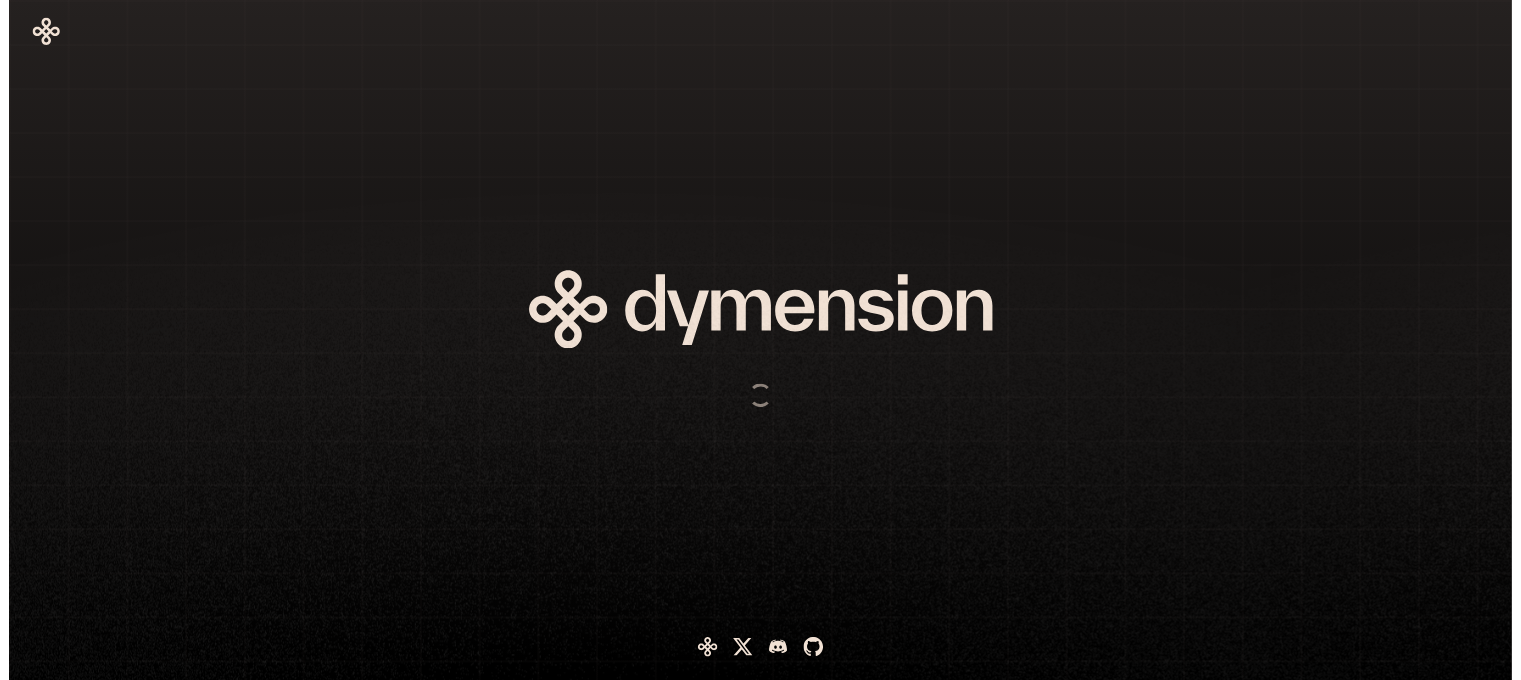 scroll, scrollTop: 0, scrollLeft: 0, axis: both 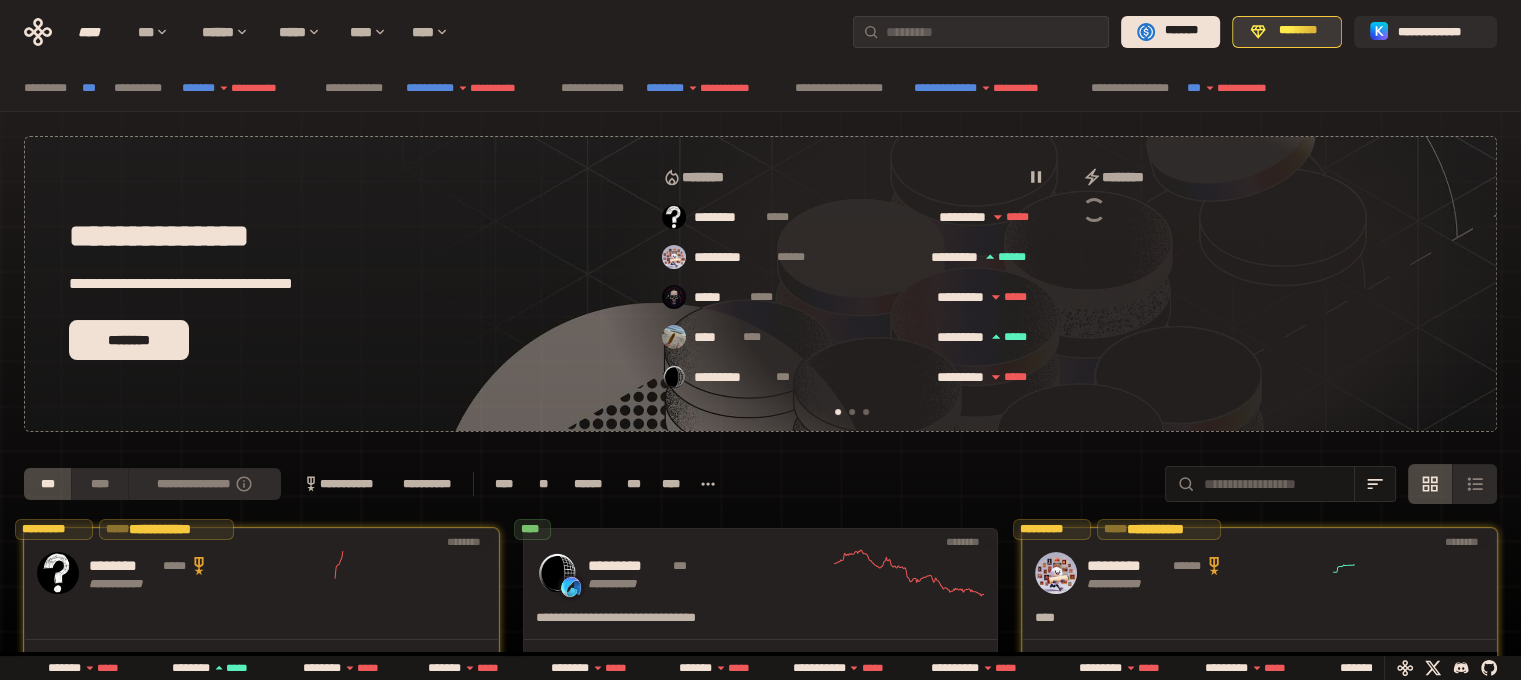 click on "********" at bounding box center [1298, 31] 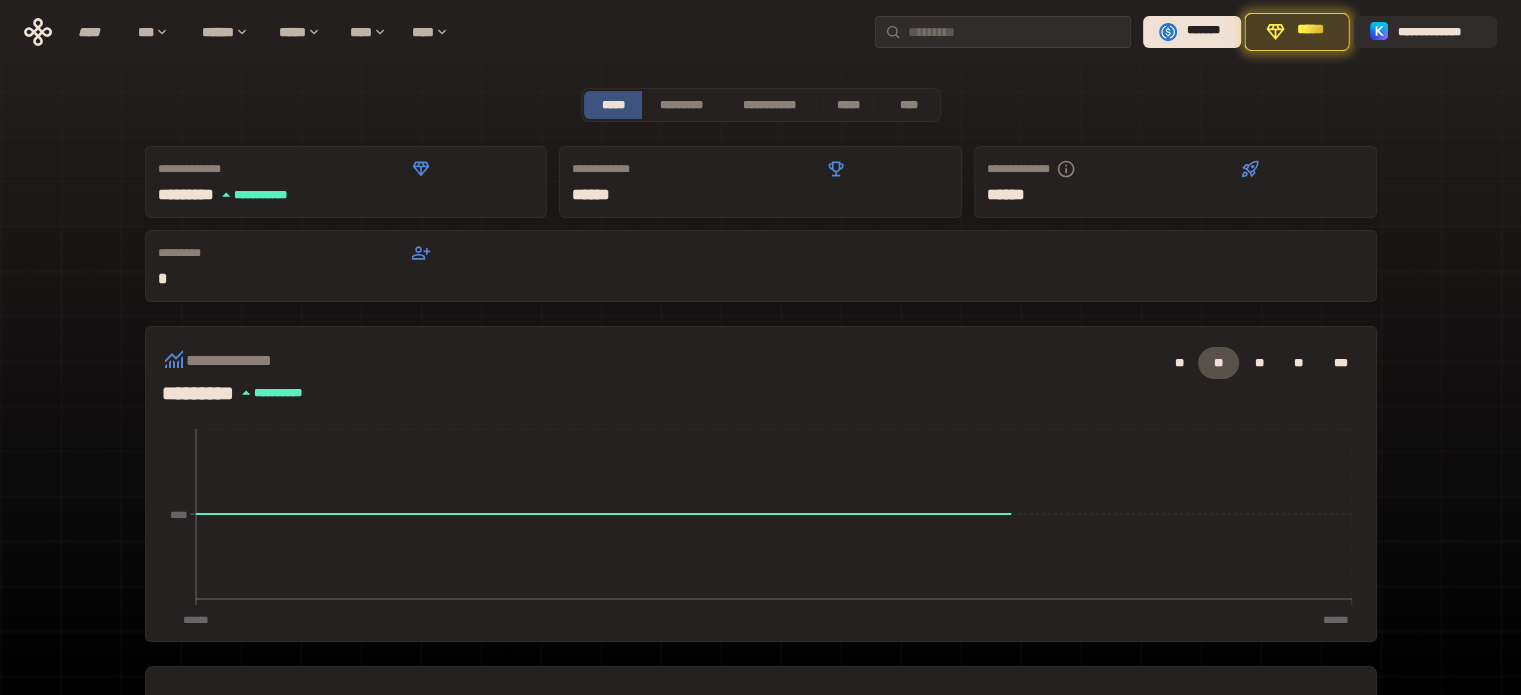 scroll, scrollTop: 466, scrollLeft: 0, axis: vertical 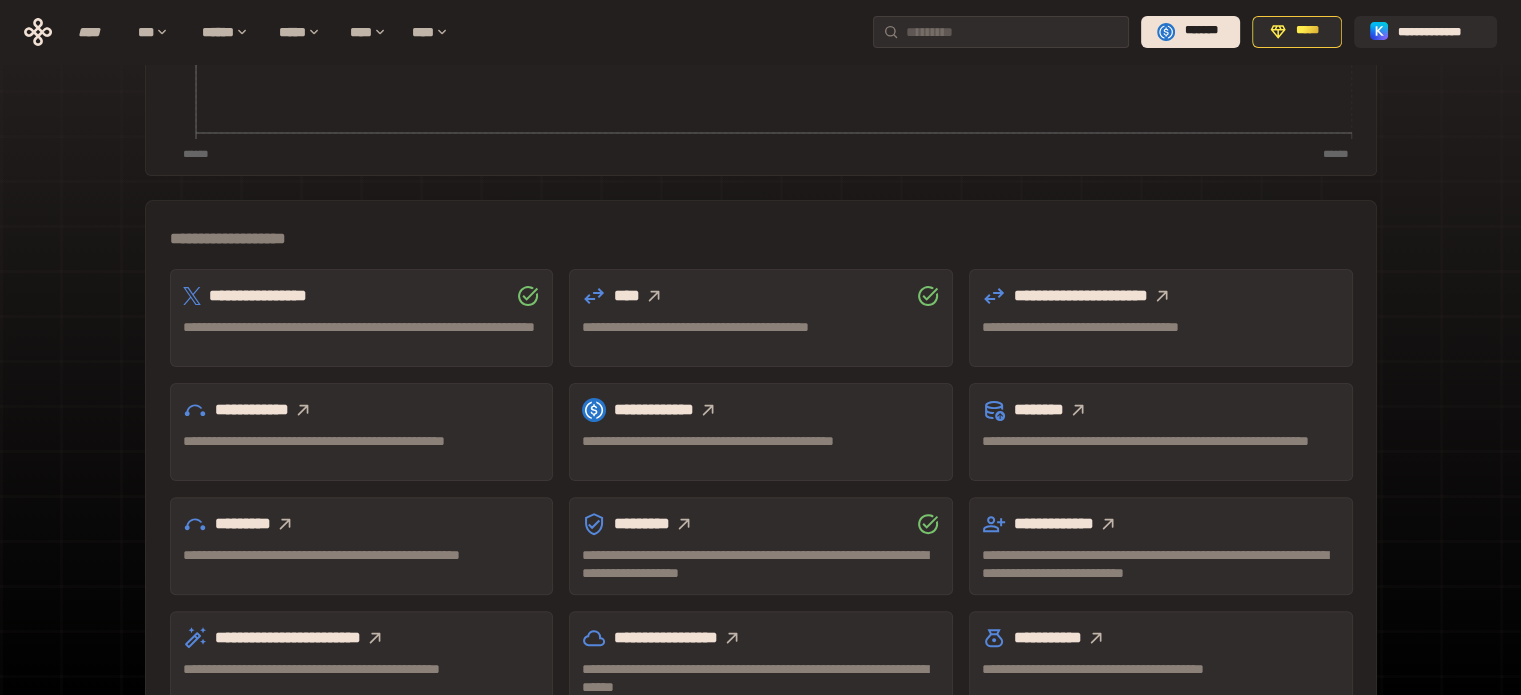 click 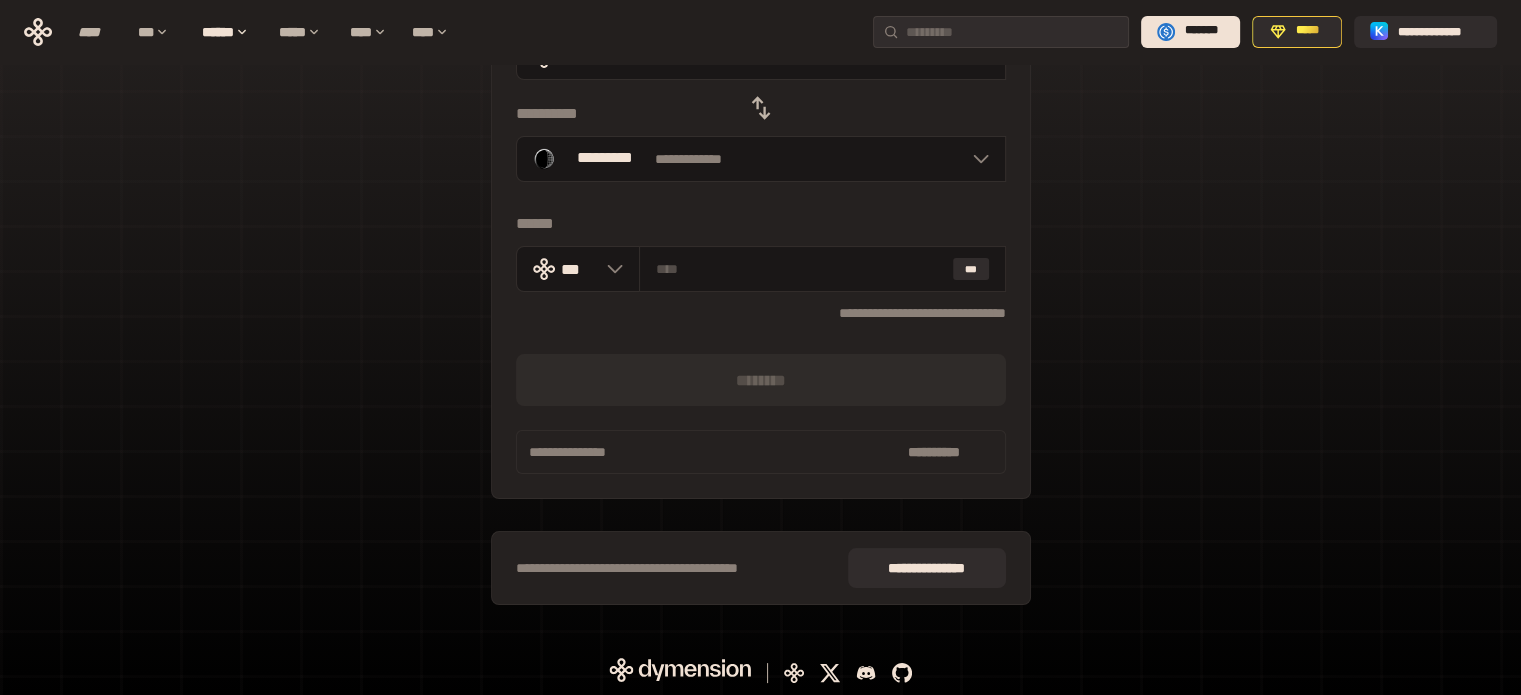 scroll, scrollTop: 0, scrollLeft: 0, axis: both 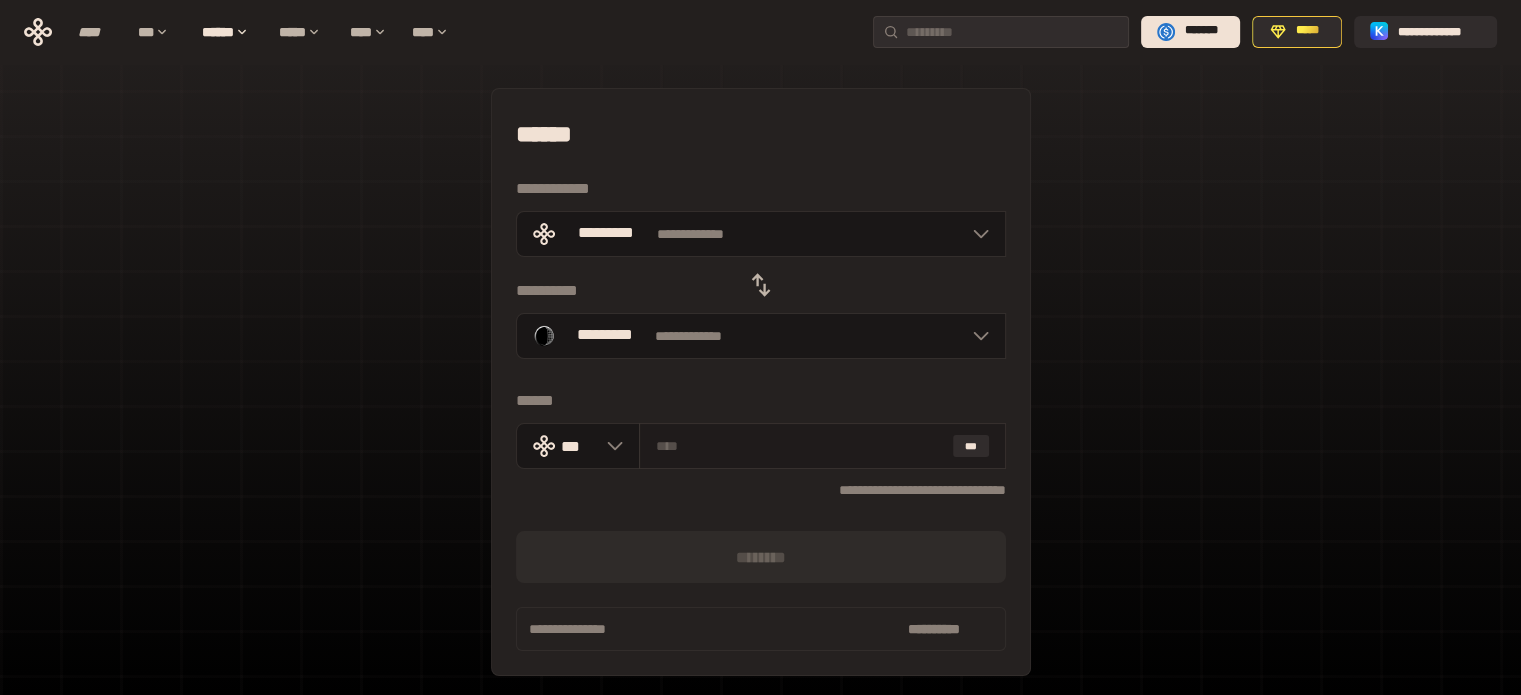 click at bounding box center (800, 446) 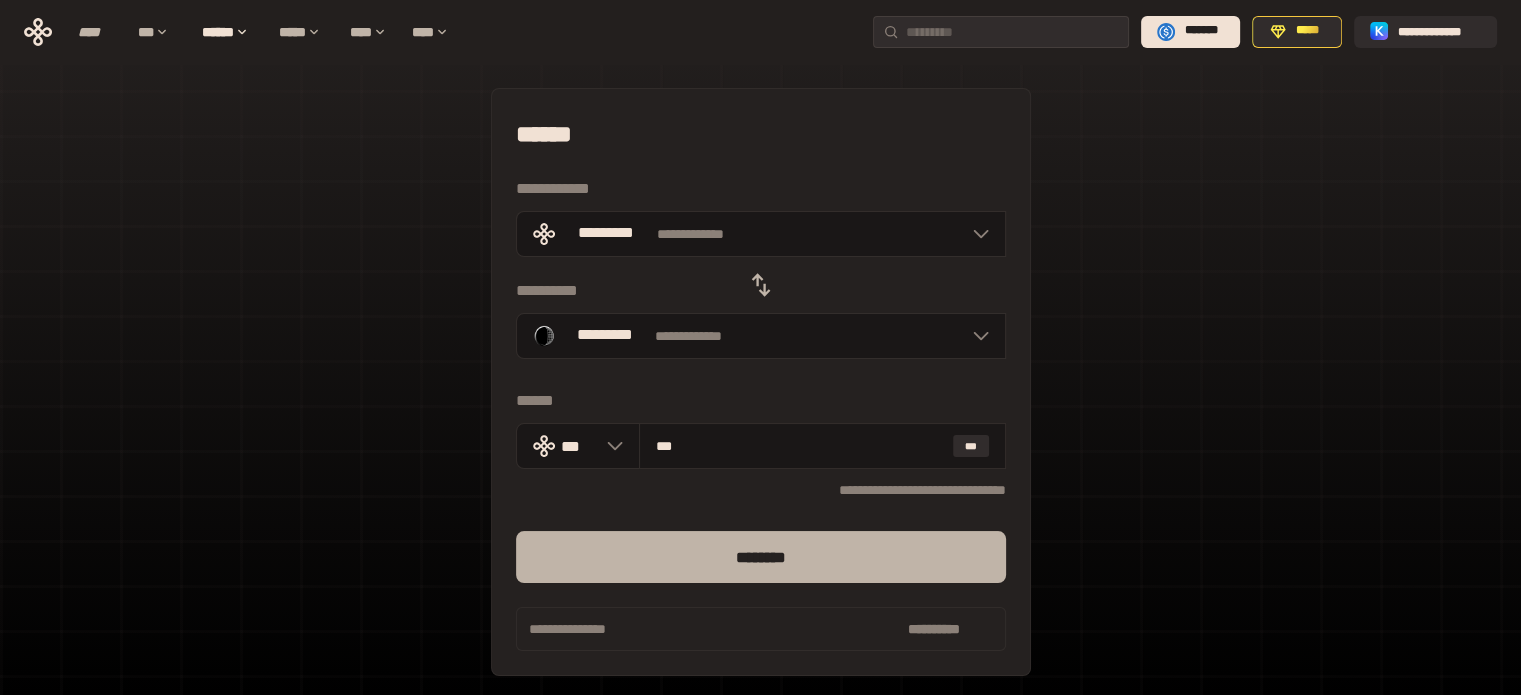 type on "***" 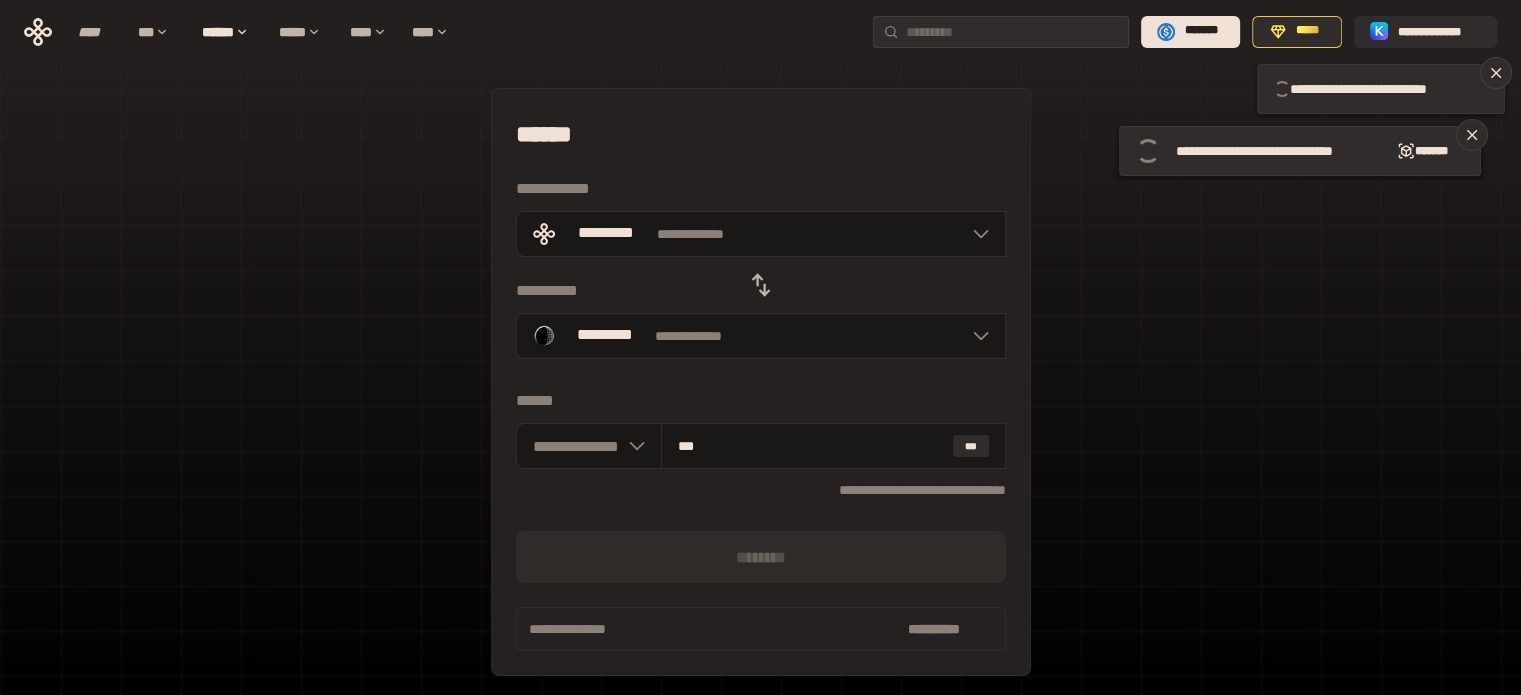 type 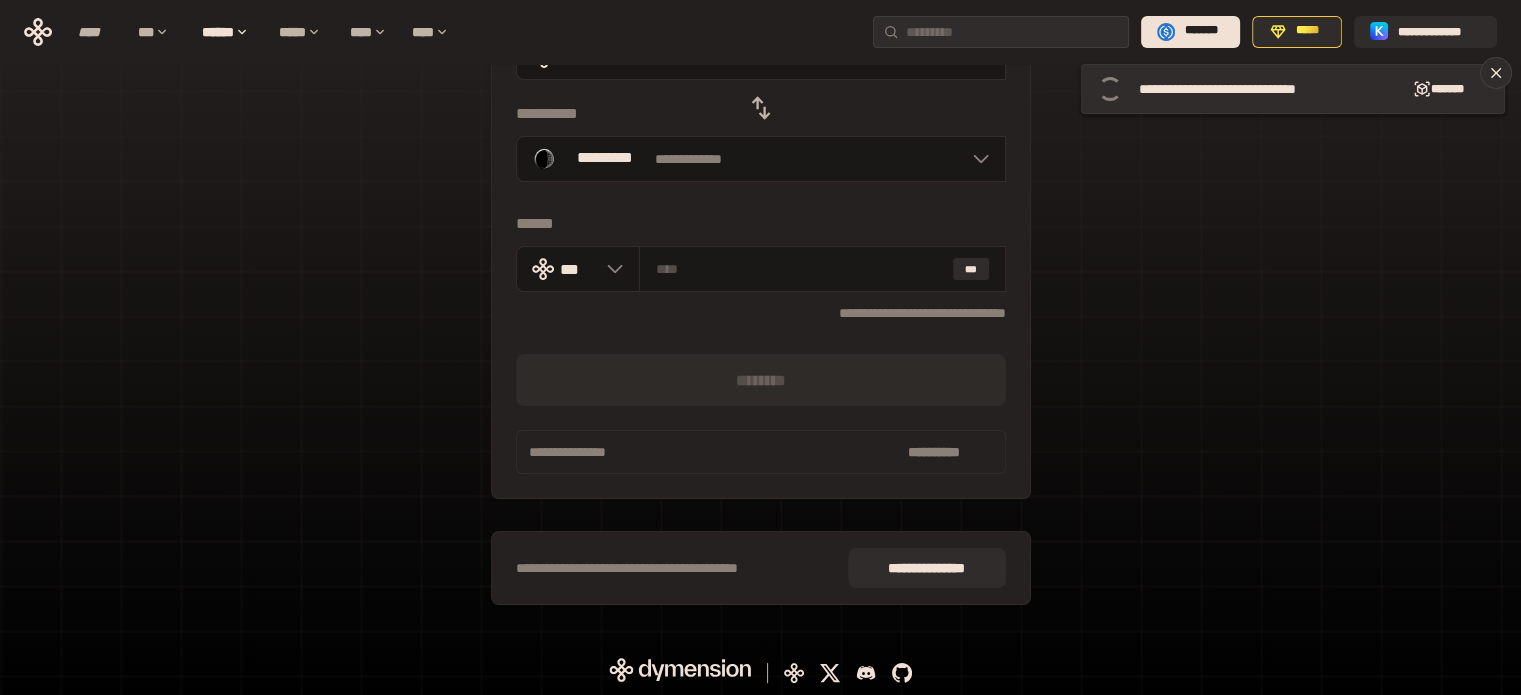 scroll, scrollTop: 0, scrollLeft: 0, axis: both 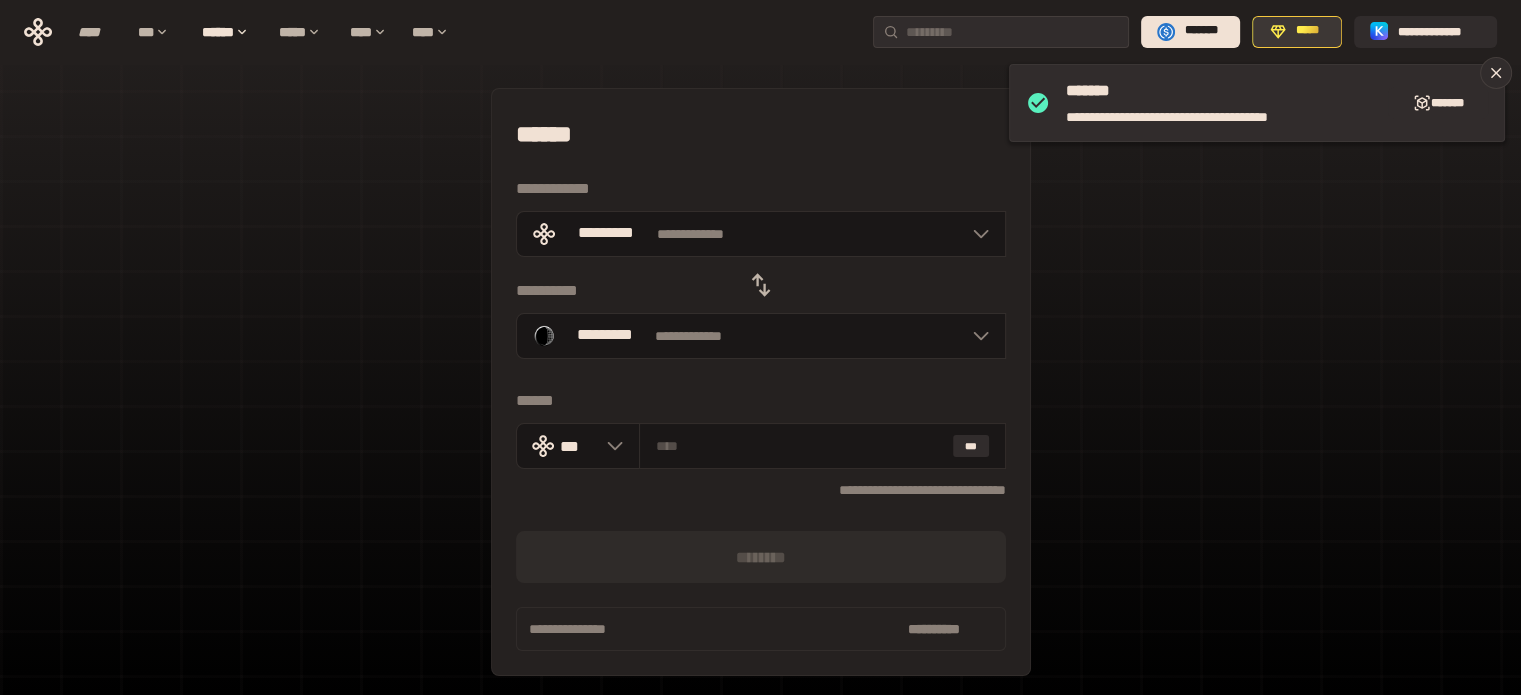 click on "*****" at bounding box center (1308, 31) 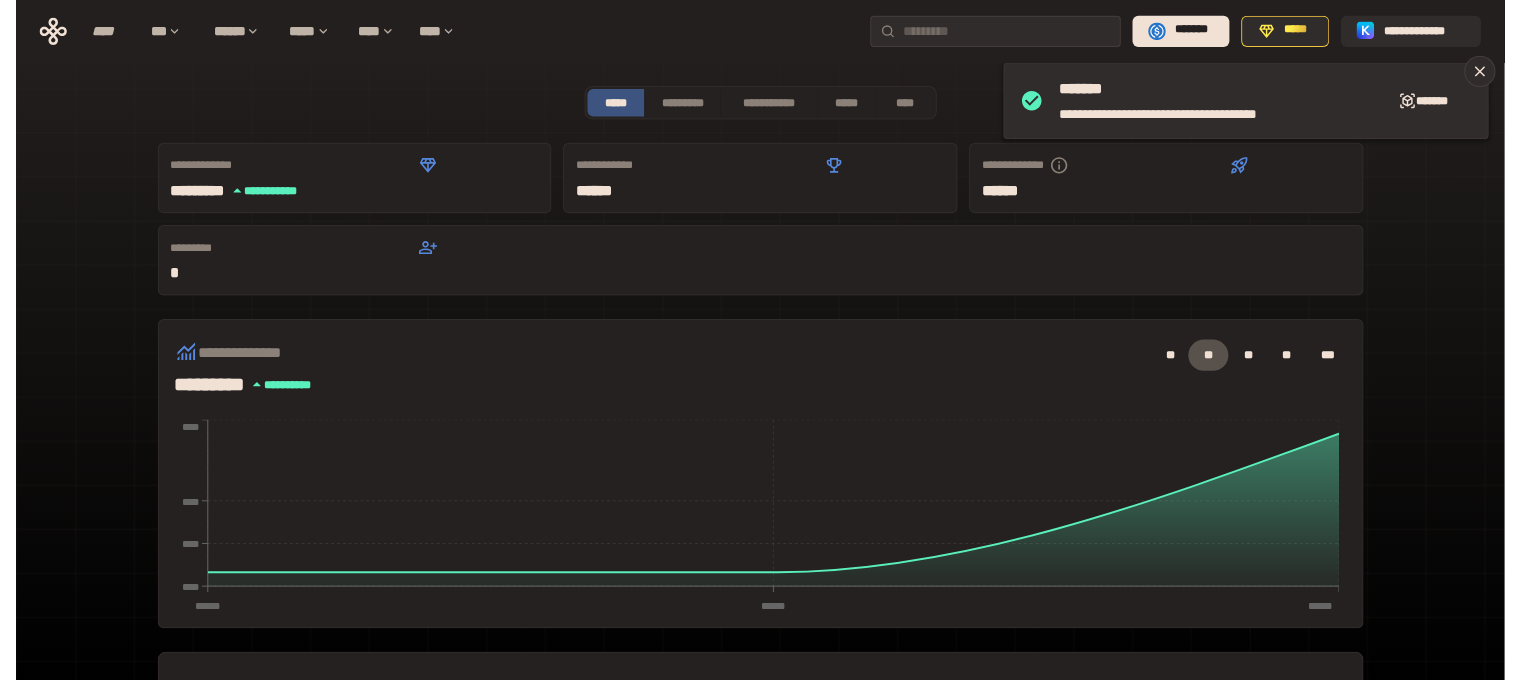 scroll, scrollTop: 466, scrollLeft: 0, axis: vertical 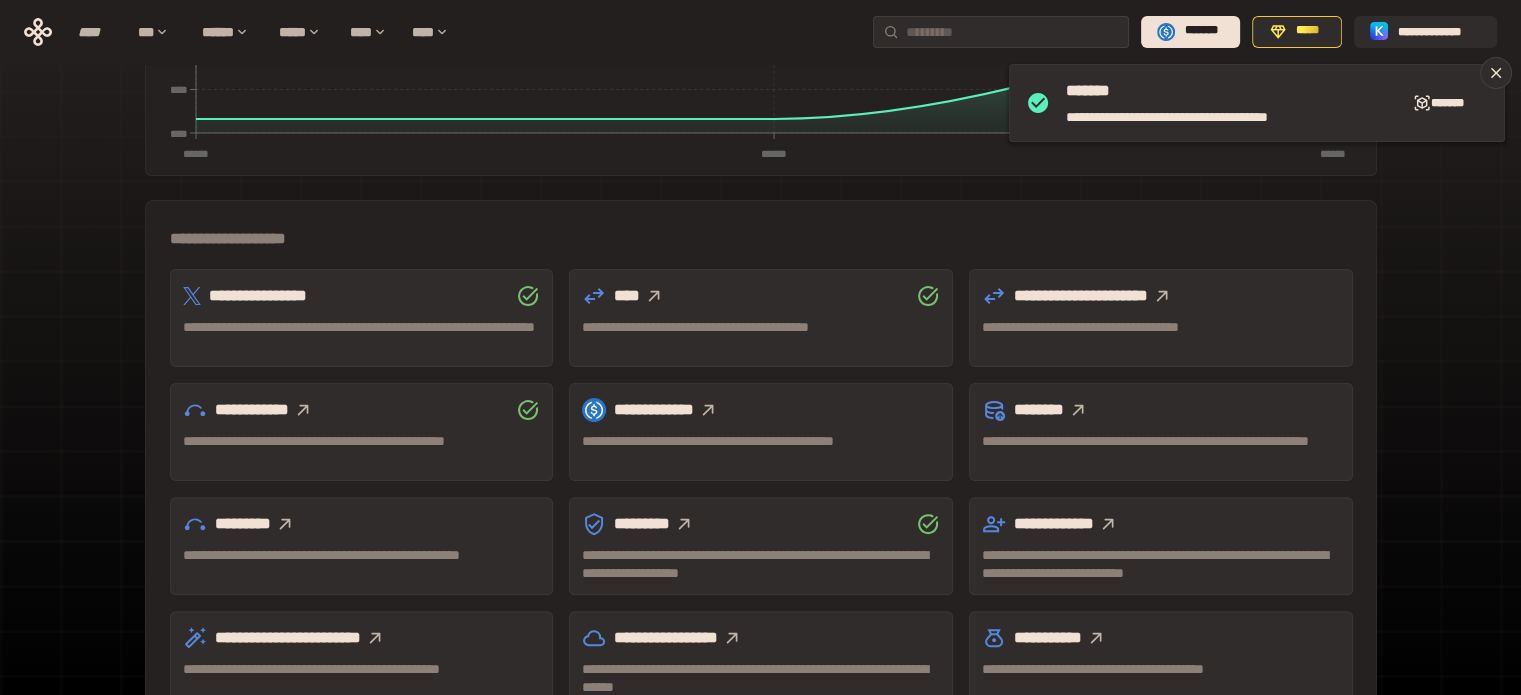 click 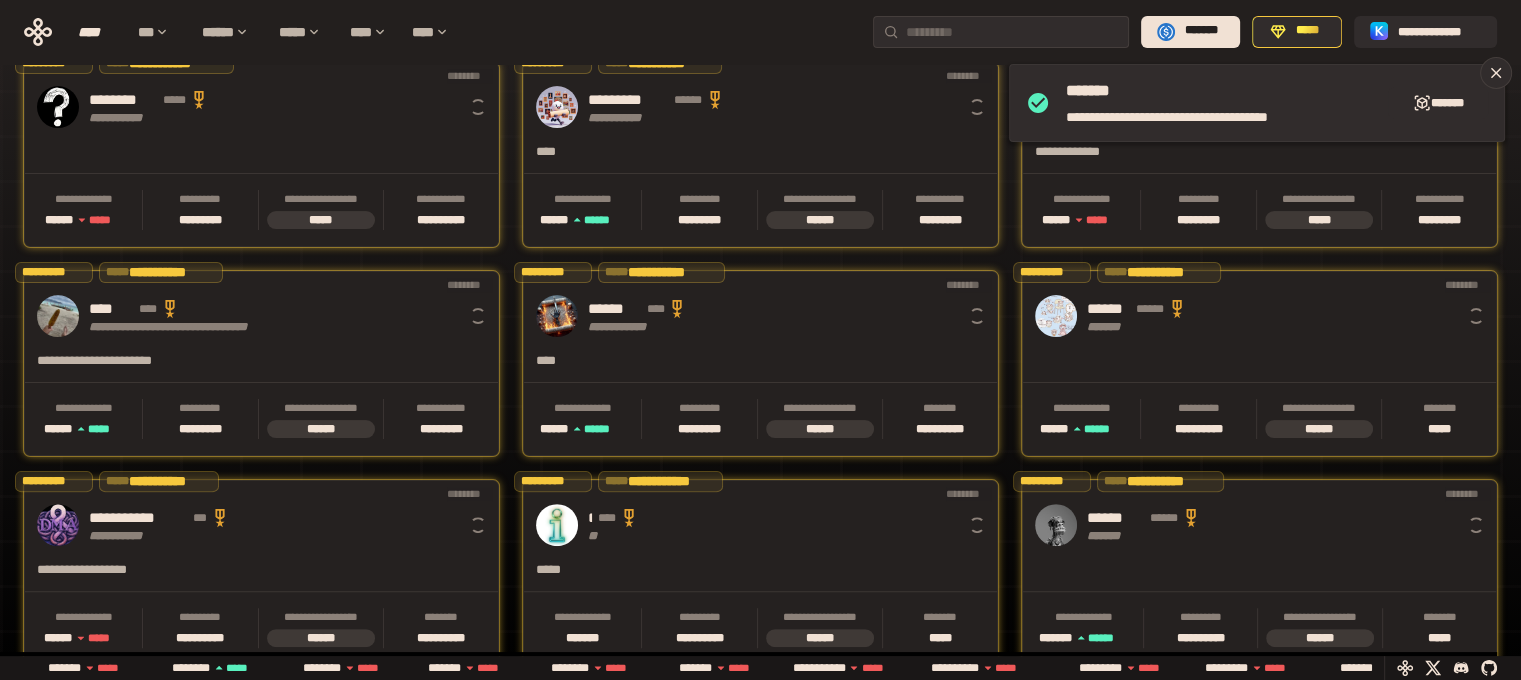 scroll, scrollTop: 0, scrollLeft: 16, axis: horizontal 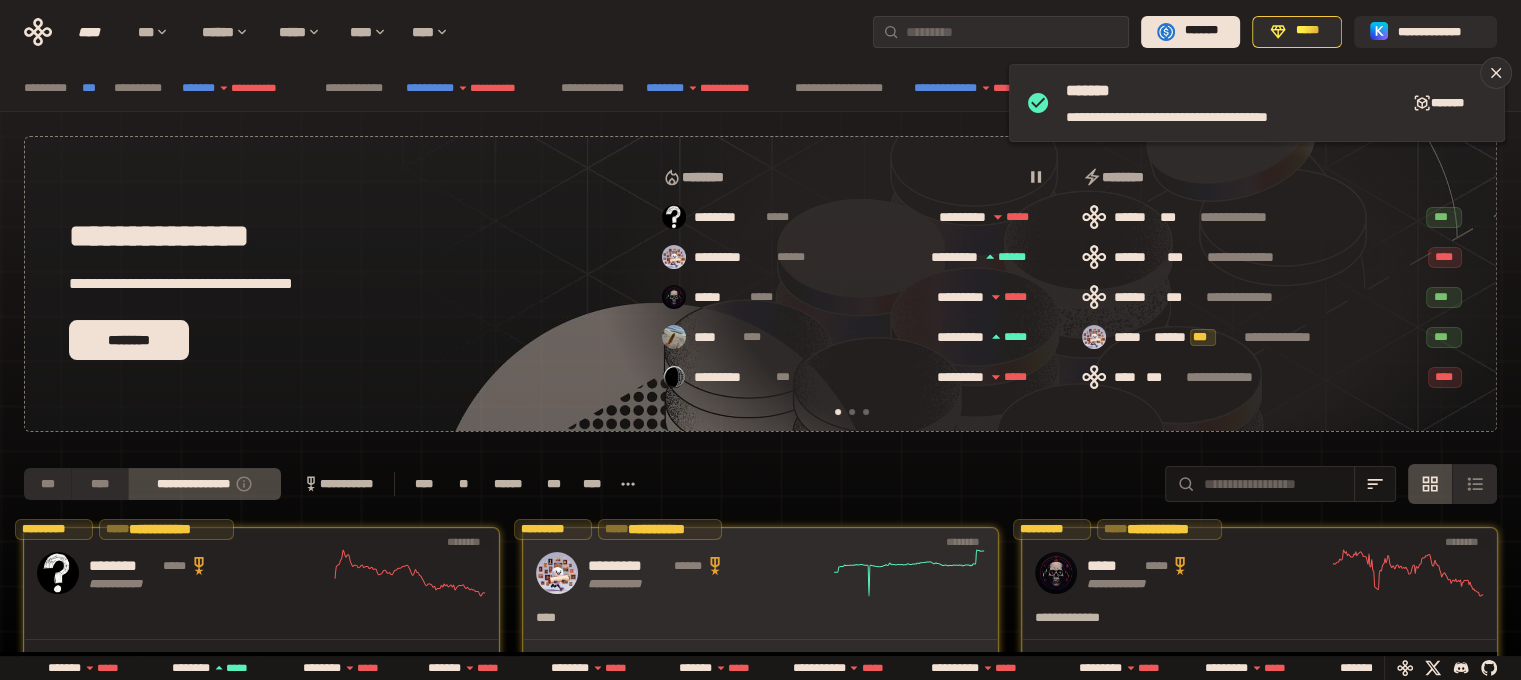 click on "**********" at bounding box center (708, 573) 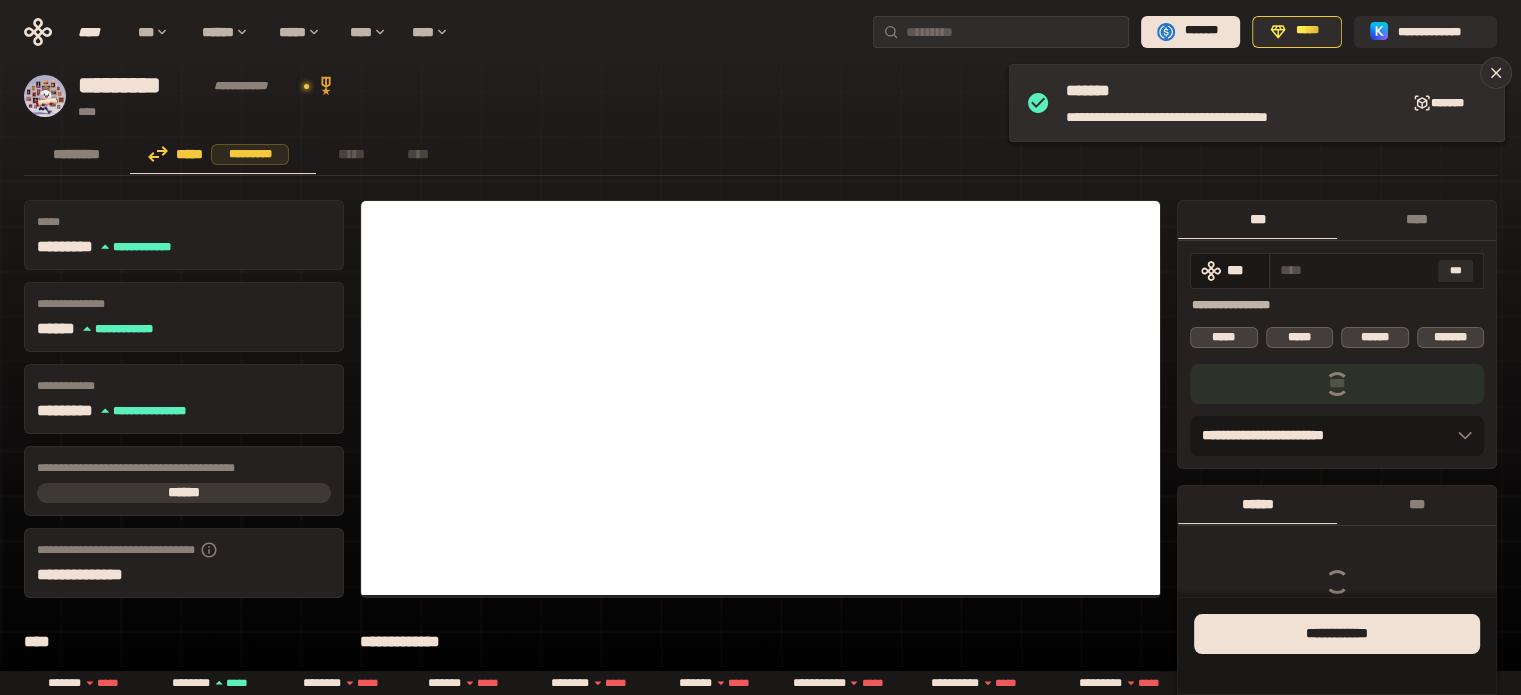 click at bounding box center (1355, 270) 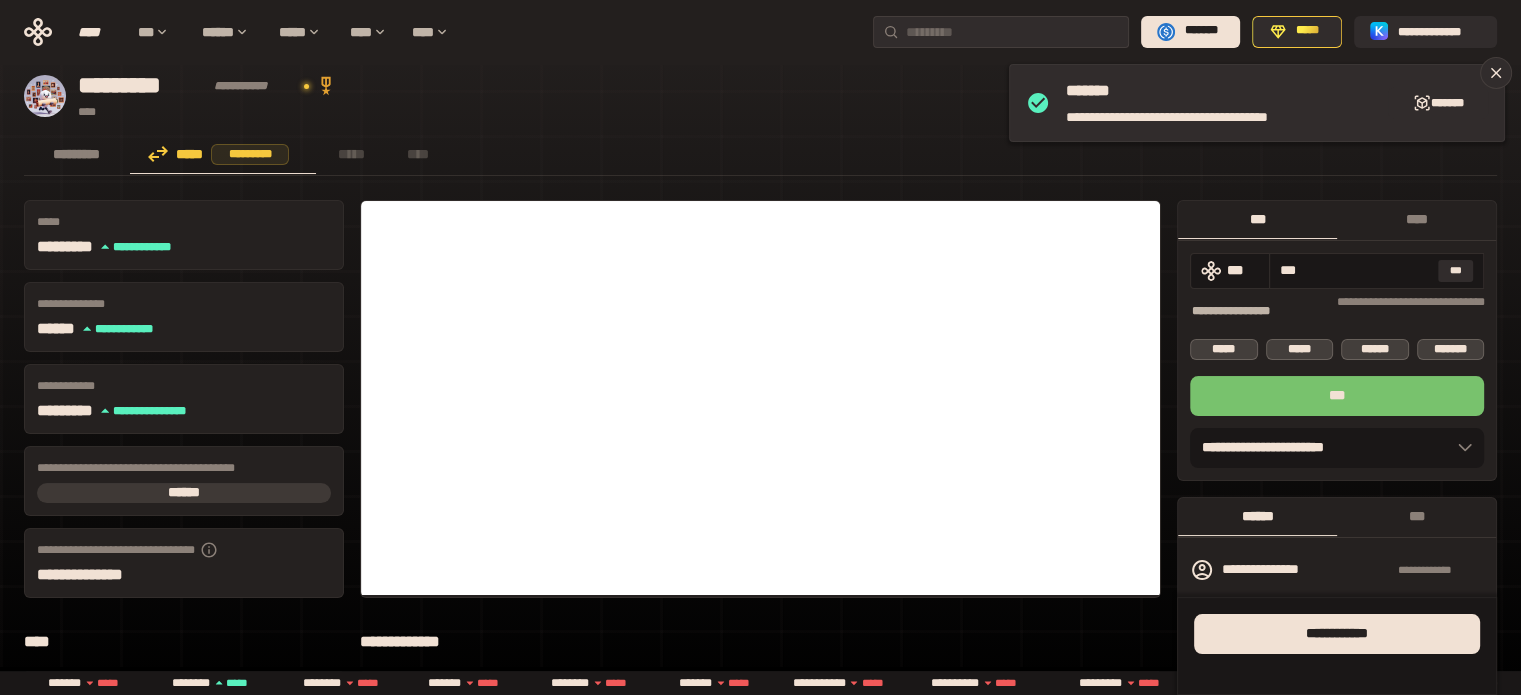 type on "***" 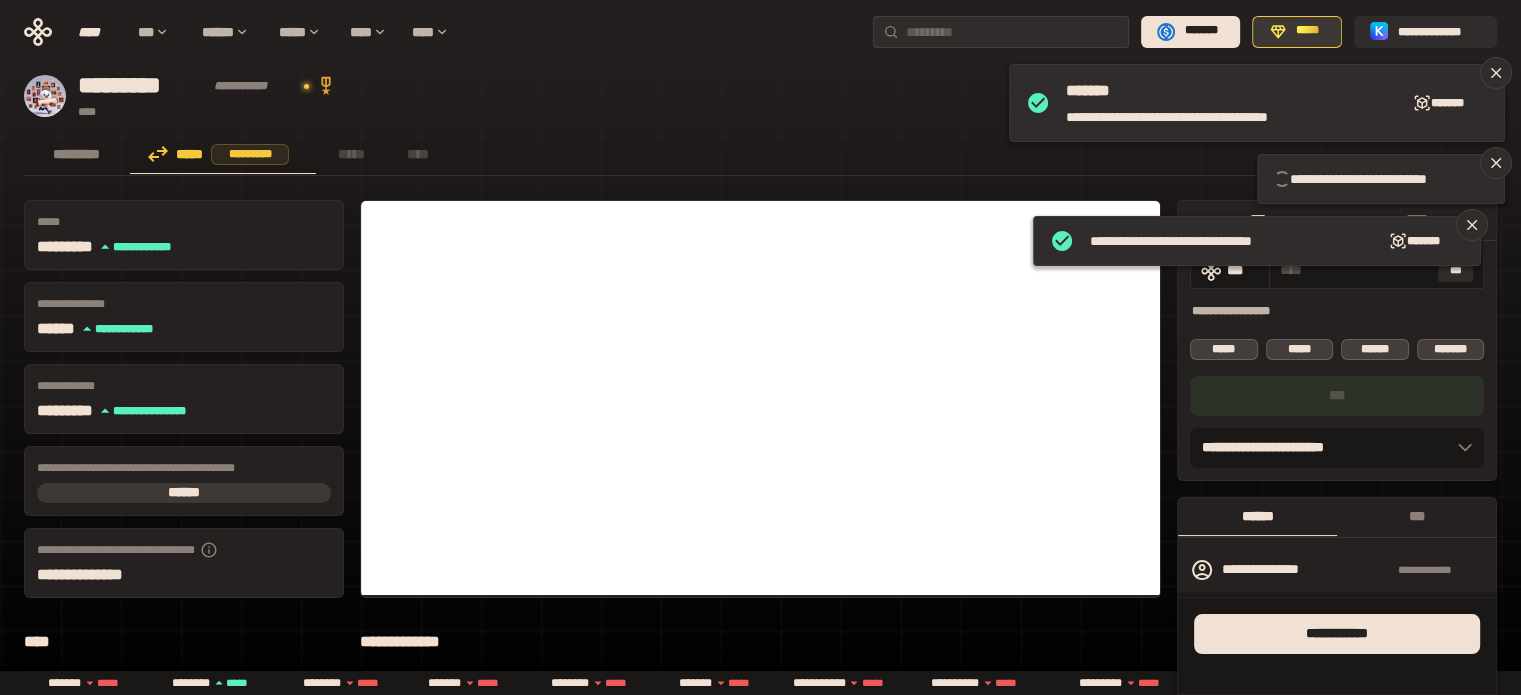click on "*****" at bounding box center (1308, 31) 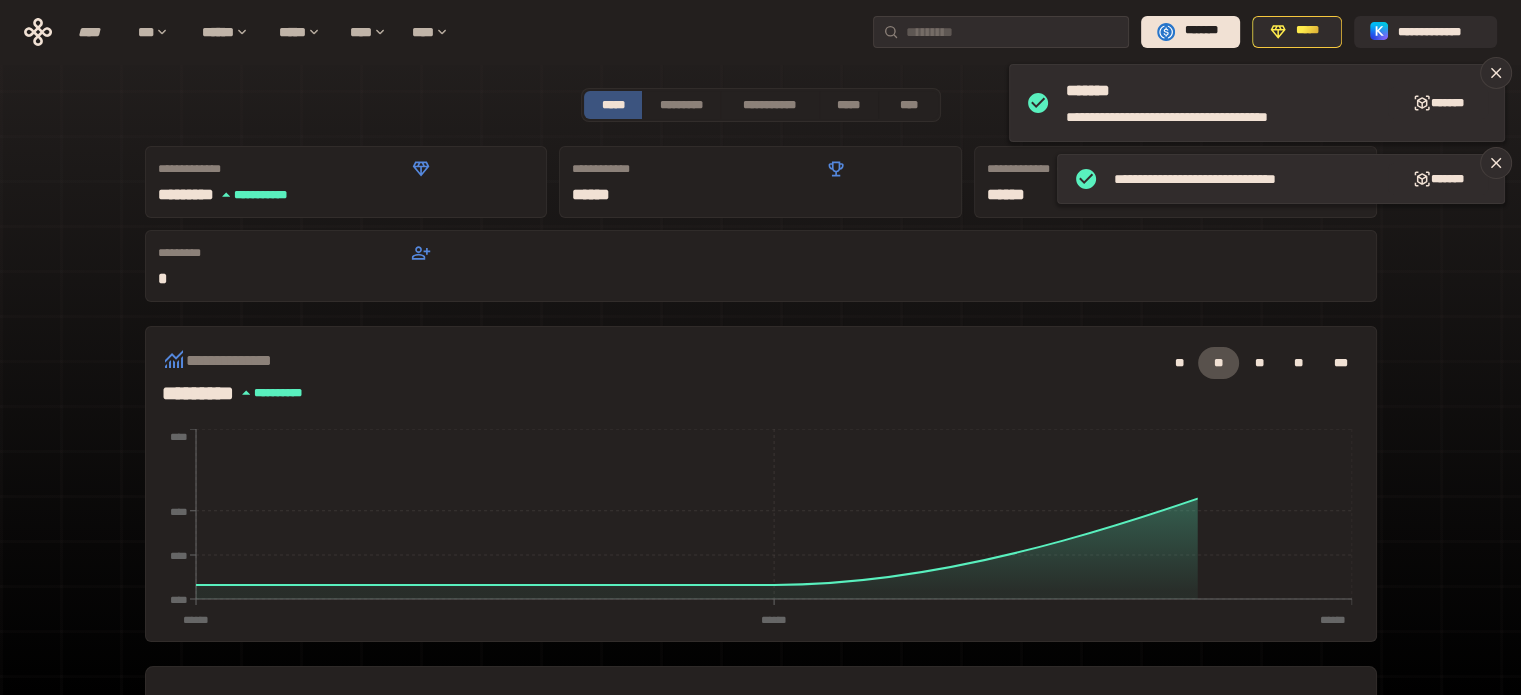 scroll, scrollTop: 466, scrollLeft: 0, axis: vertical 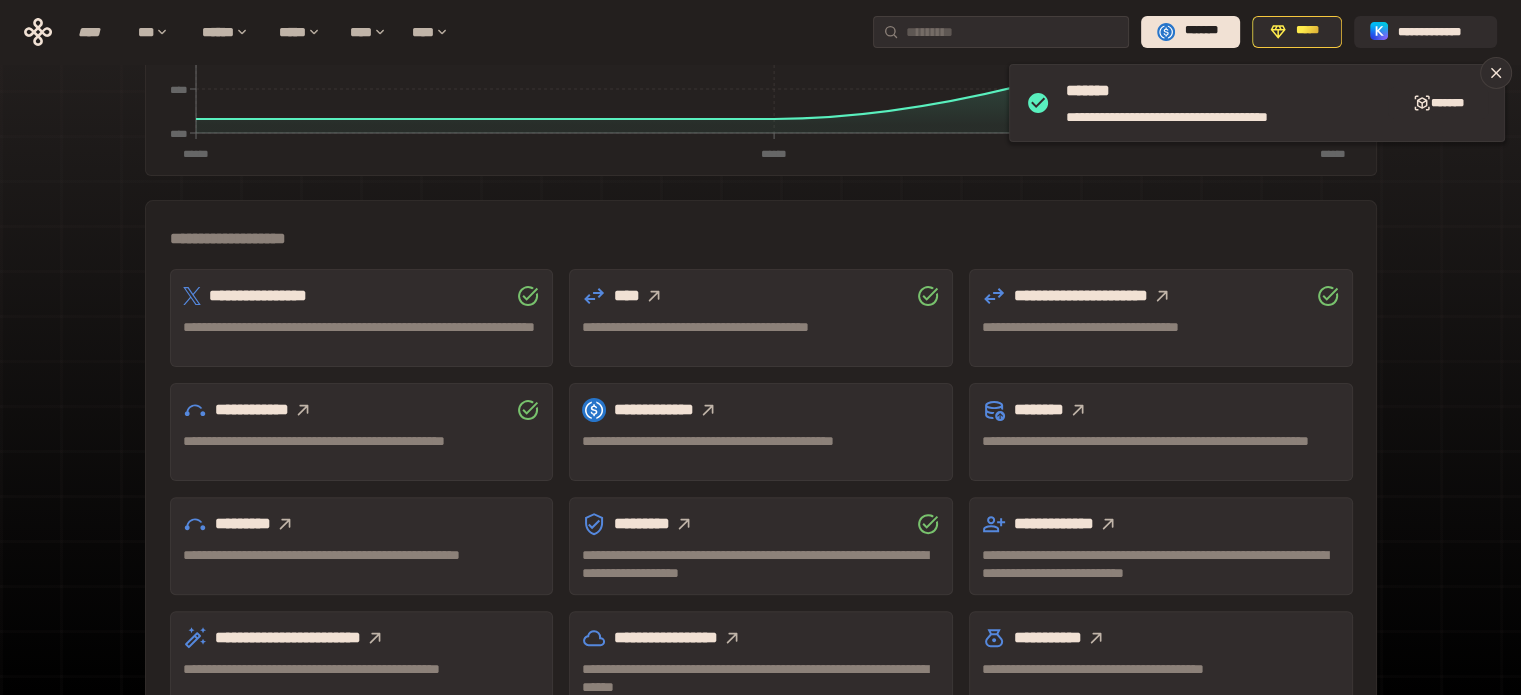 click 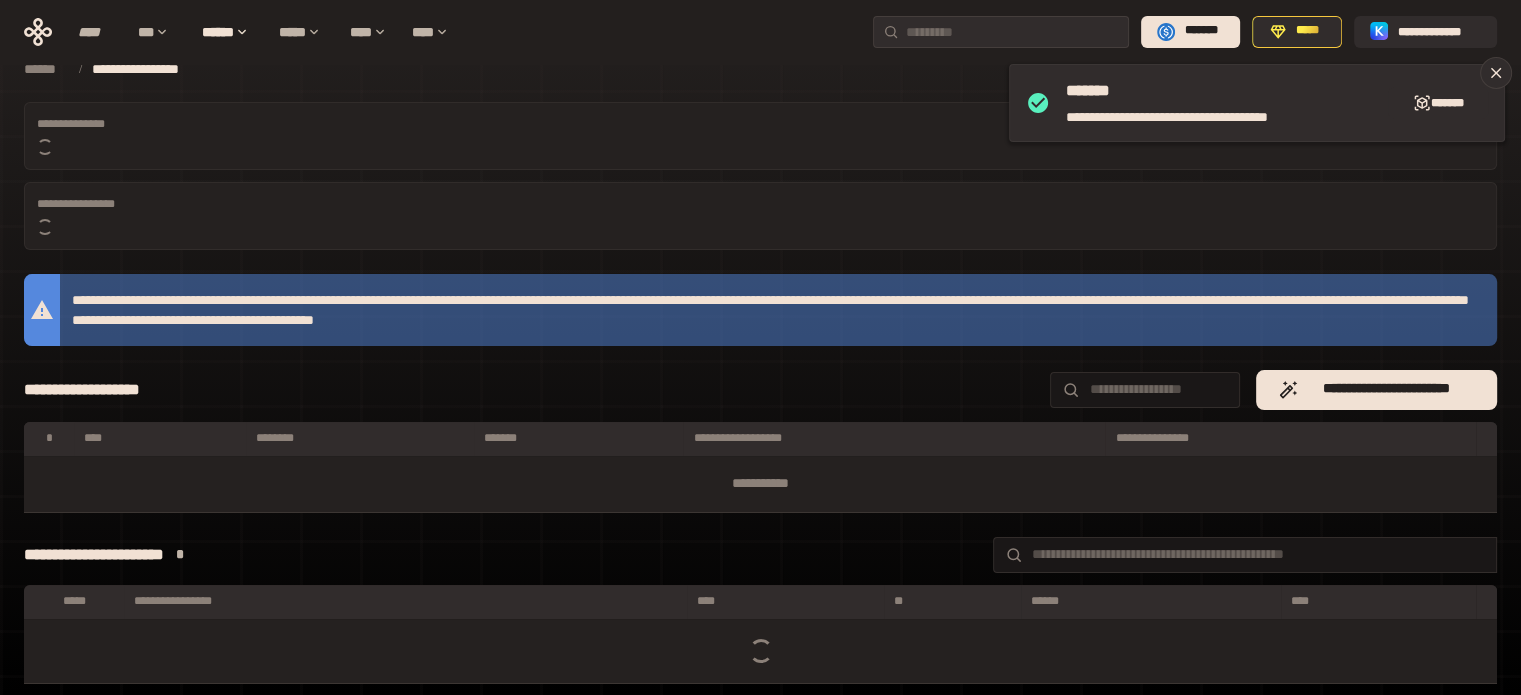 scroll, scrollTop: 171, scrollLeft: 0, axis: vertical 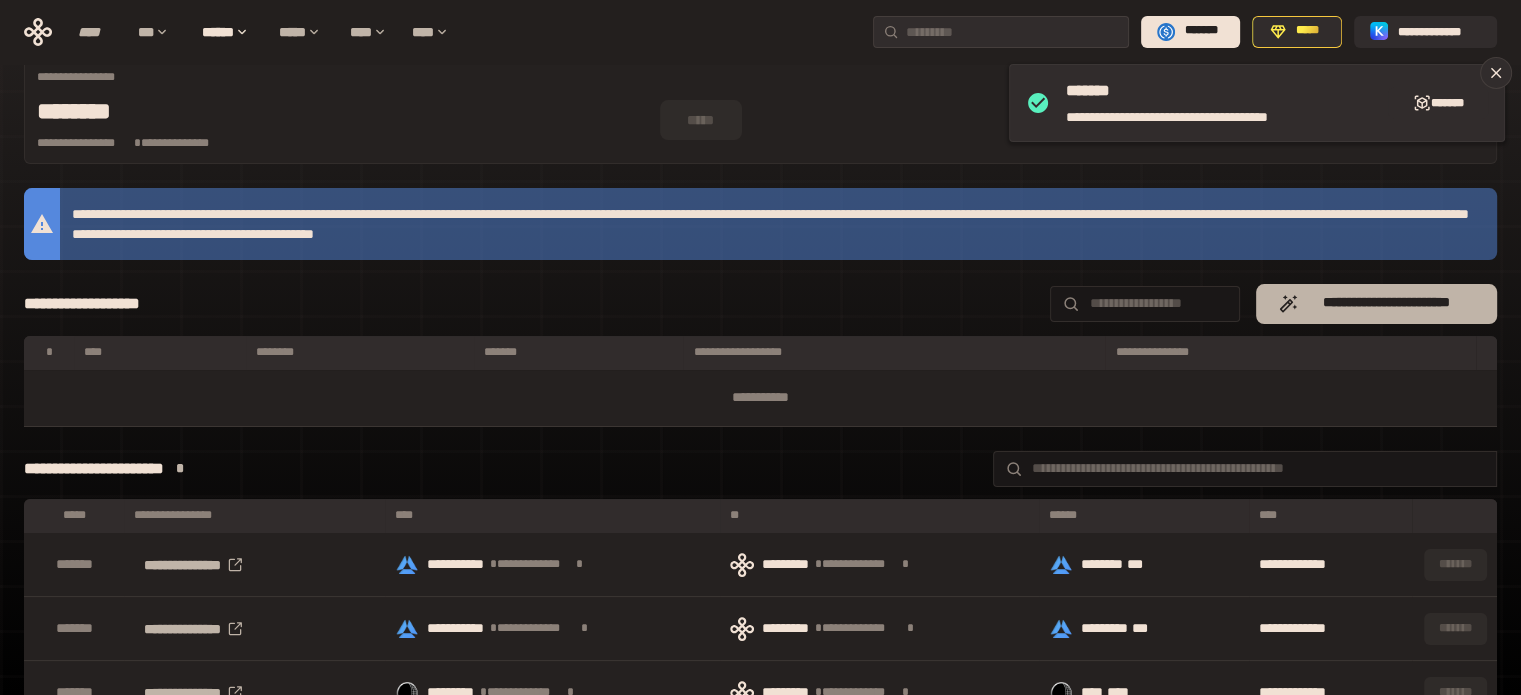 click on "**********" at bounding box center (1386, 303) 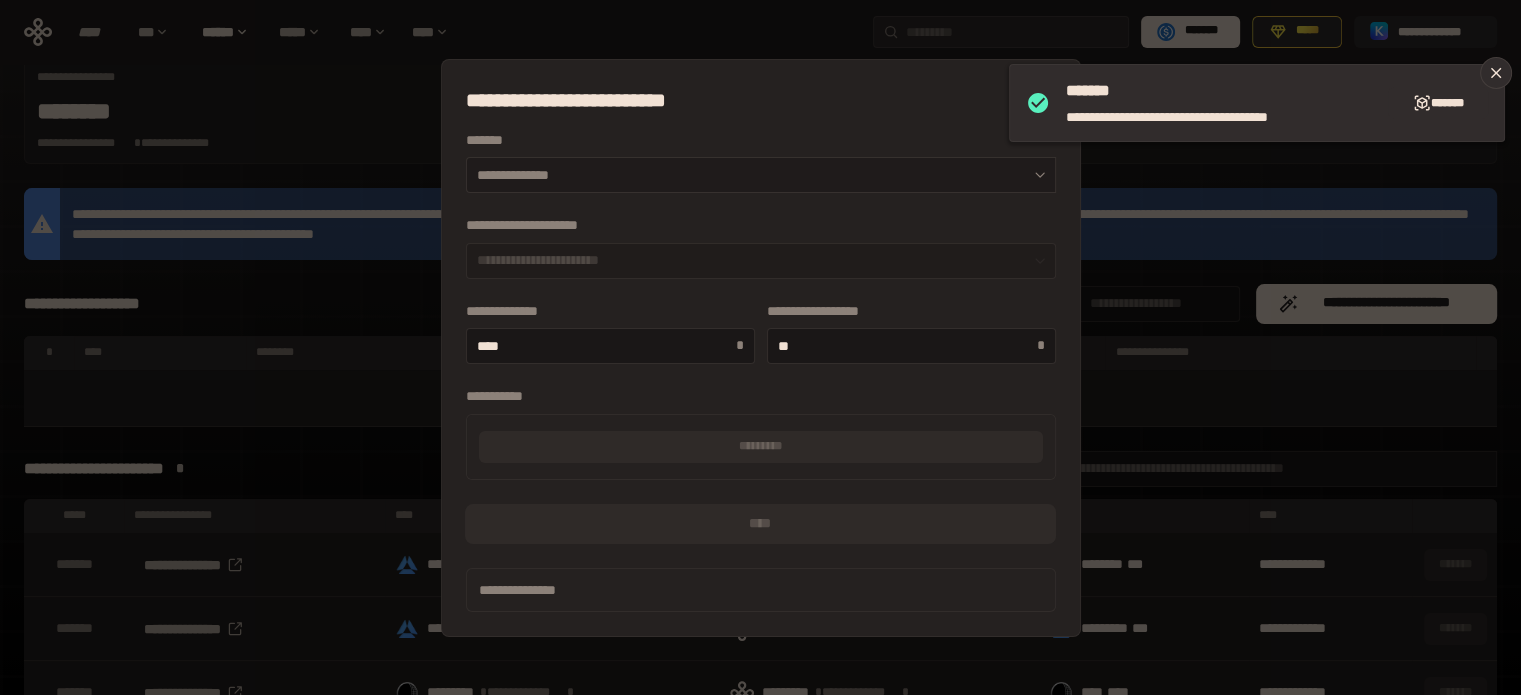 click at bounding box center [1035, 175] 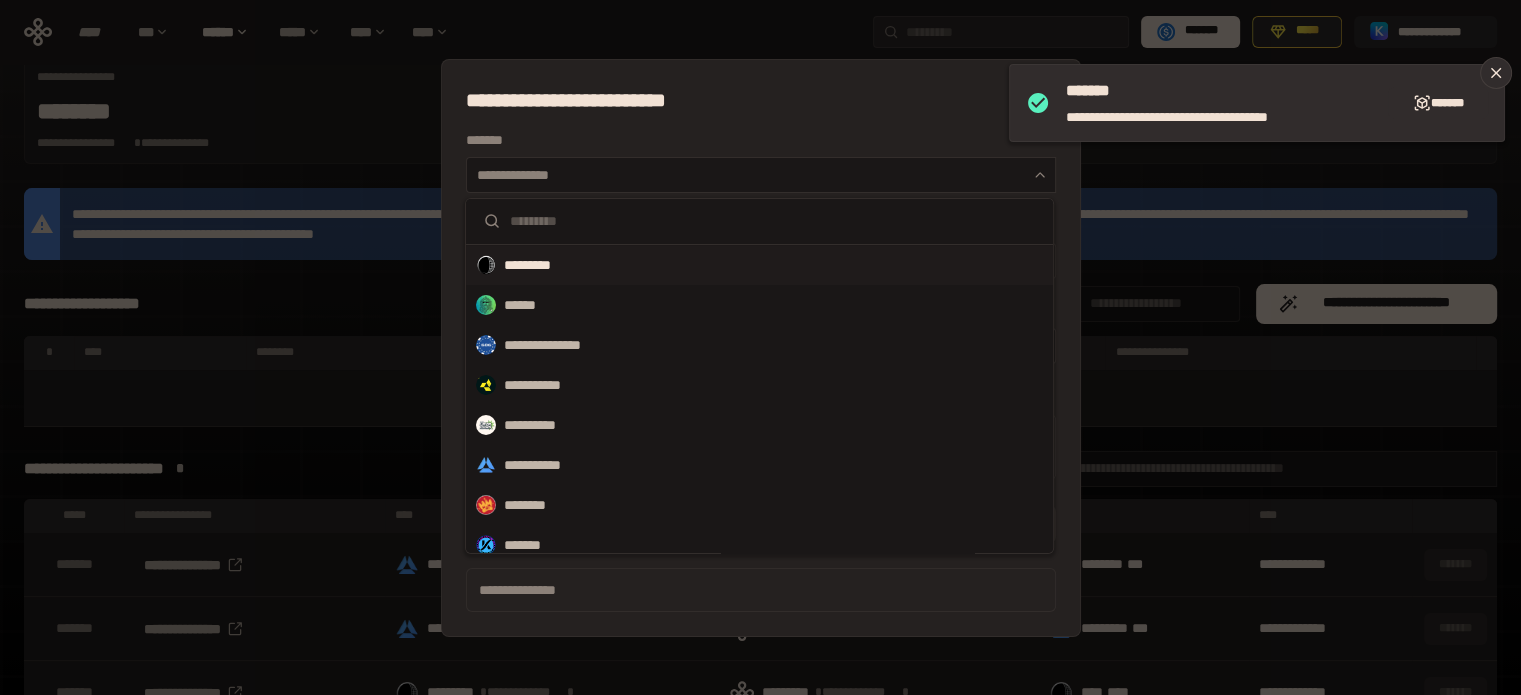 click on "*********" at bounding box center (759, 265) 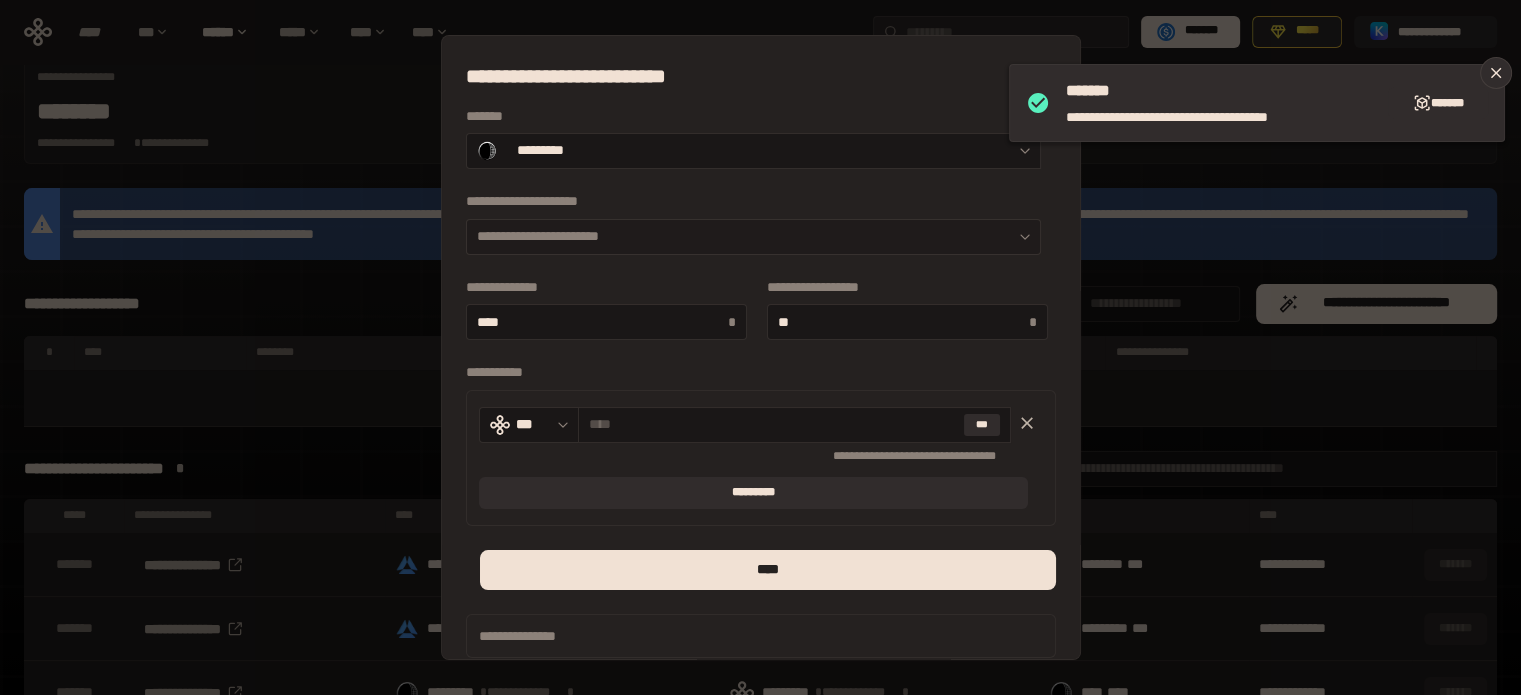click on "**********" at bounding box center [753, 237] 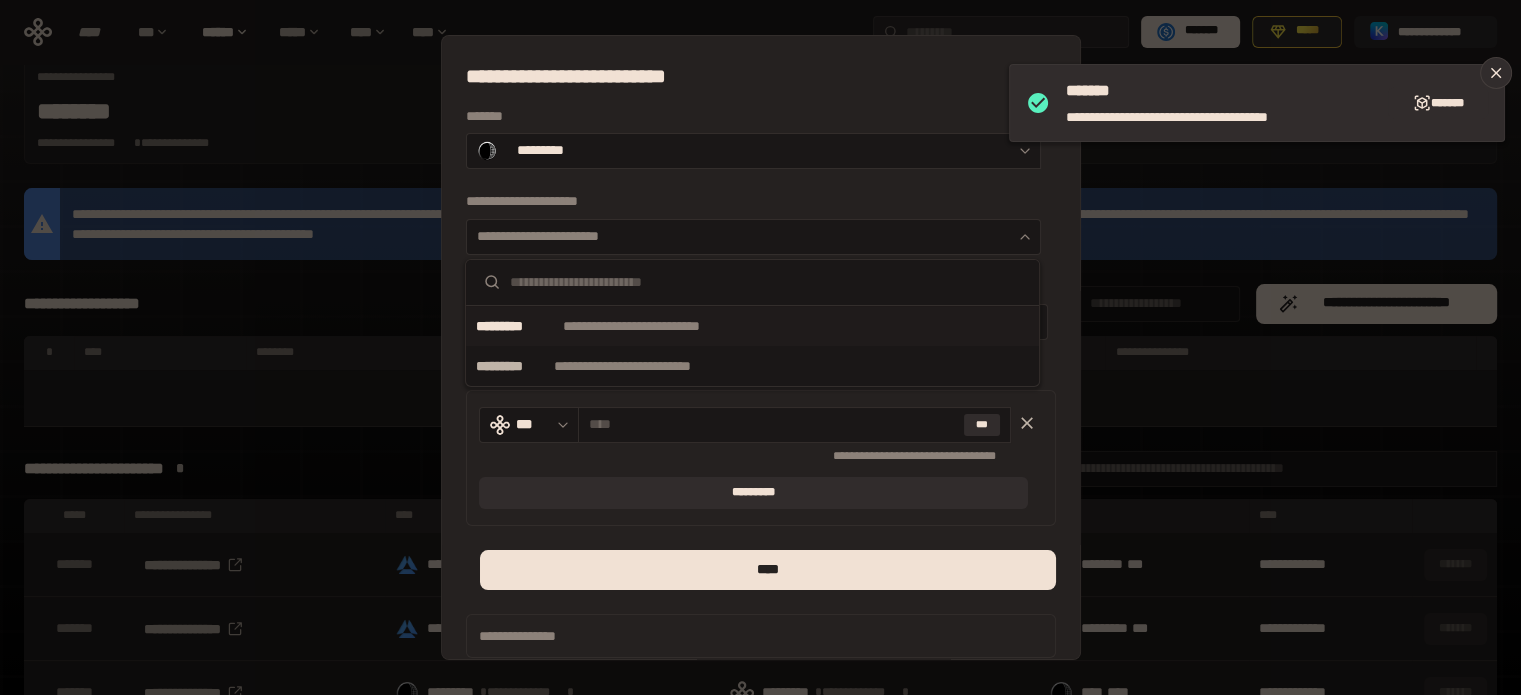 click on "**********" at bounding box center [662, 326] 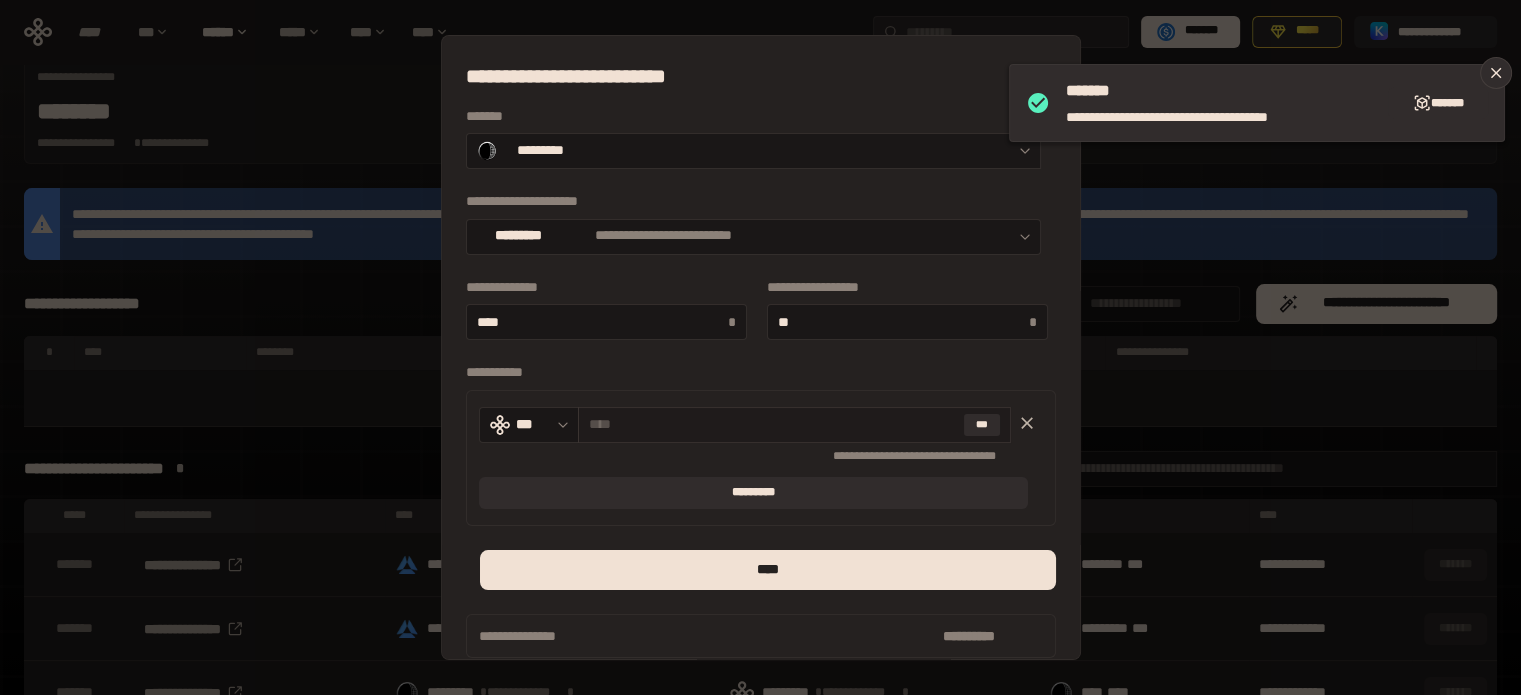 click at bounding box center (772, 424) 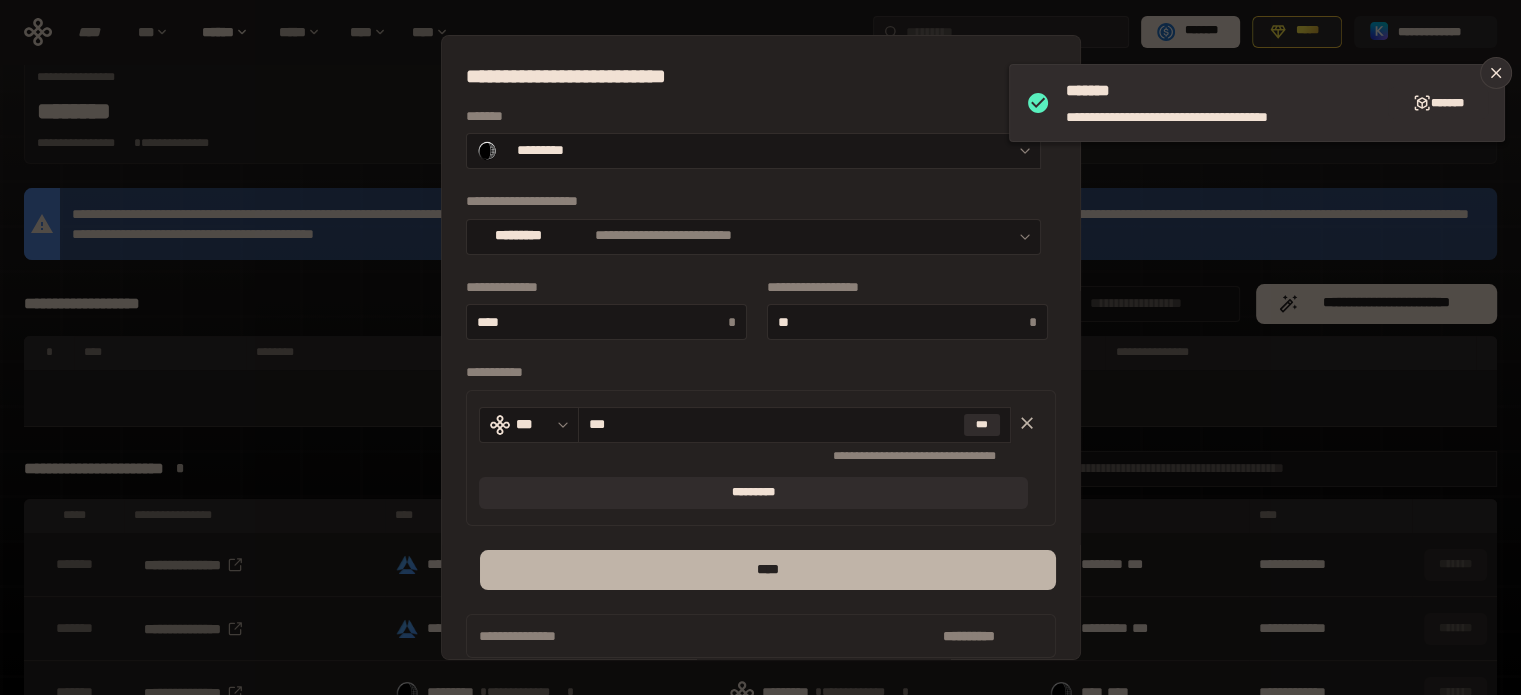 type on "***" 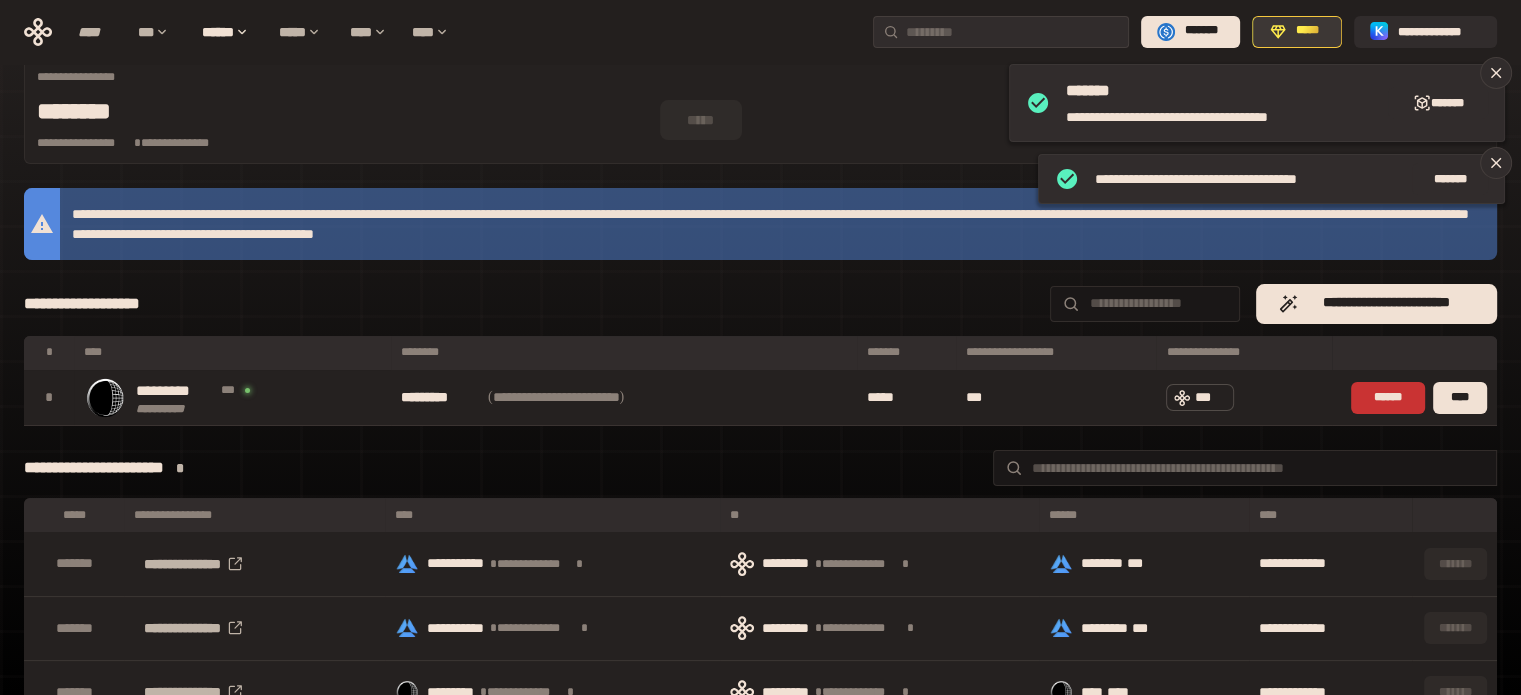 click 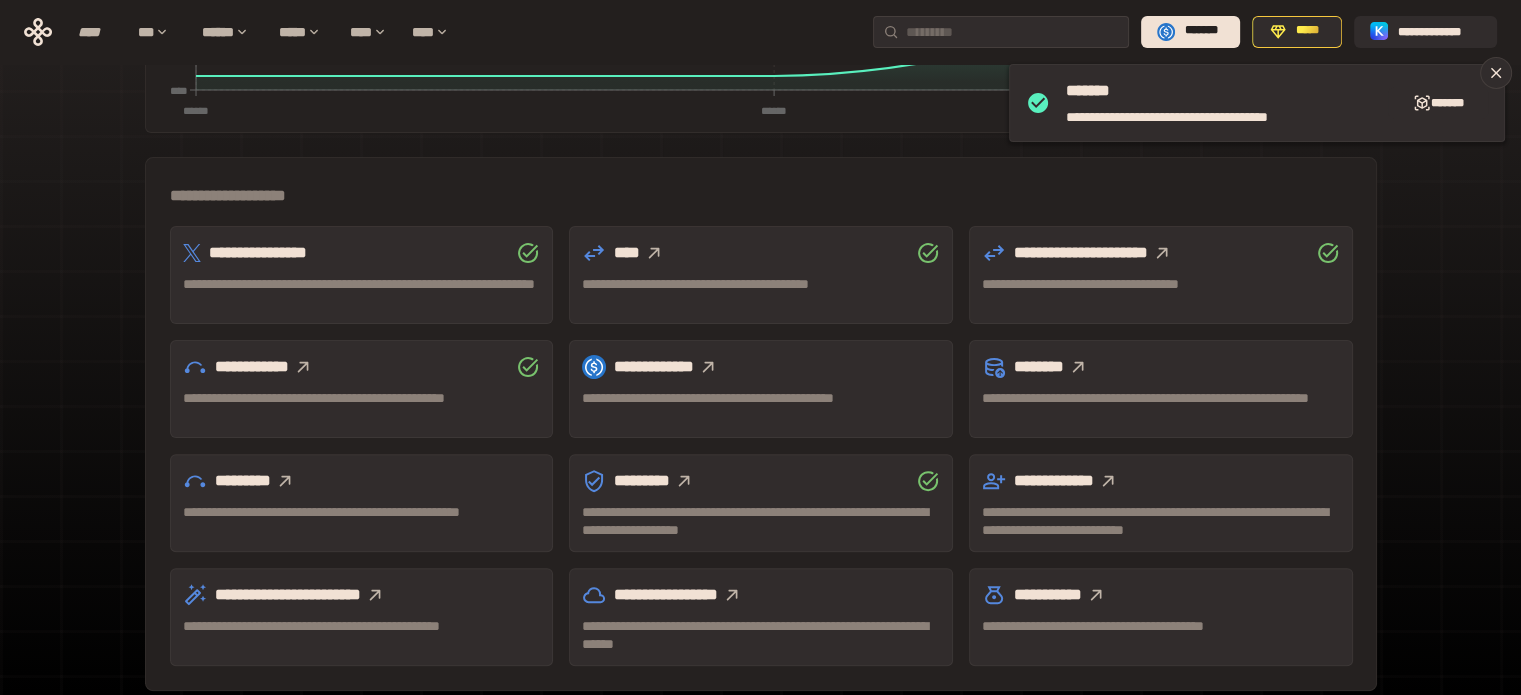 scroll, scrollTop: 0, scrollLeft: 0, axis: both 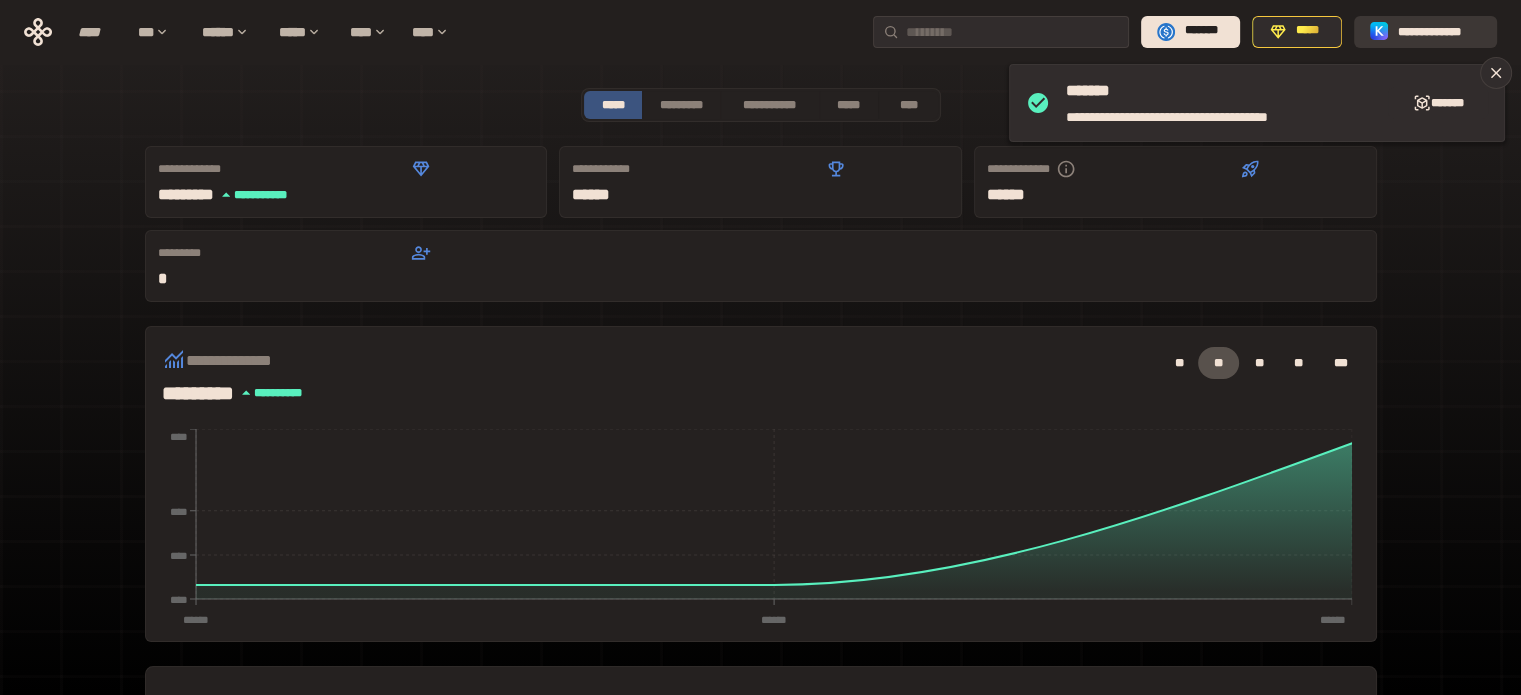 click on "**********" at bounding box center [1439, 31] 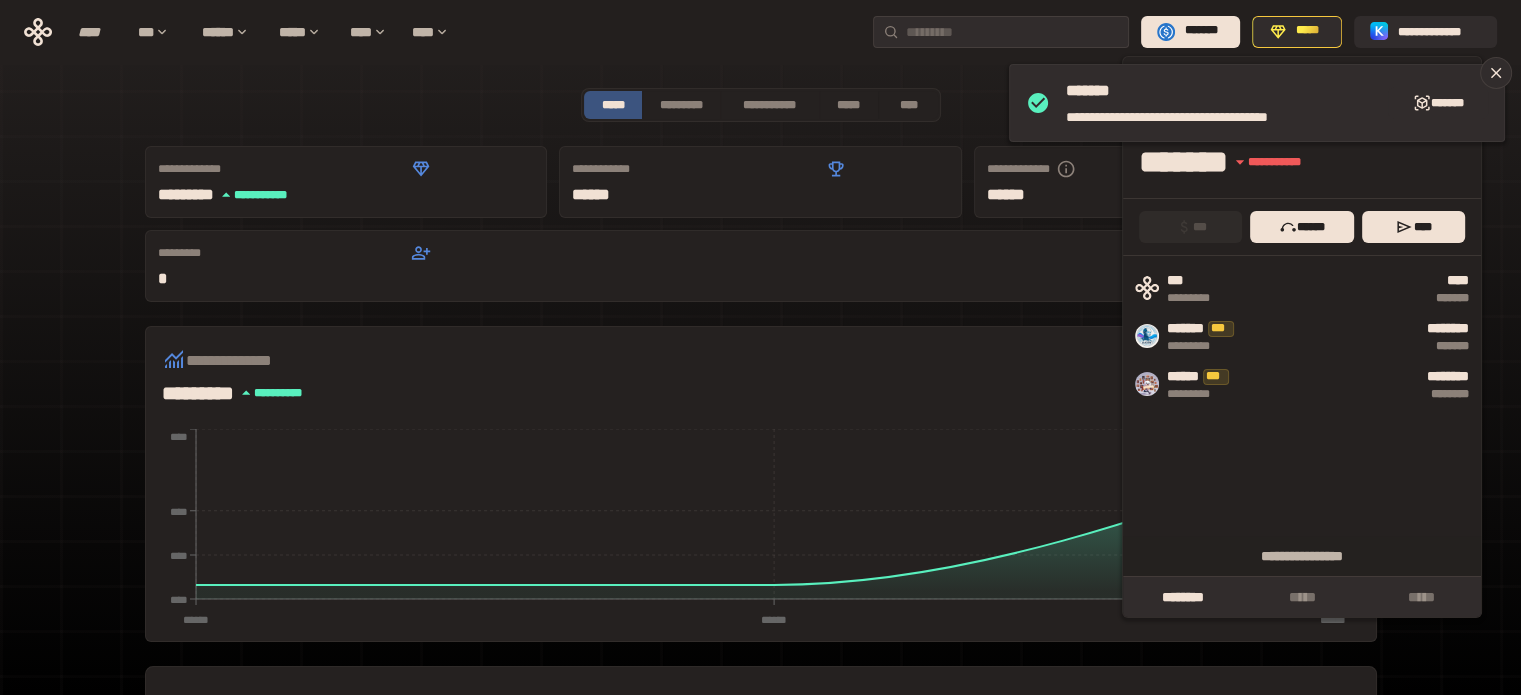 click on "**********" at bounding box center (760, 622) 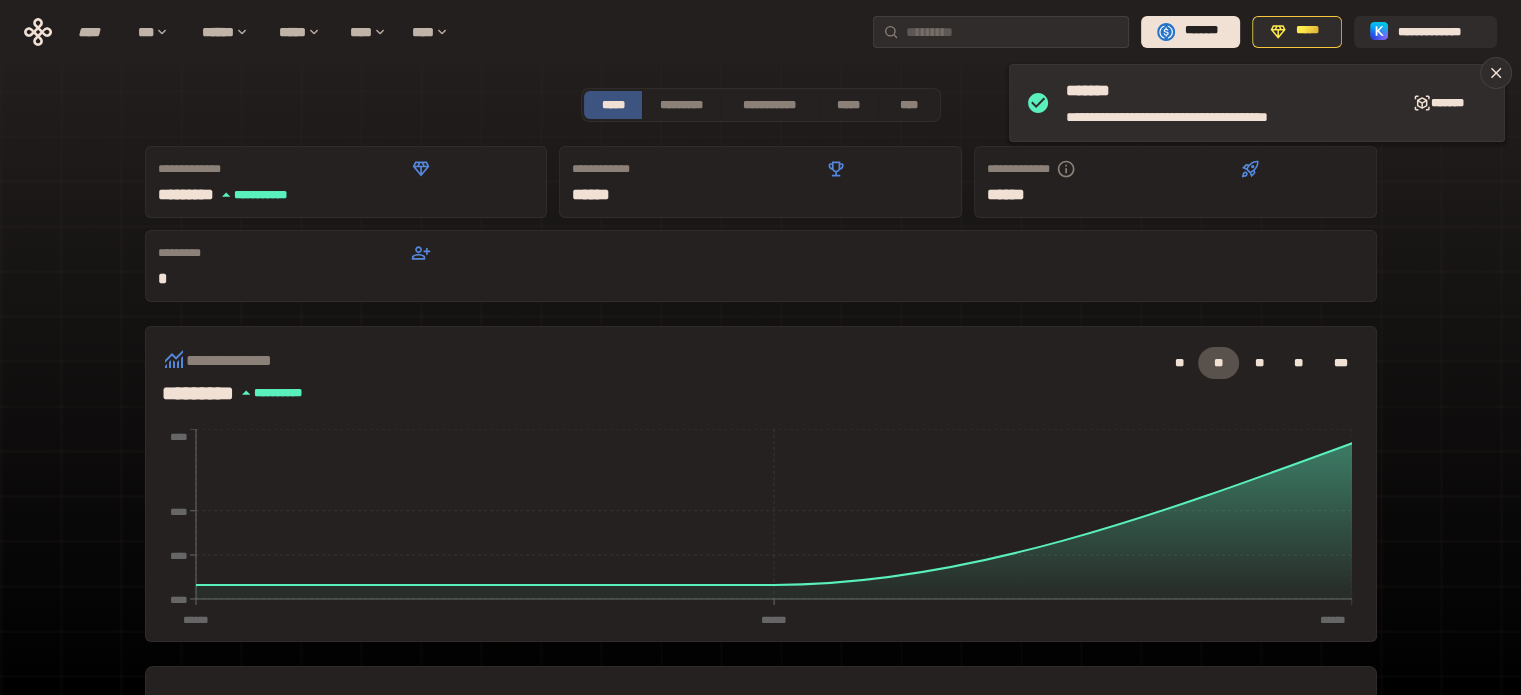 click on "**********" at bounding box center [760, 622] 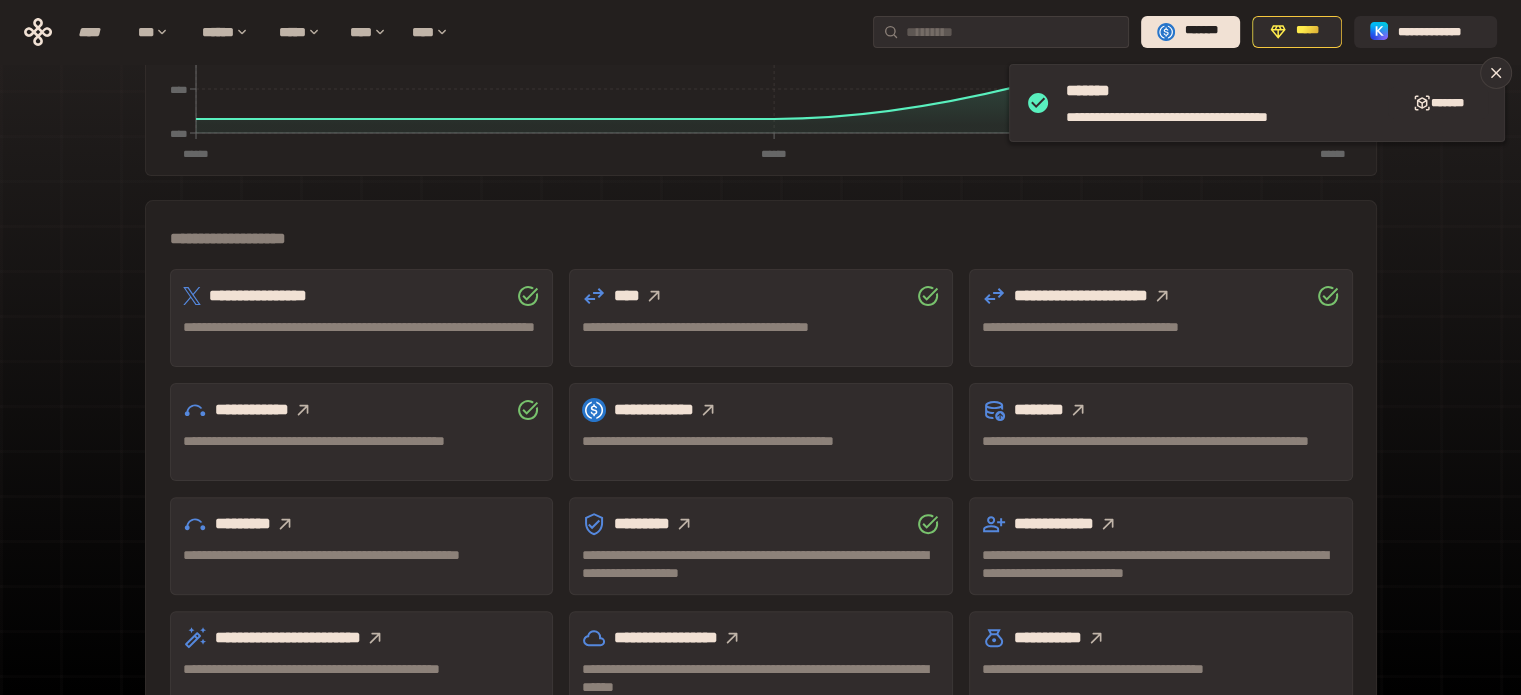 click 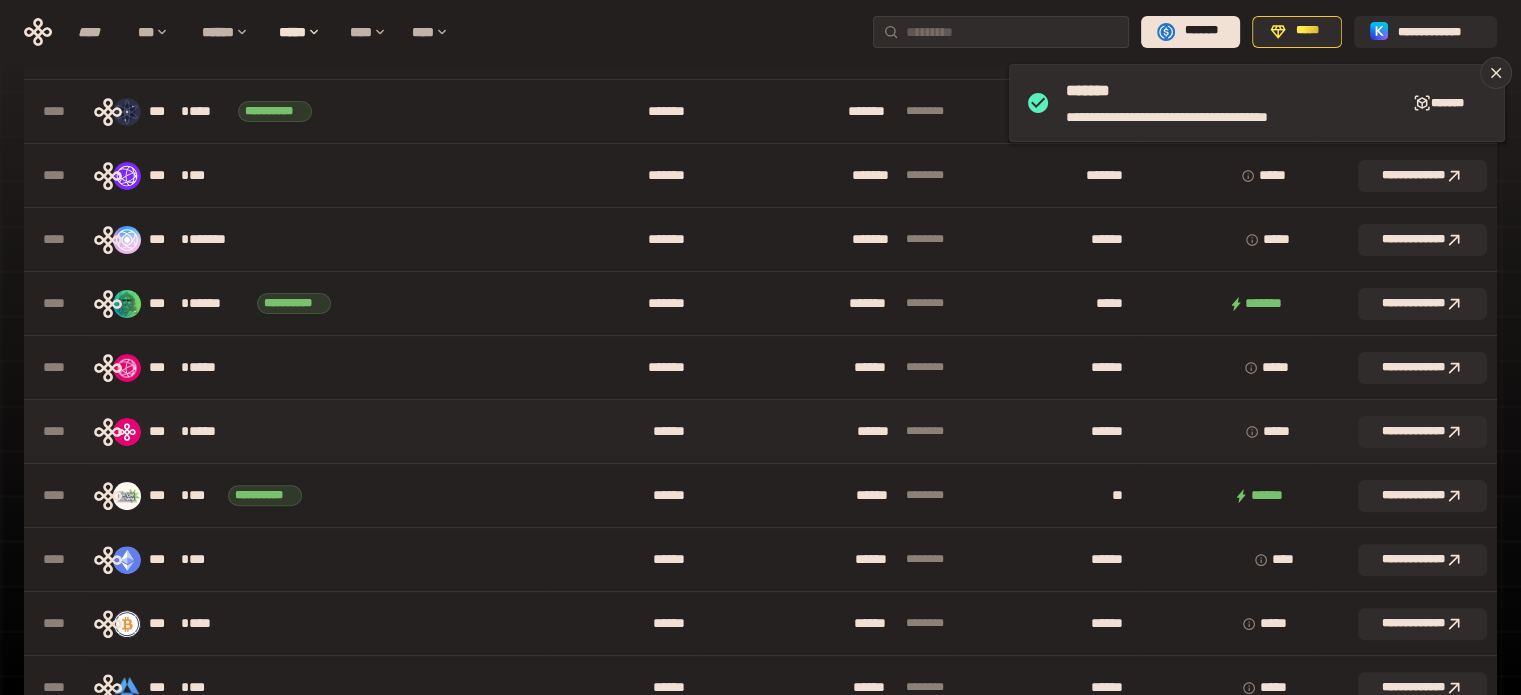 scroll, scrollTop: 0, scrollLeft: 0, axis: both 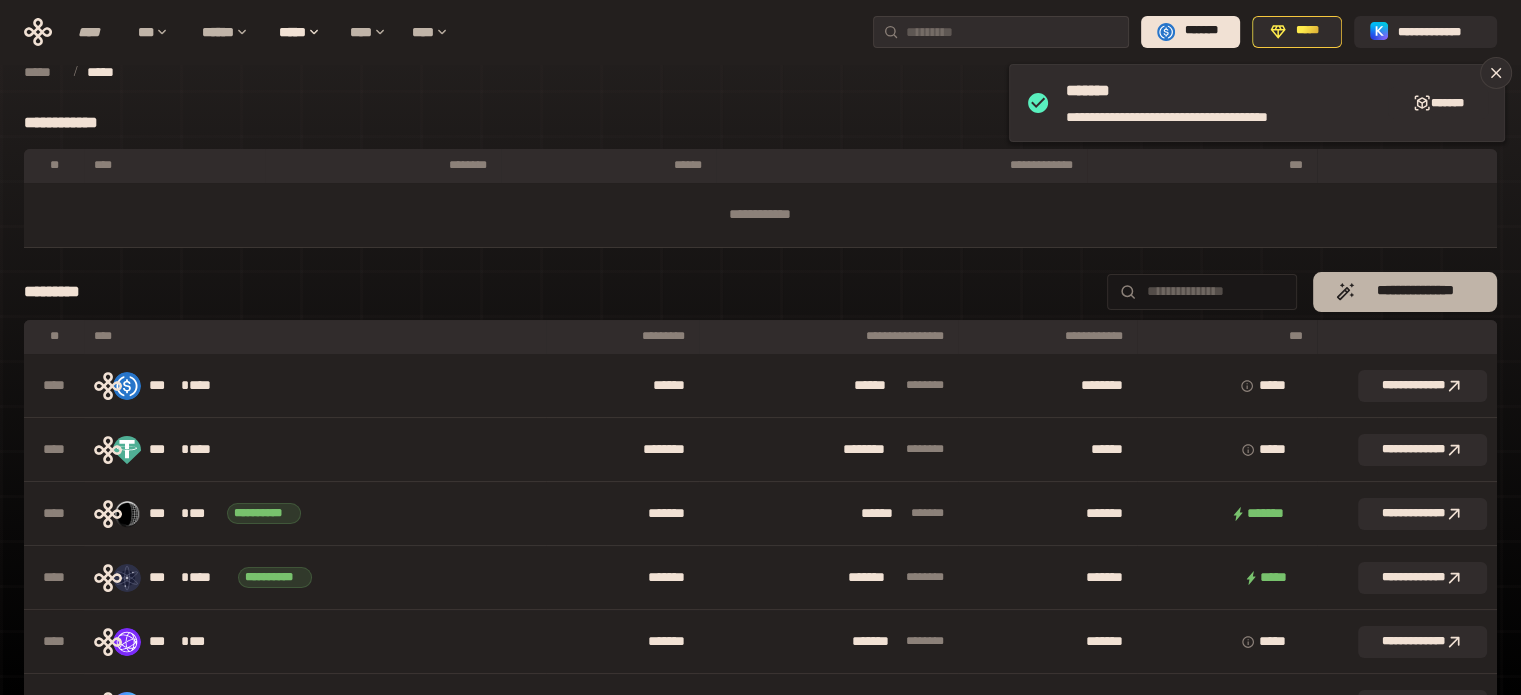 click on "**********" at bounding box center [1414, 291] 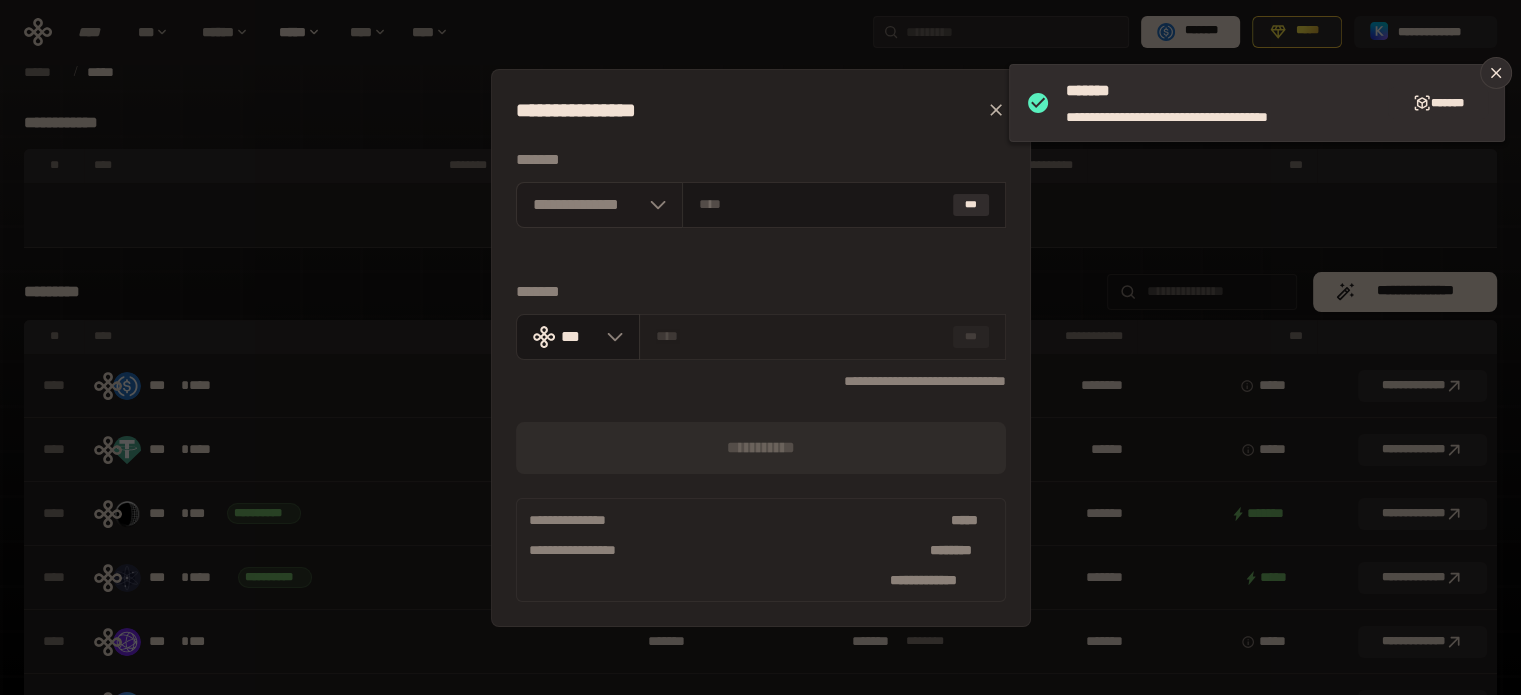 click 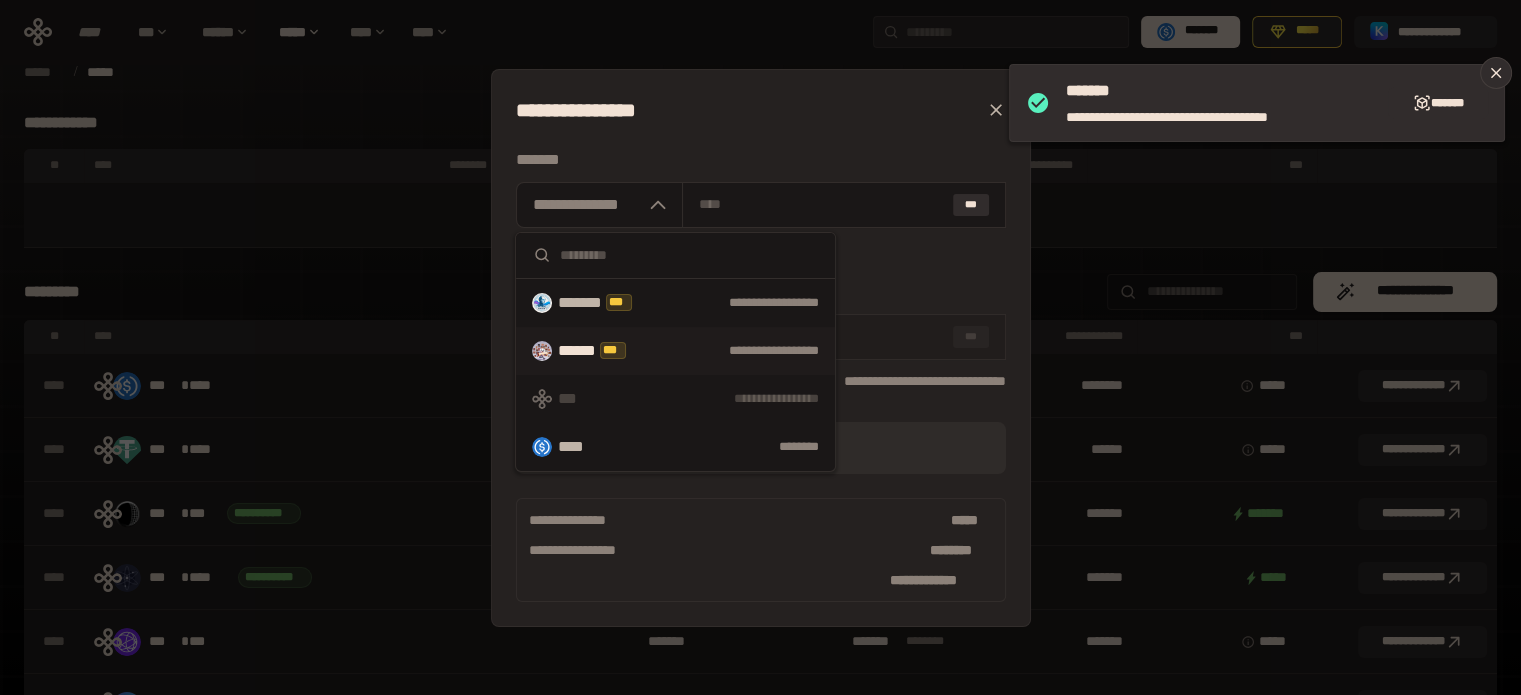 click on "******   ***" at bounding box center (602, 351) 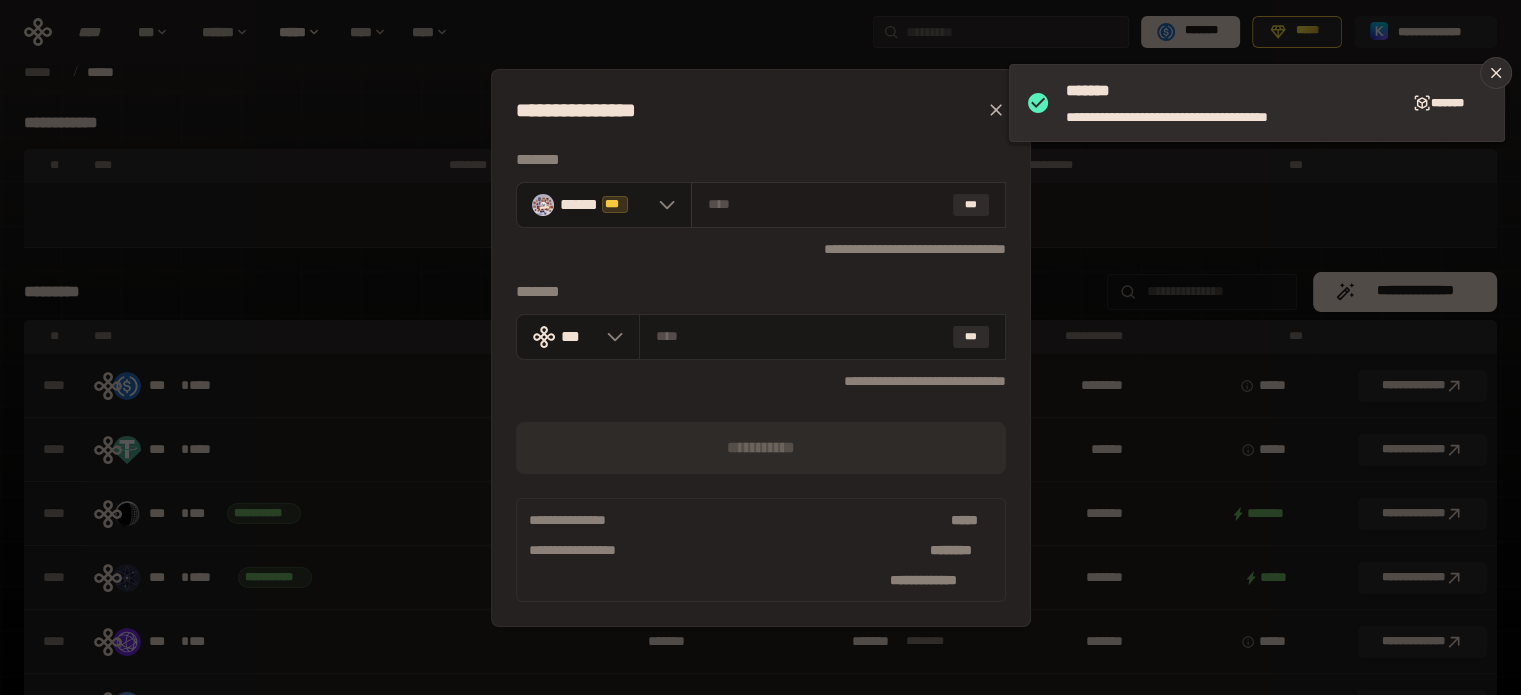click at bounding box center (826, 204) 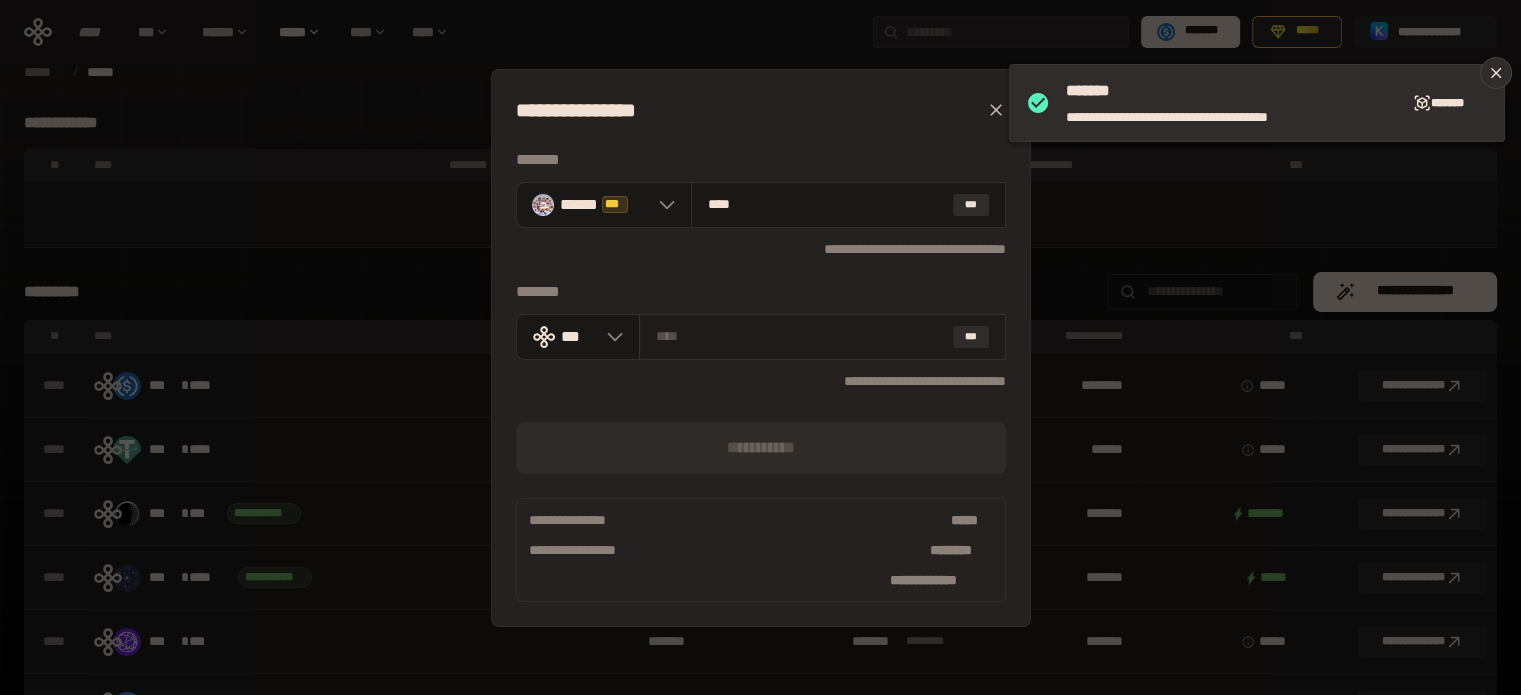 type on "****" 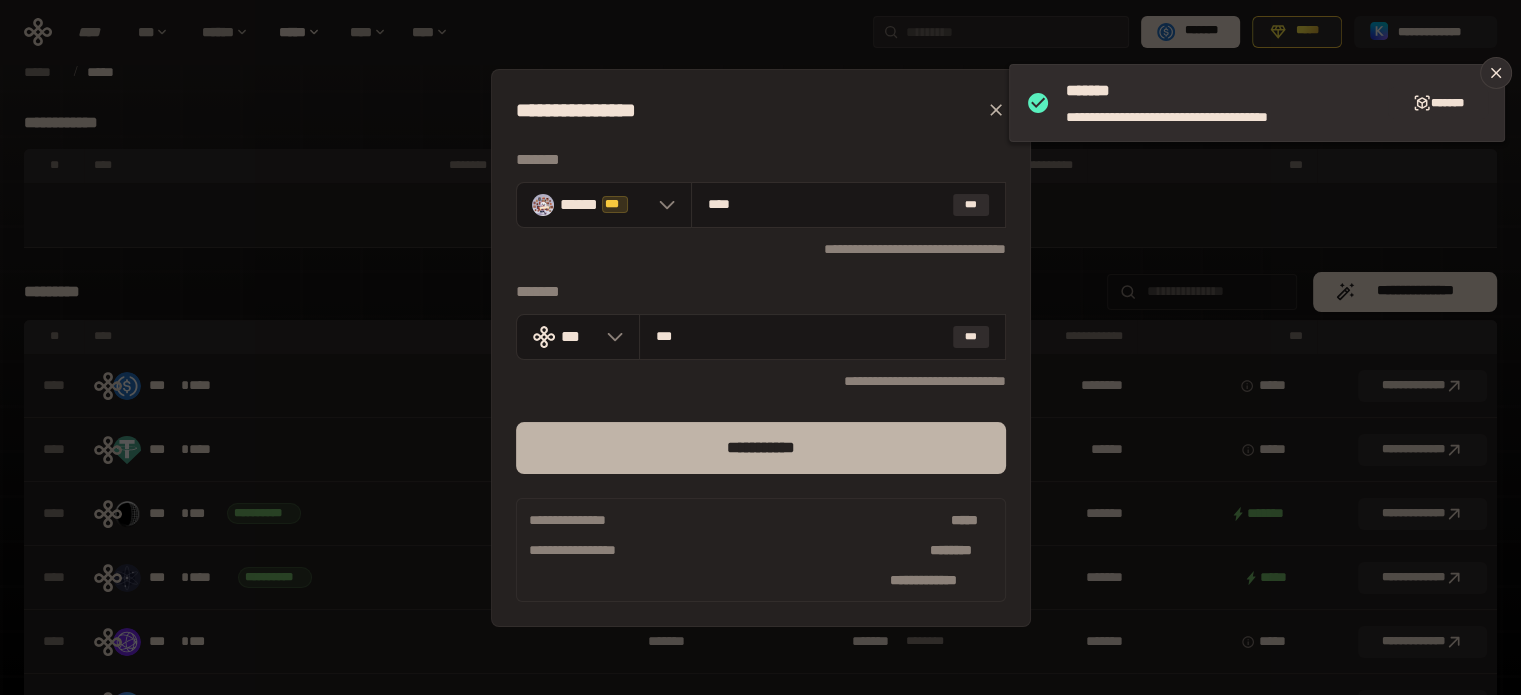 type on "***" 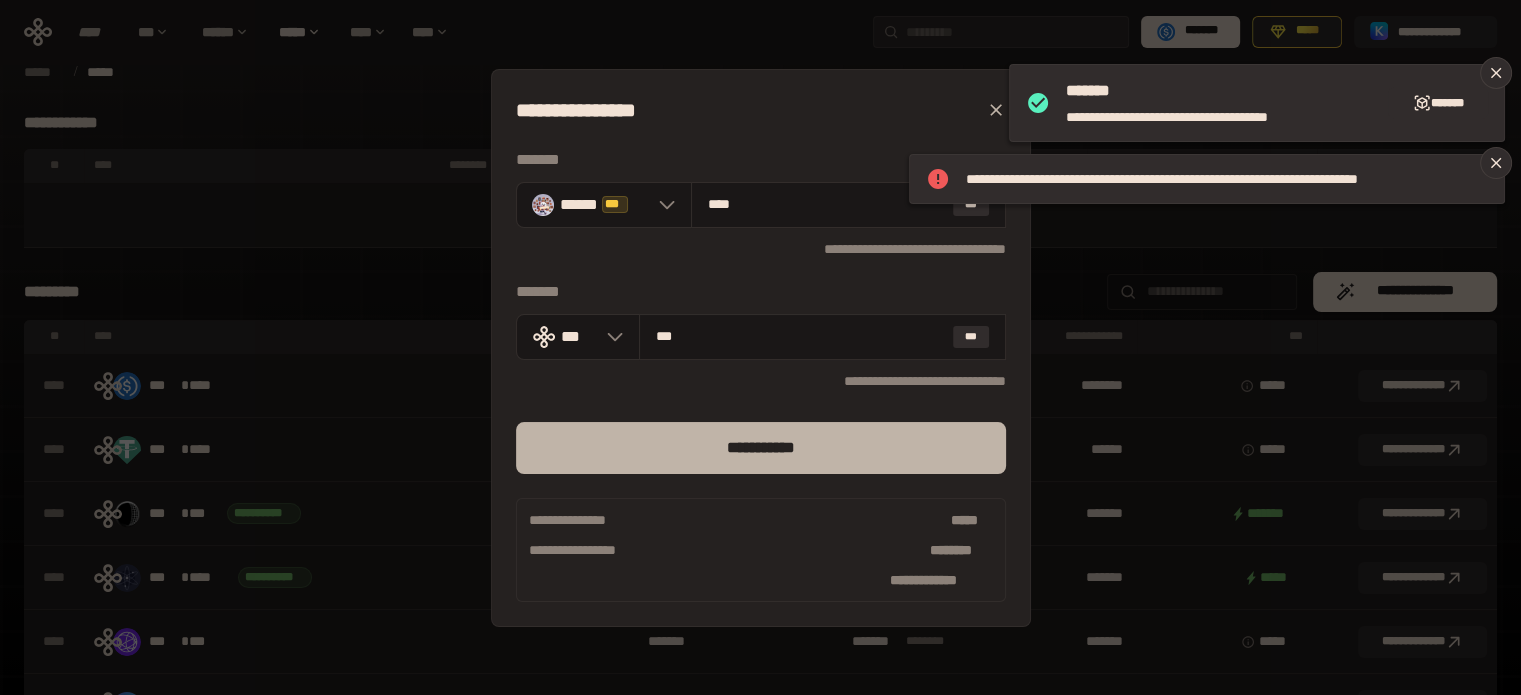 click on "**********" at bounding box center [761, 448] 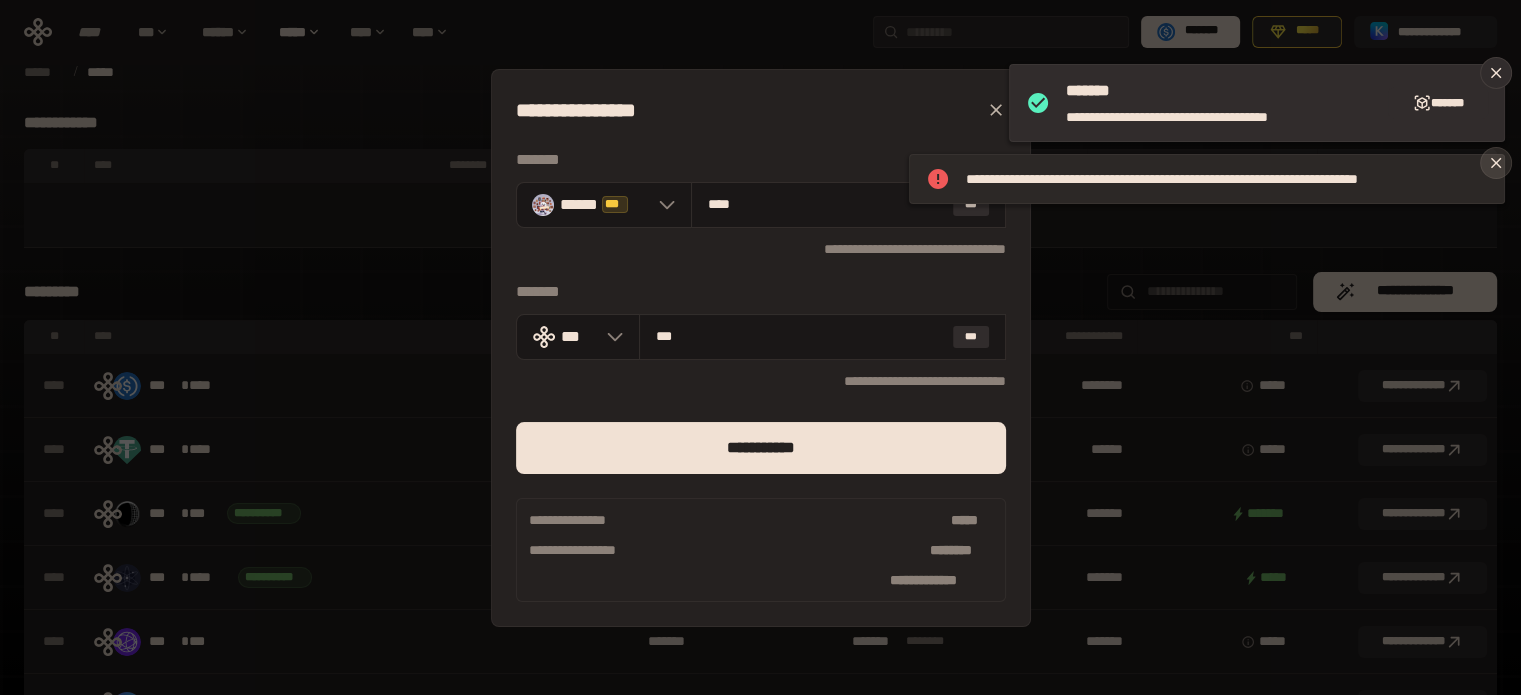 click 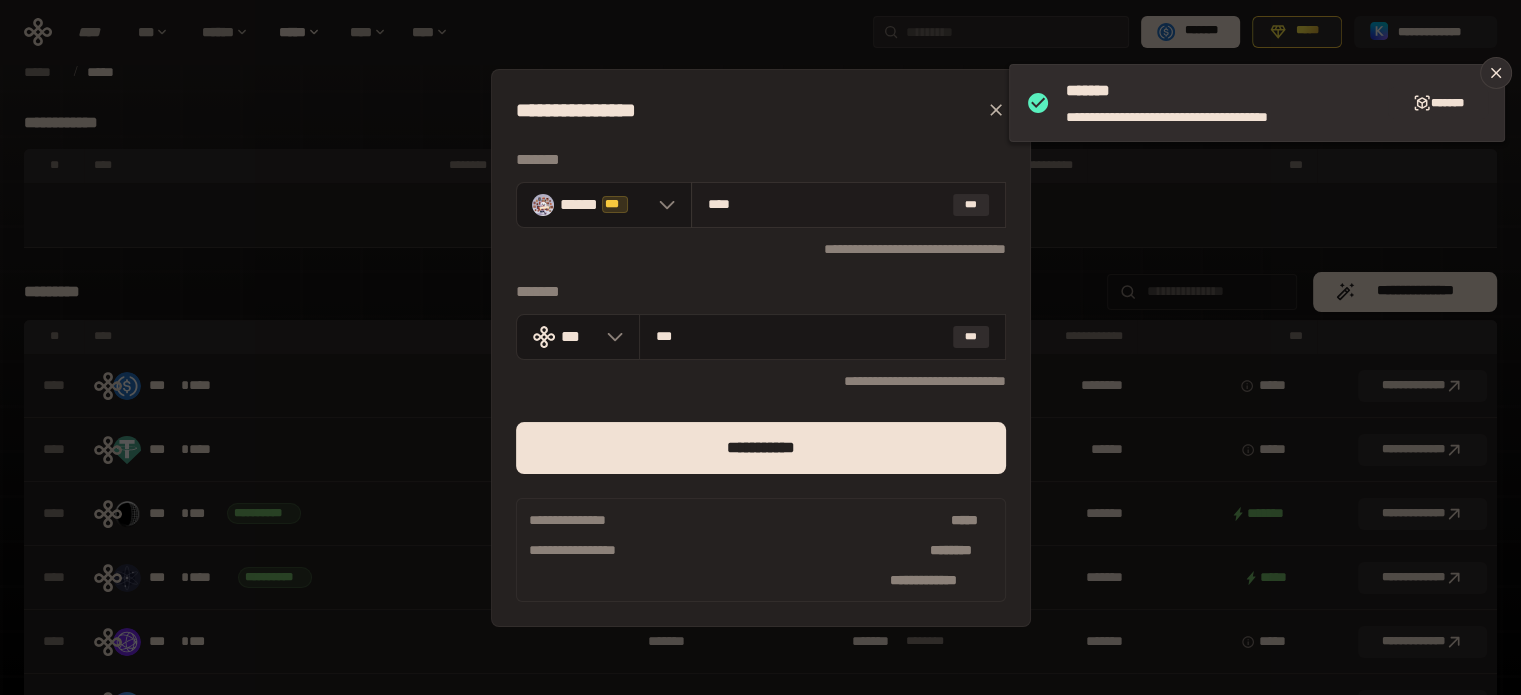 click on "****" at bounding box center (826, 204) 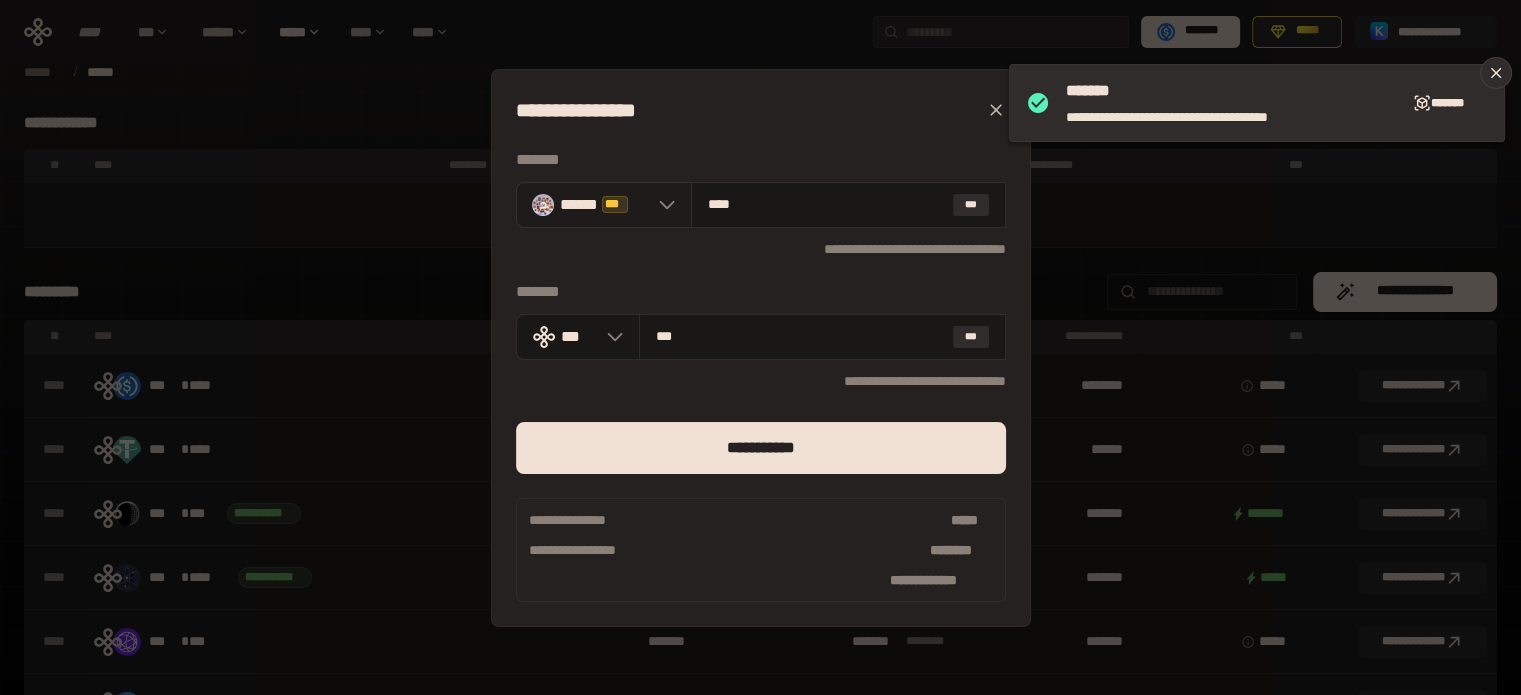 click 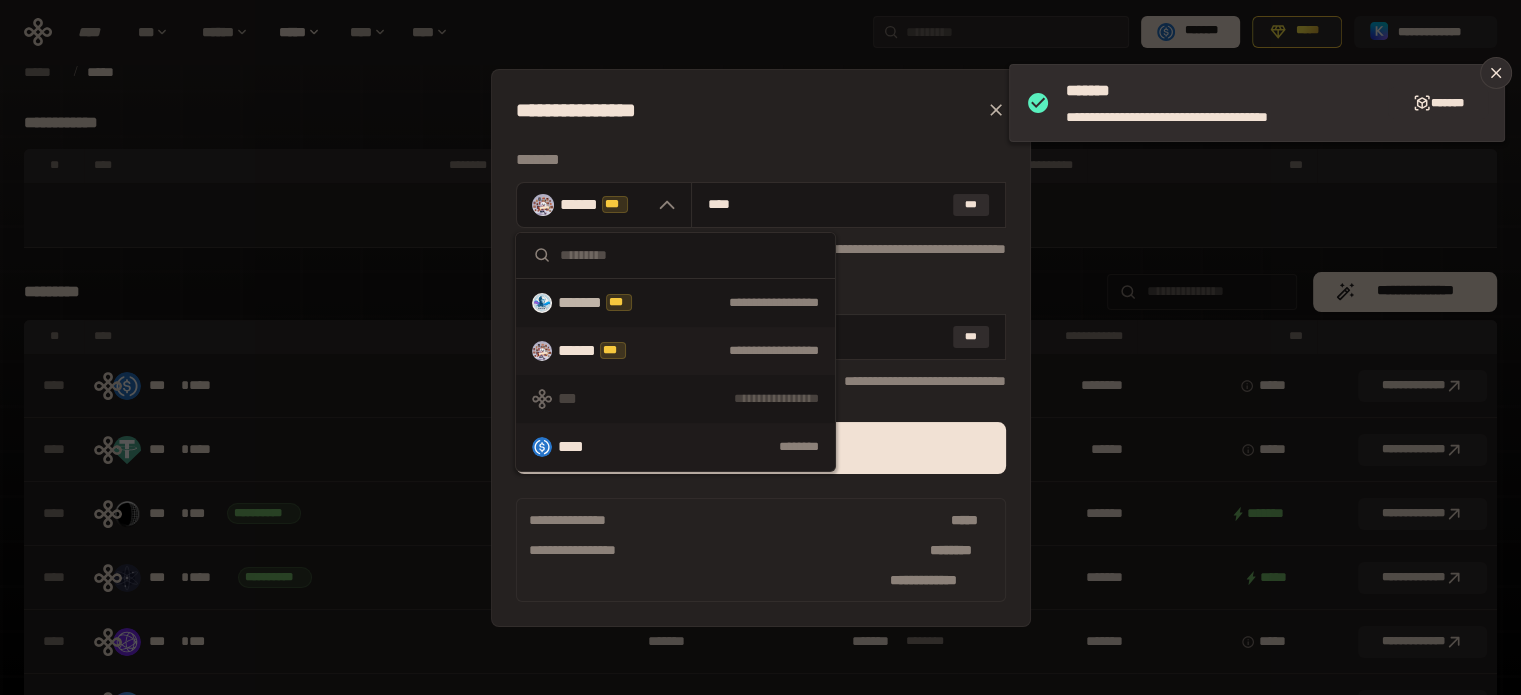 click on "********" at bounding box center [723, 447] 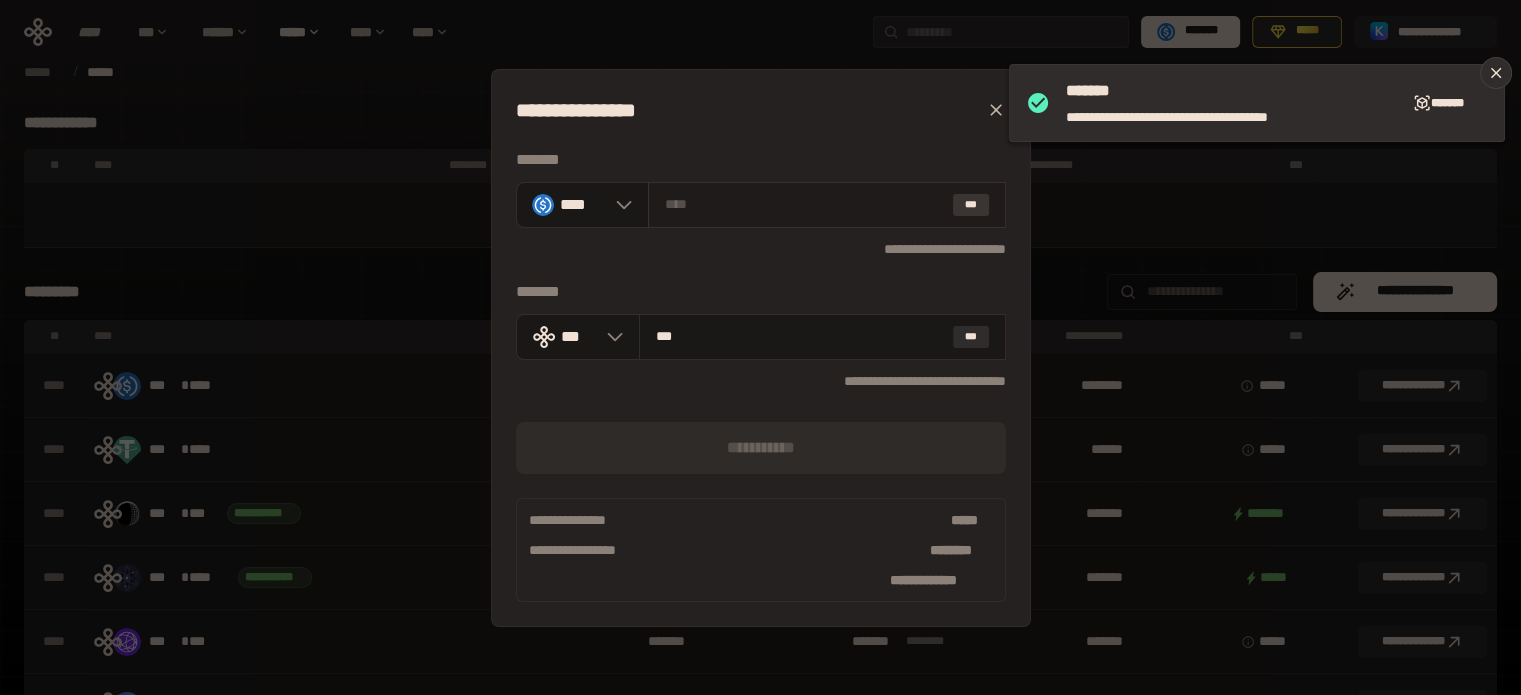 click on "***" at bounding box center (971, 205) 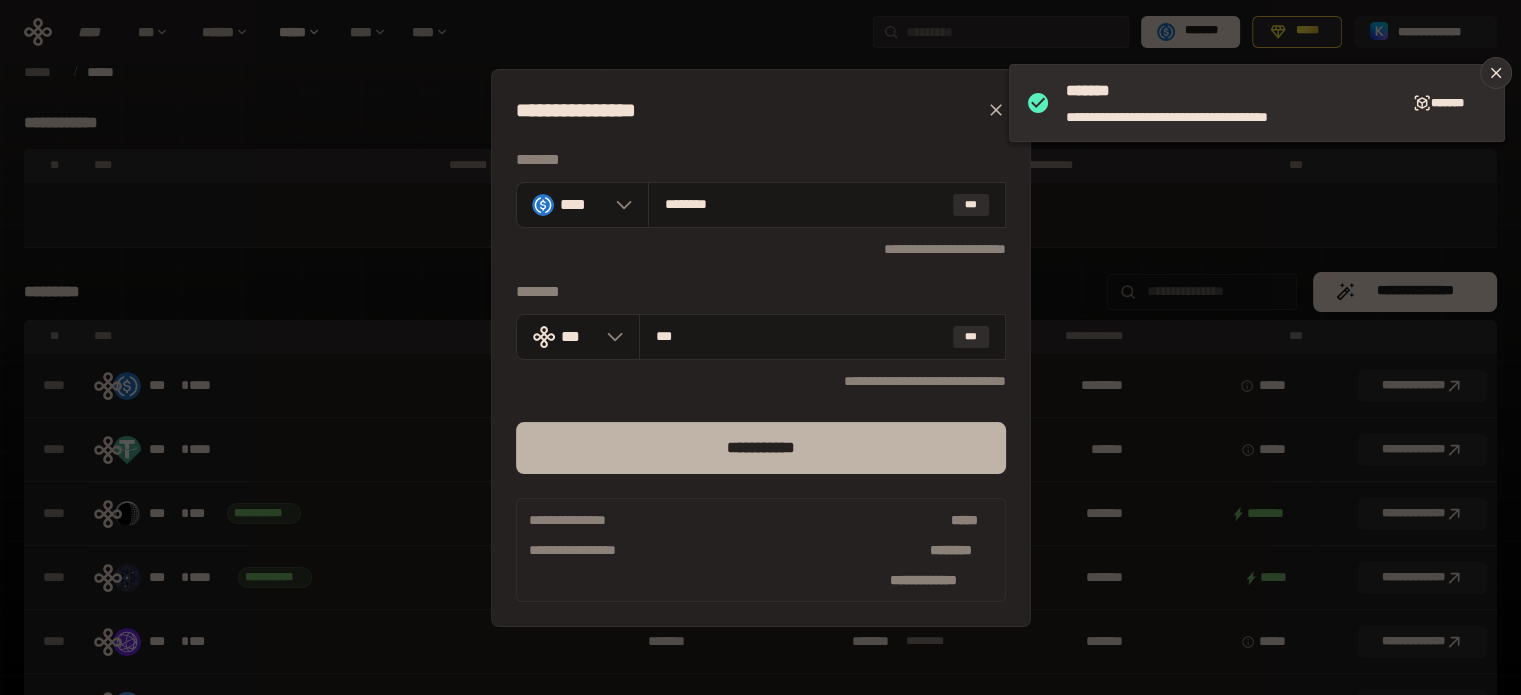 click on "**********" at bounding box center (761, 448) 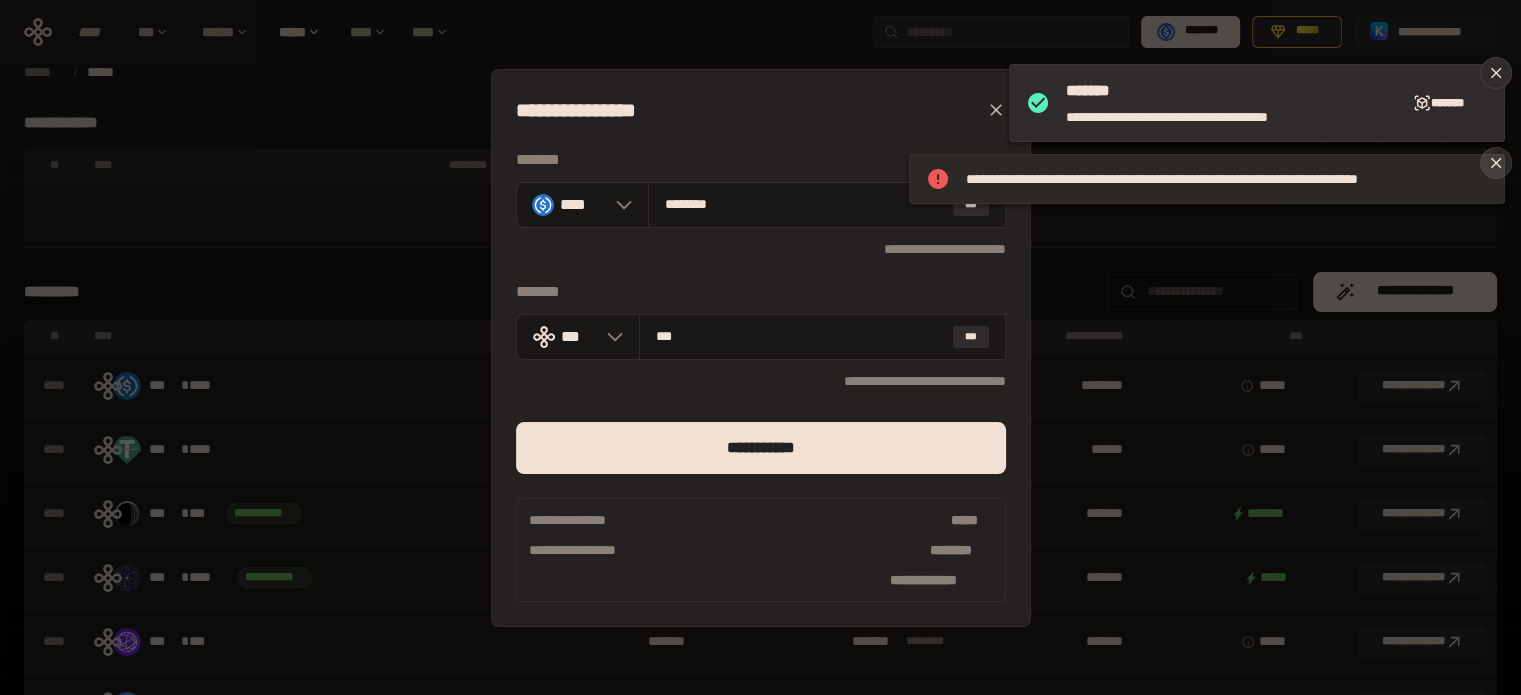 click 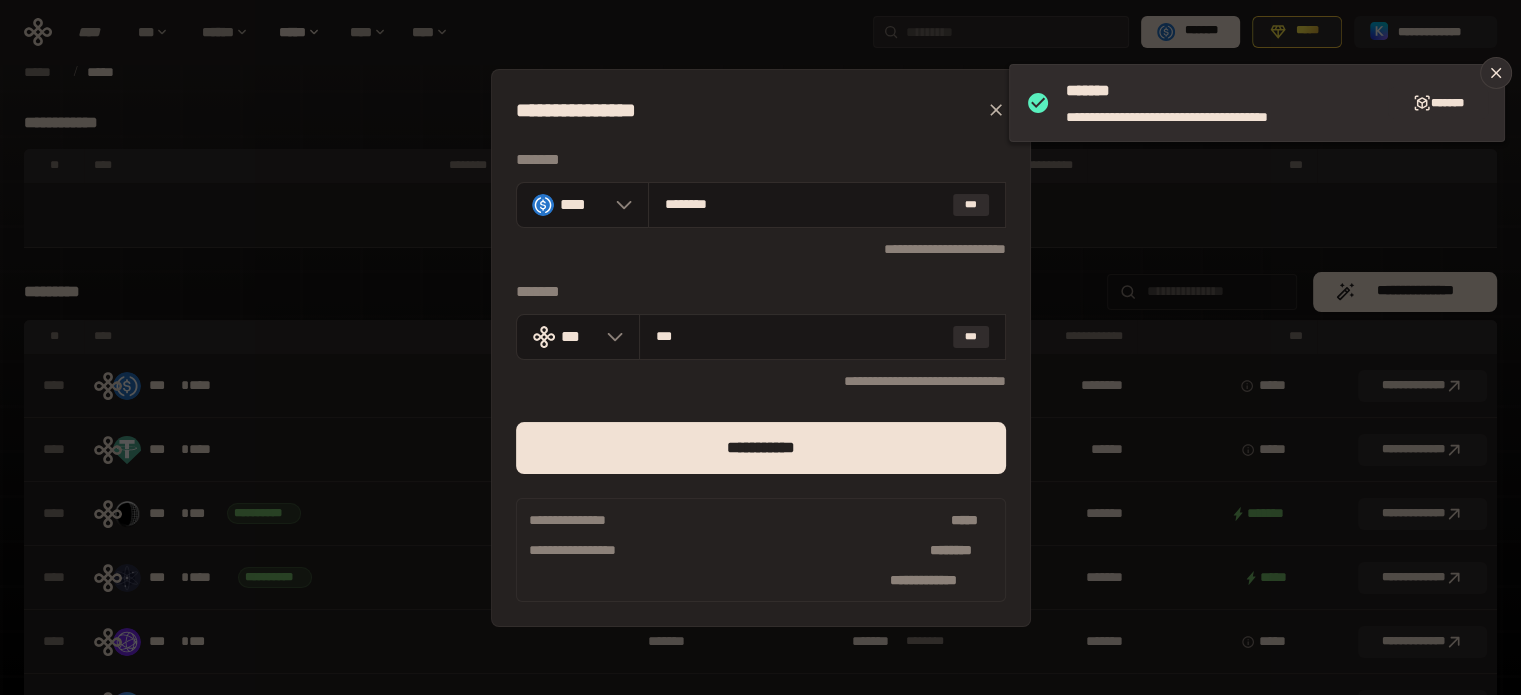 click on "**********" at bounding box center (760, 347) 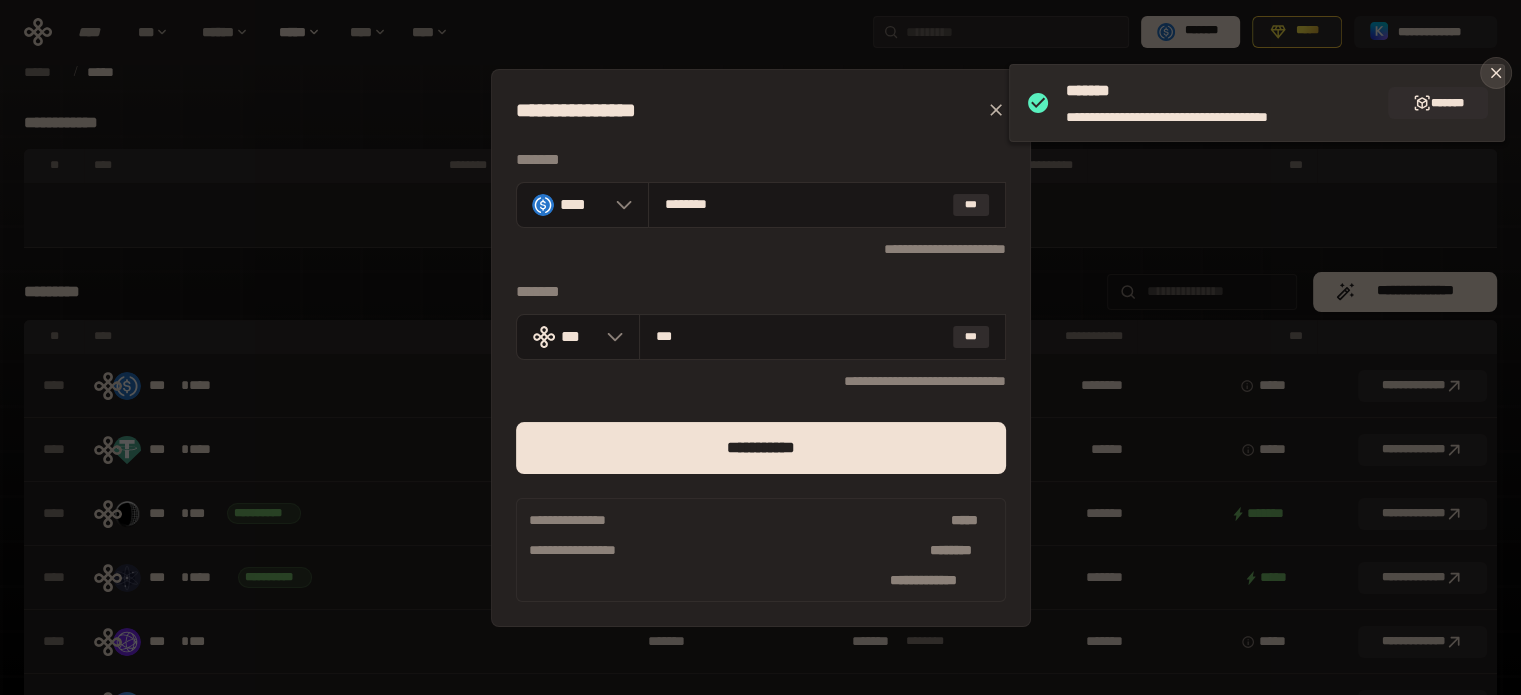 click 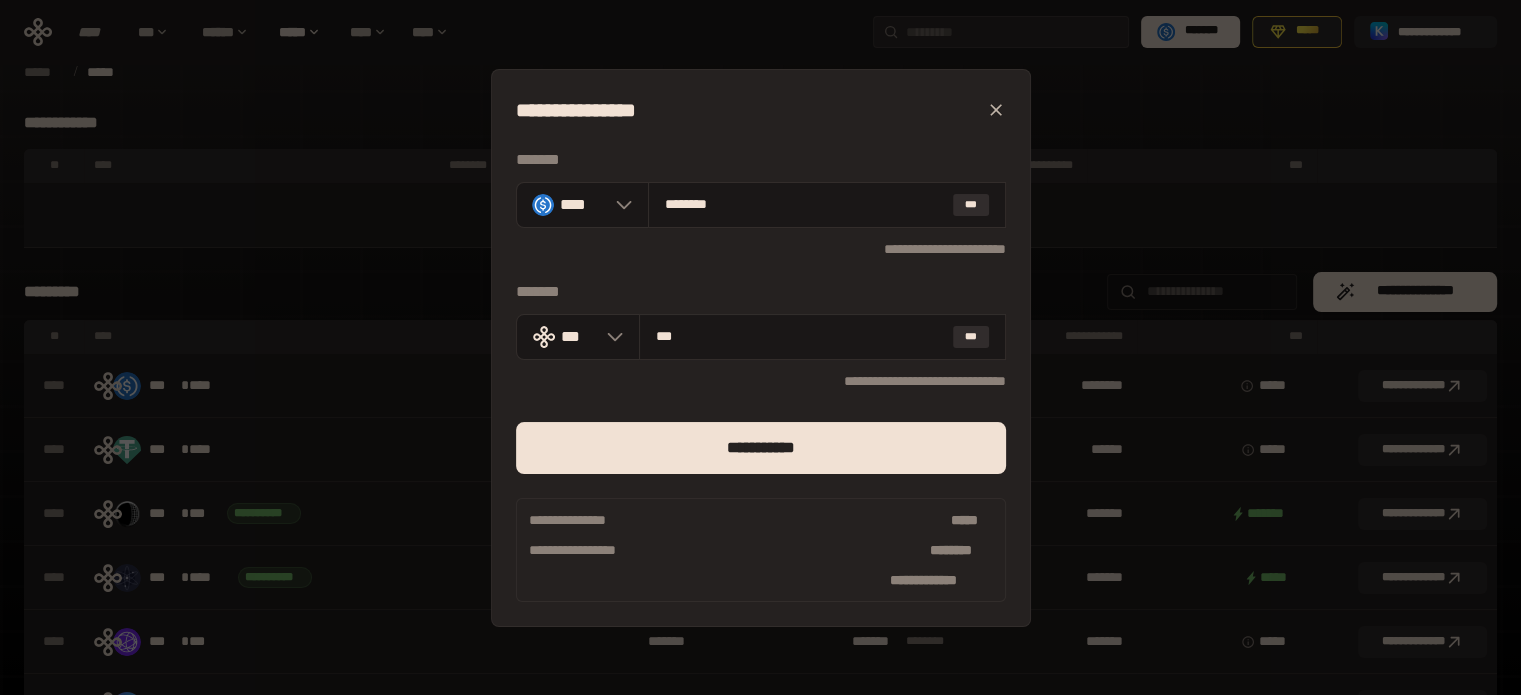 click on "**********" at bounding box center [760, 347] 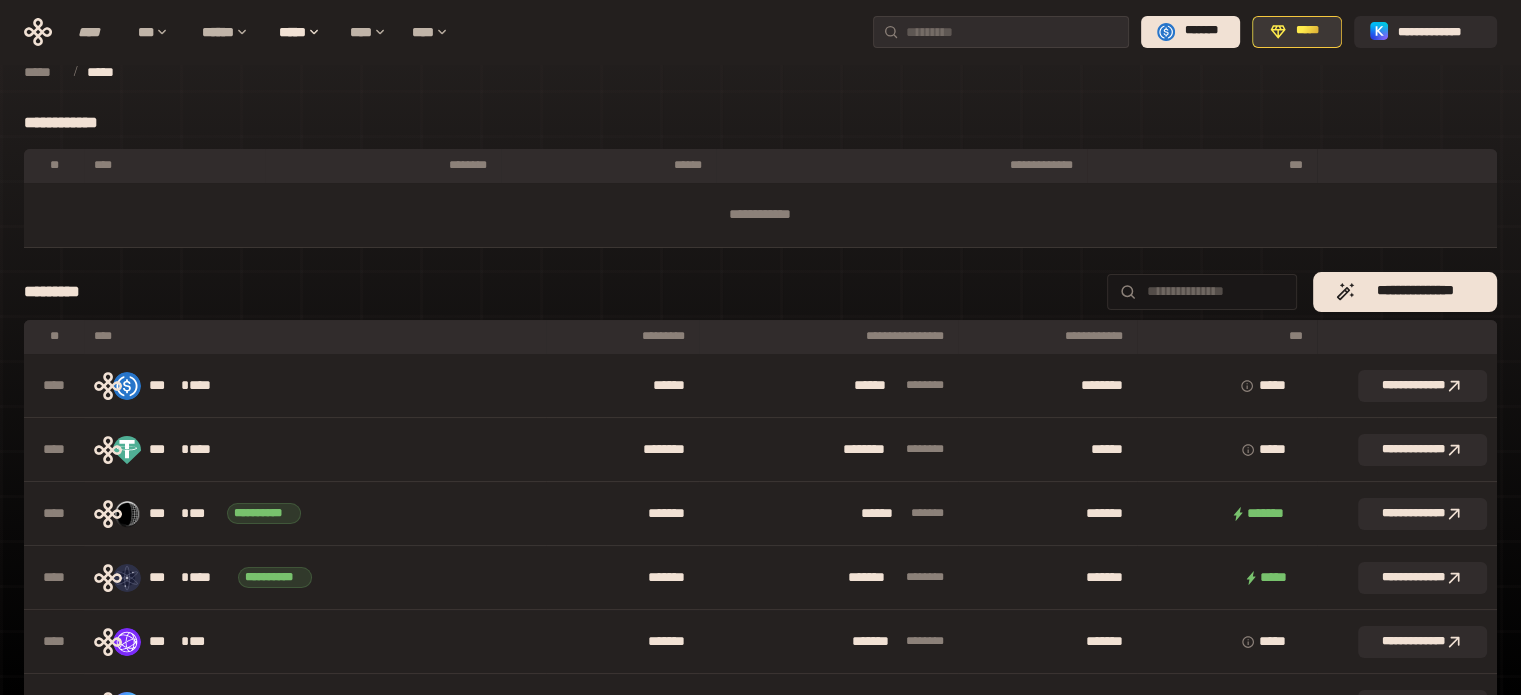 click on "*****" at bounding box center (1308, 31) 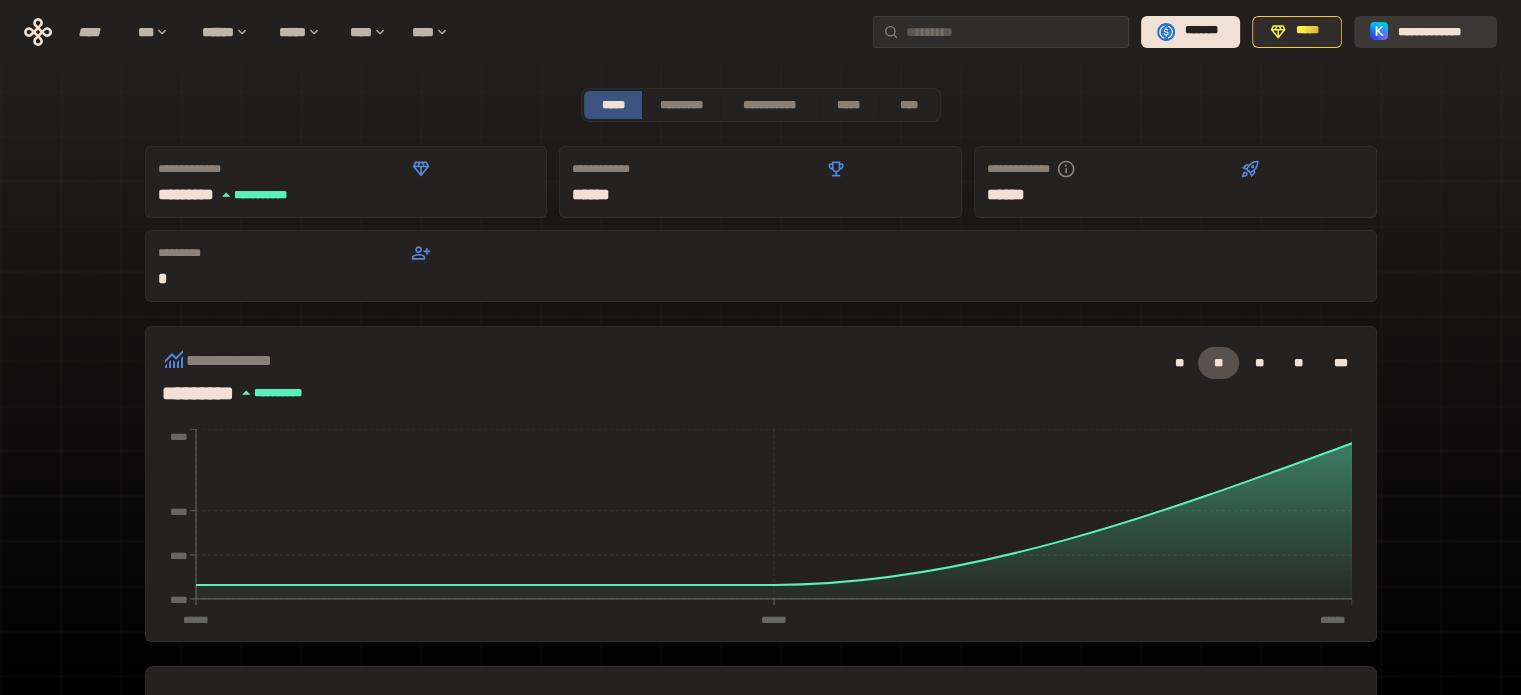 click on "**********" at bounding box center [1439, 31] 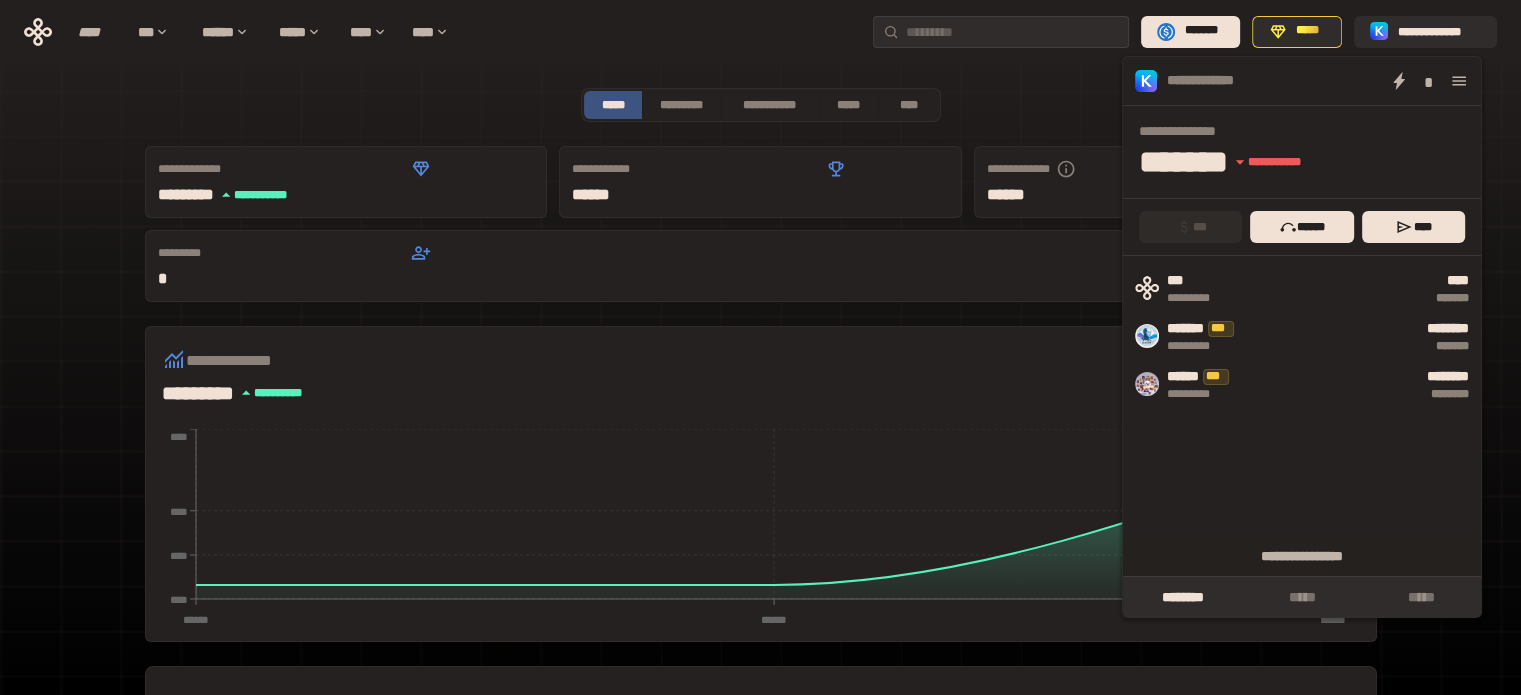 click at bounding box center (1459, 81) 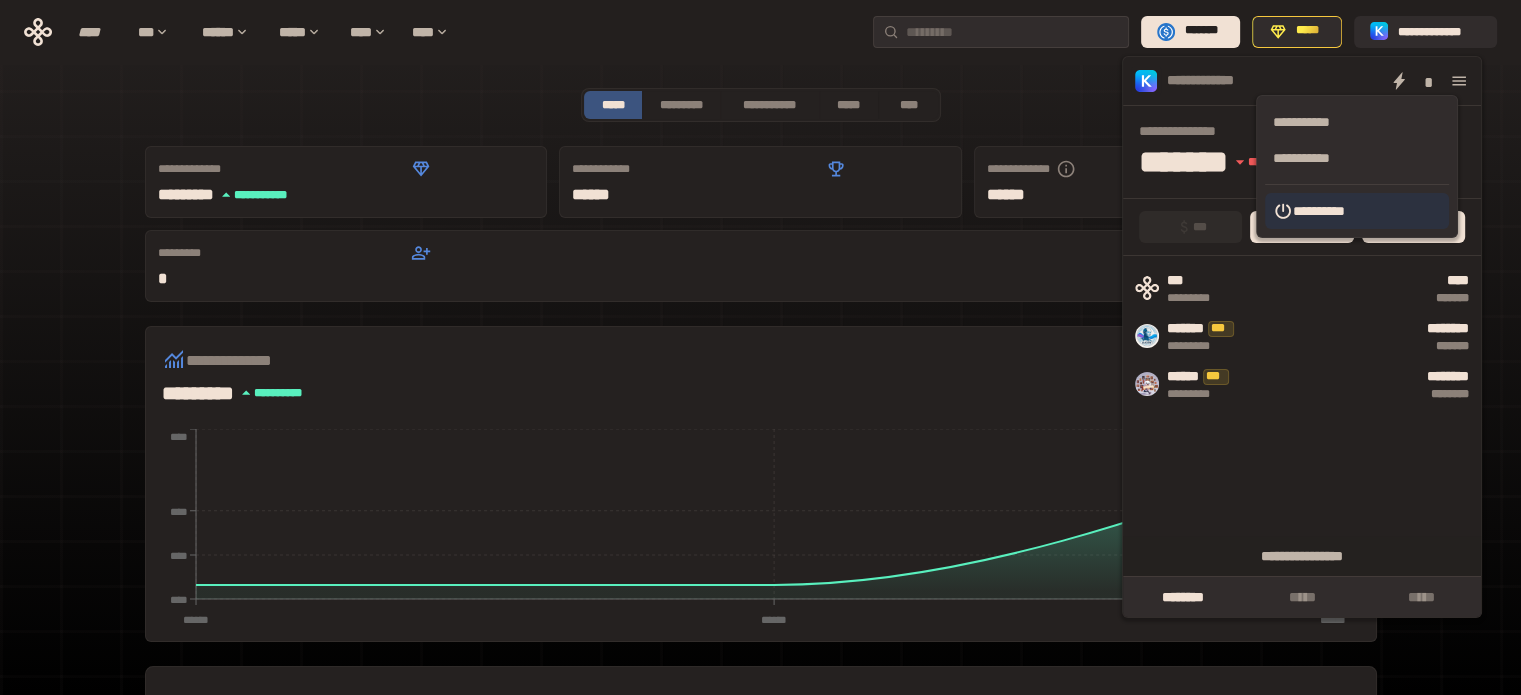 click on "**********" at bounding box center [1357, 211] 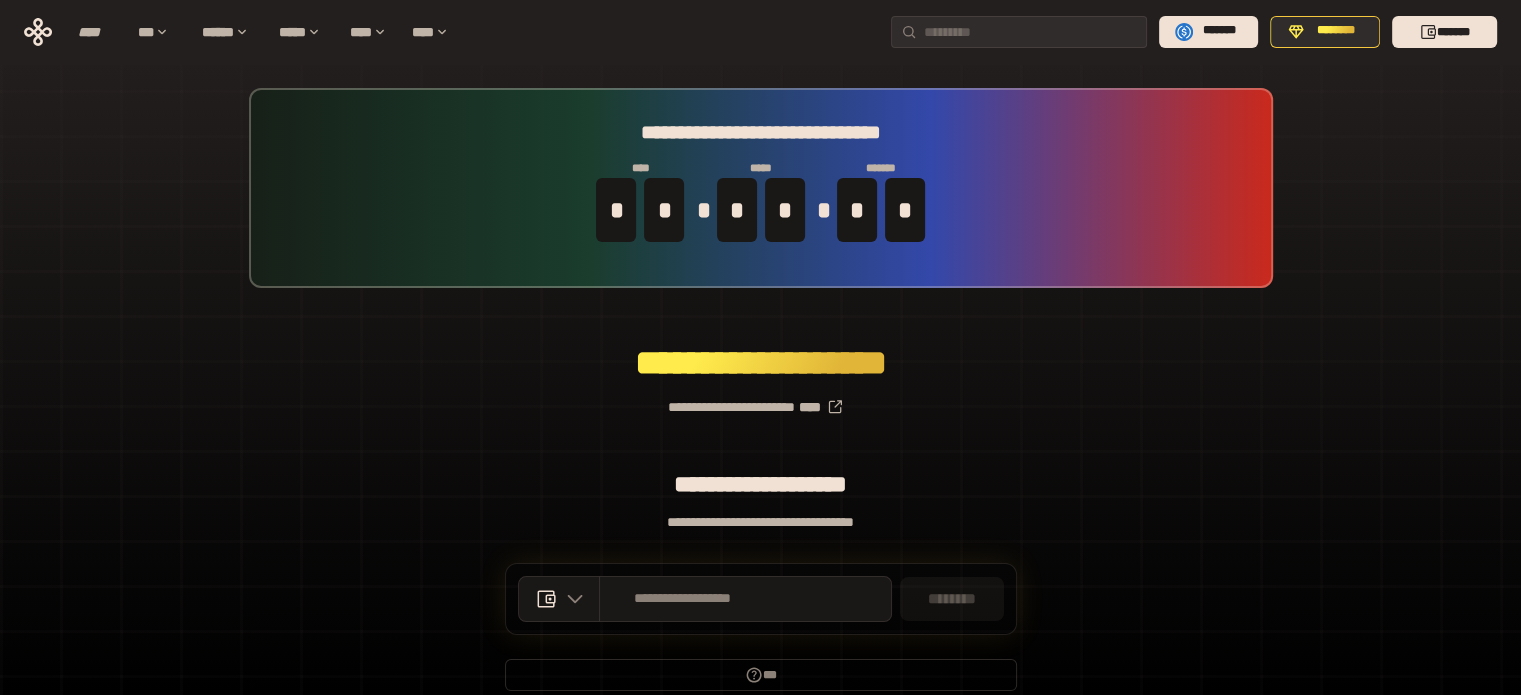 scroll, scrollTop: 87, scrollLeft: 0, axis: vertical 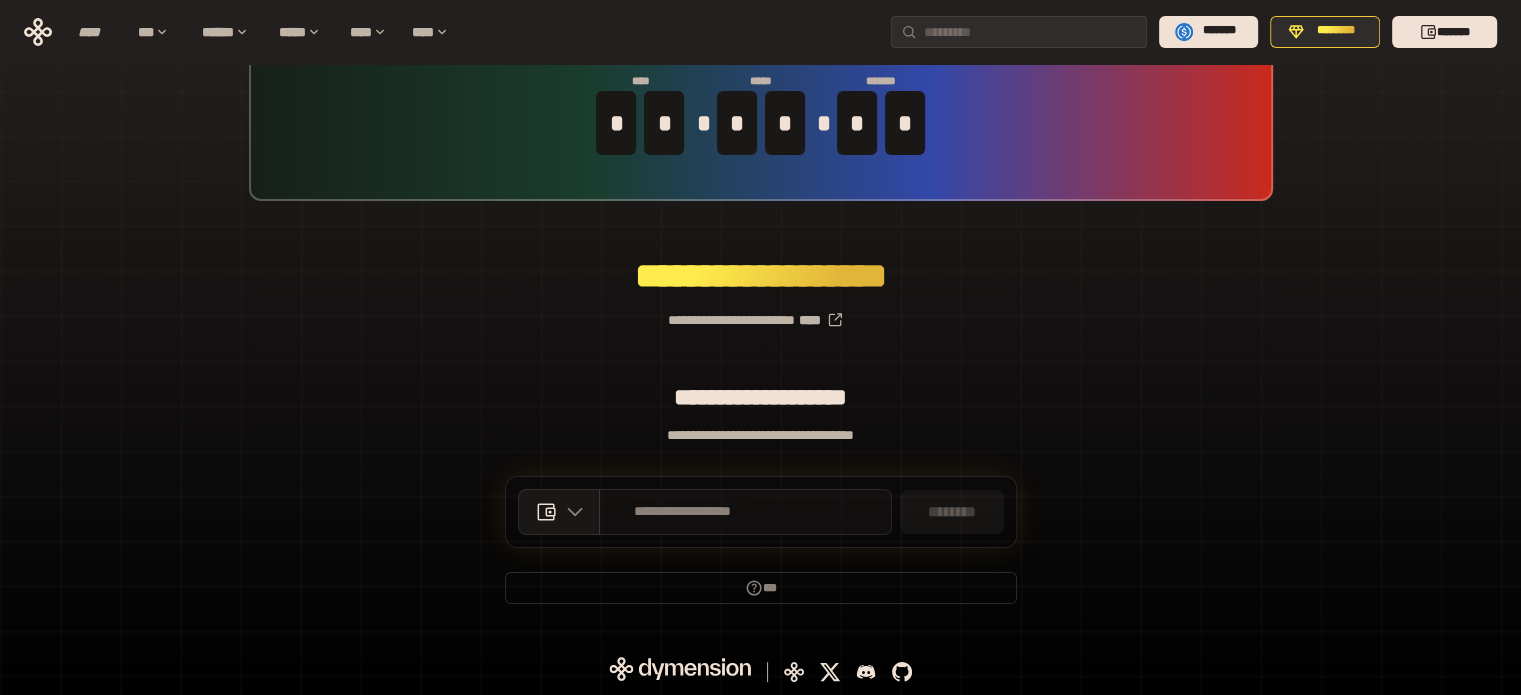 click on "**********" at bounding box center [745, 512] 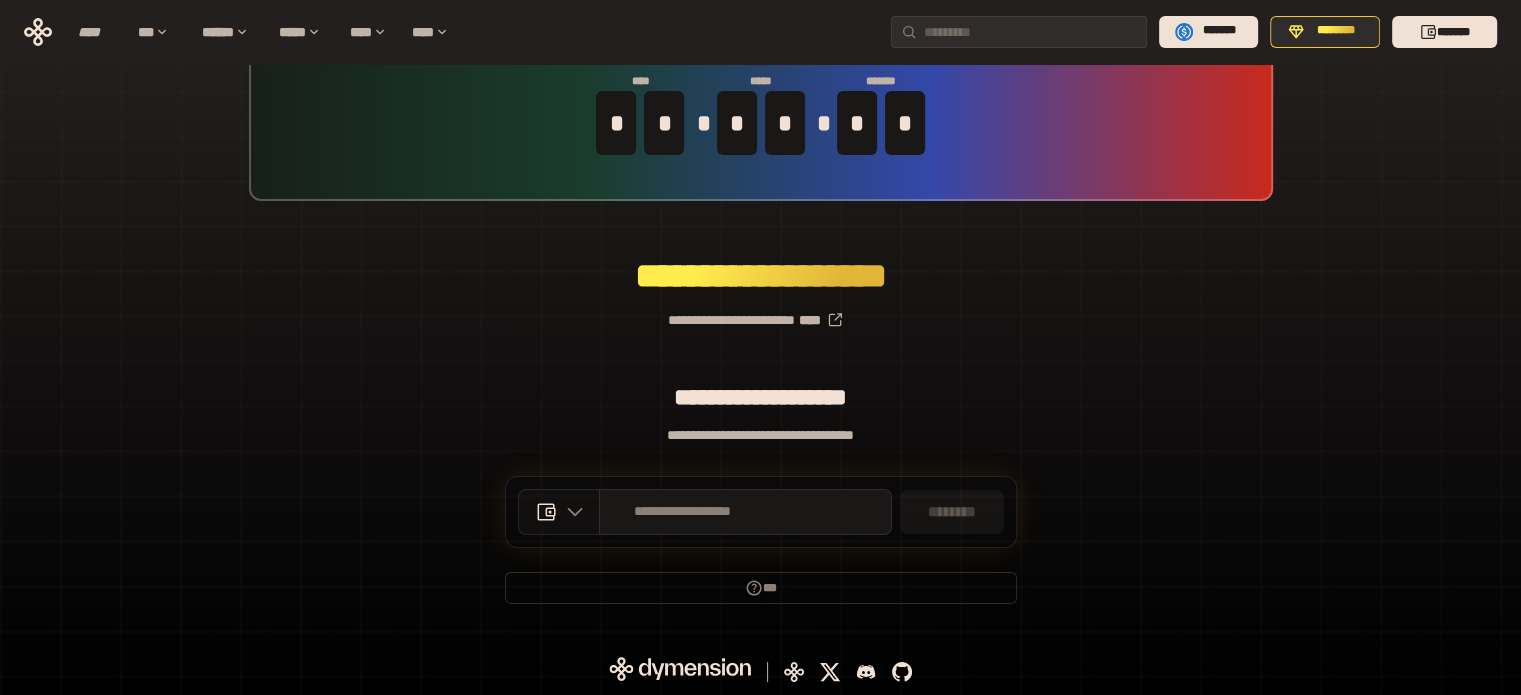 click at bounding box center (559, 512) 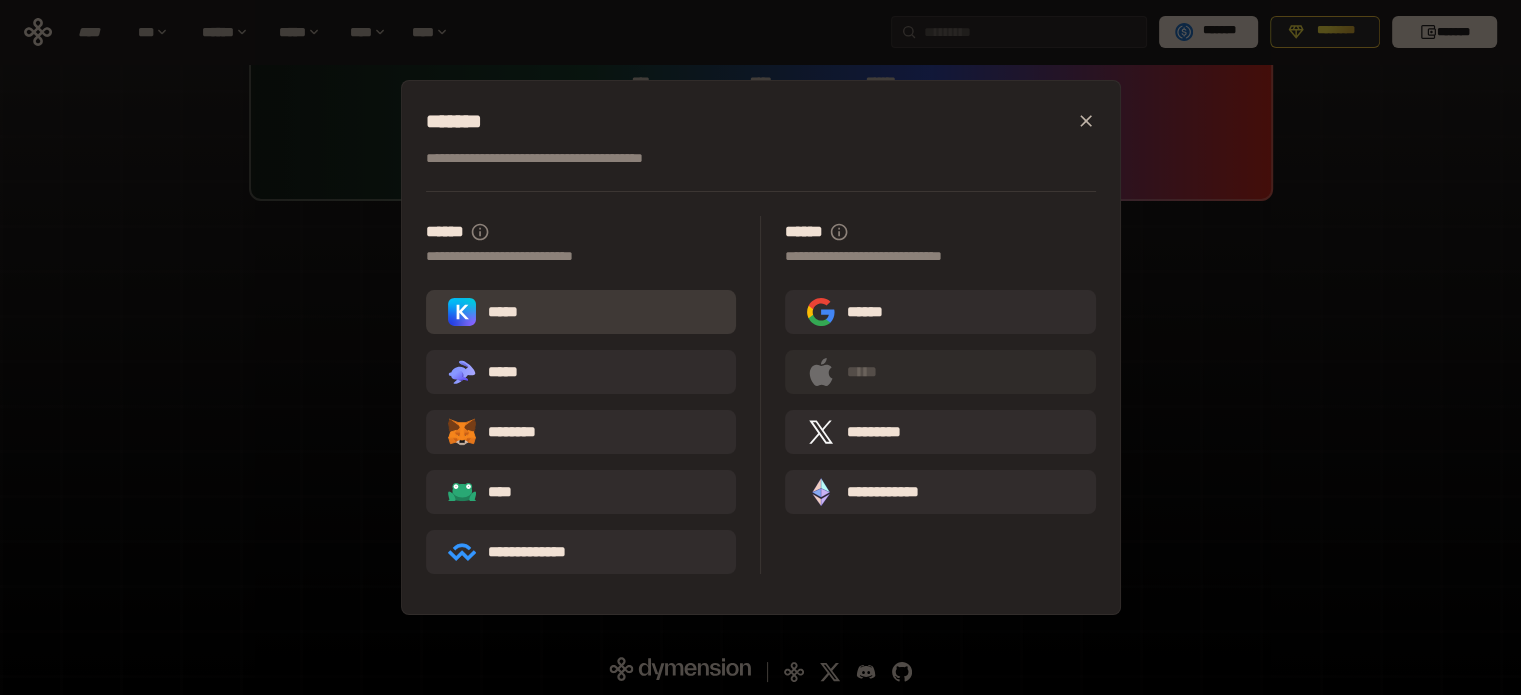 click on "*****" at bounding box center (581, 312) 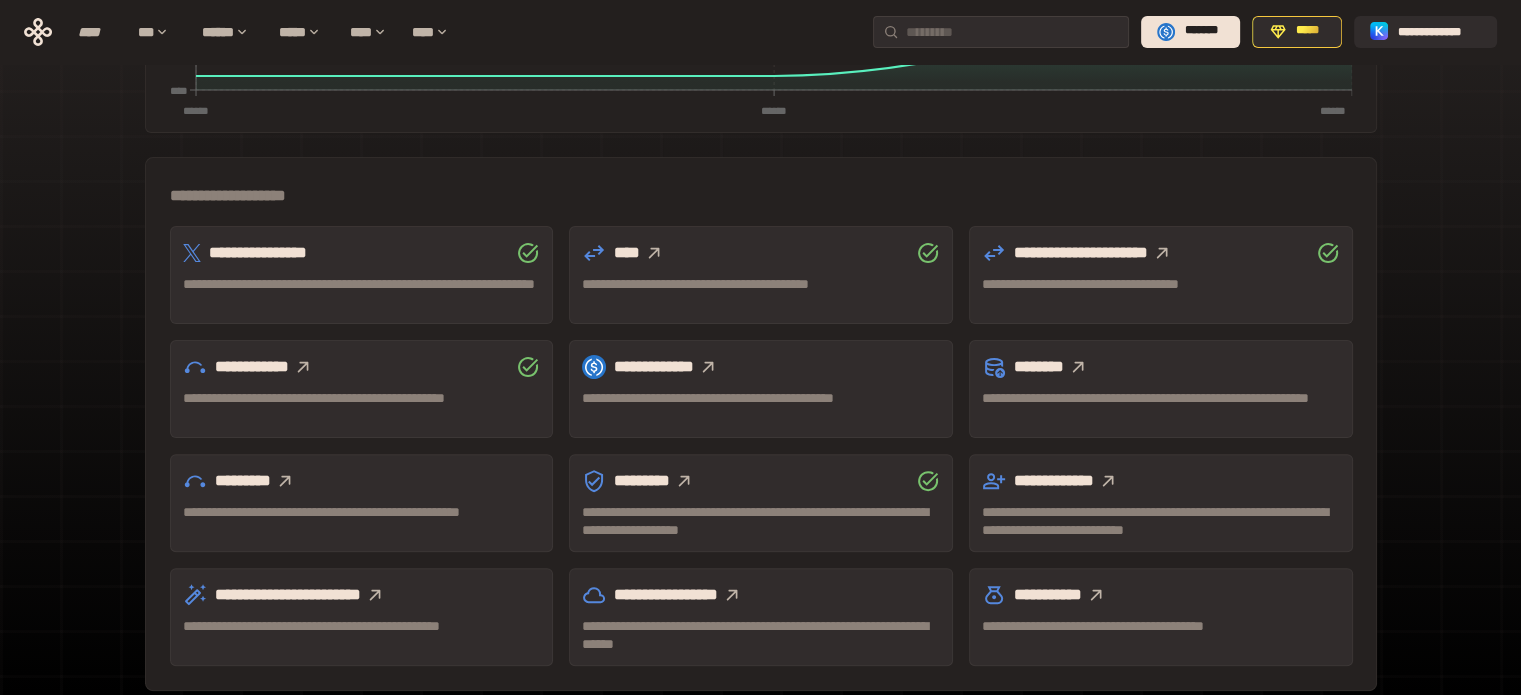 scroll, scrollTop: 0, scrollLeft: 0, axis: both 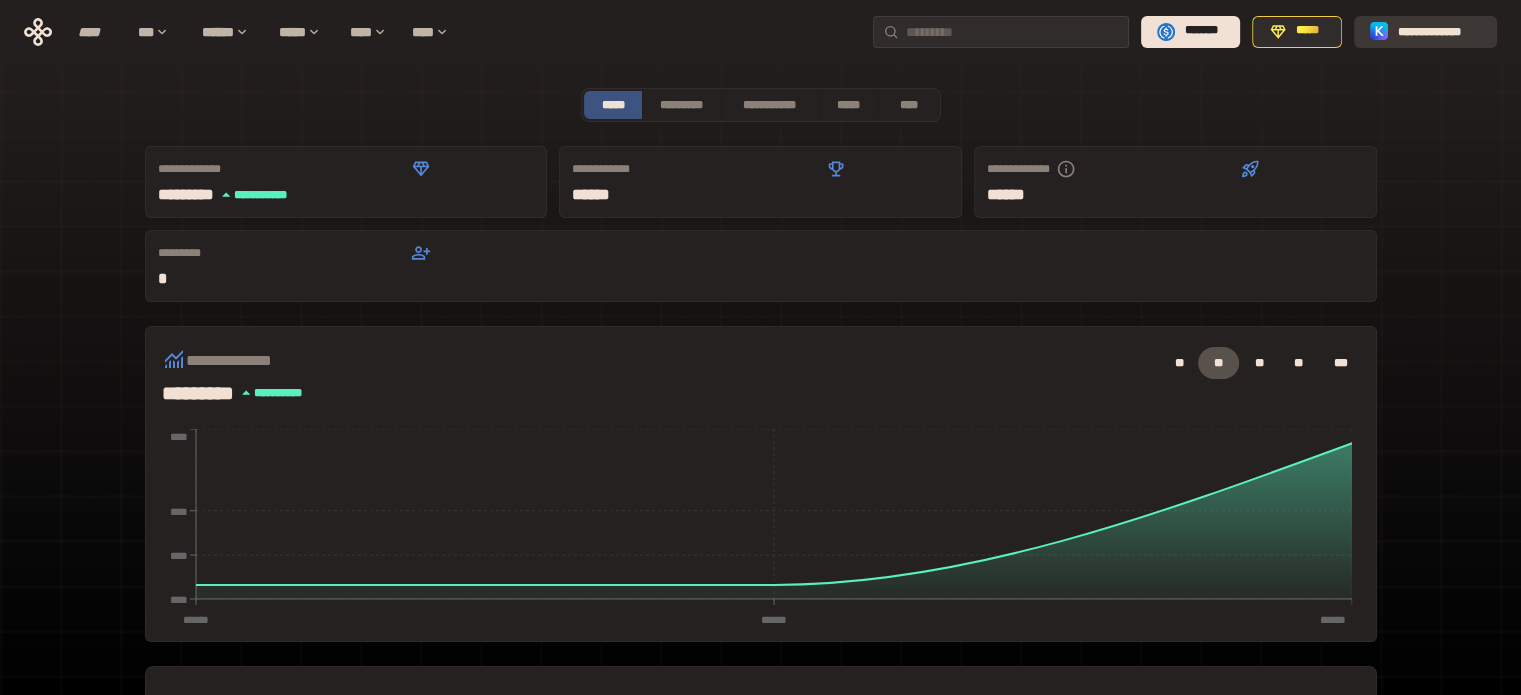click on "**********" at bounding box center (1439, 31) 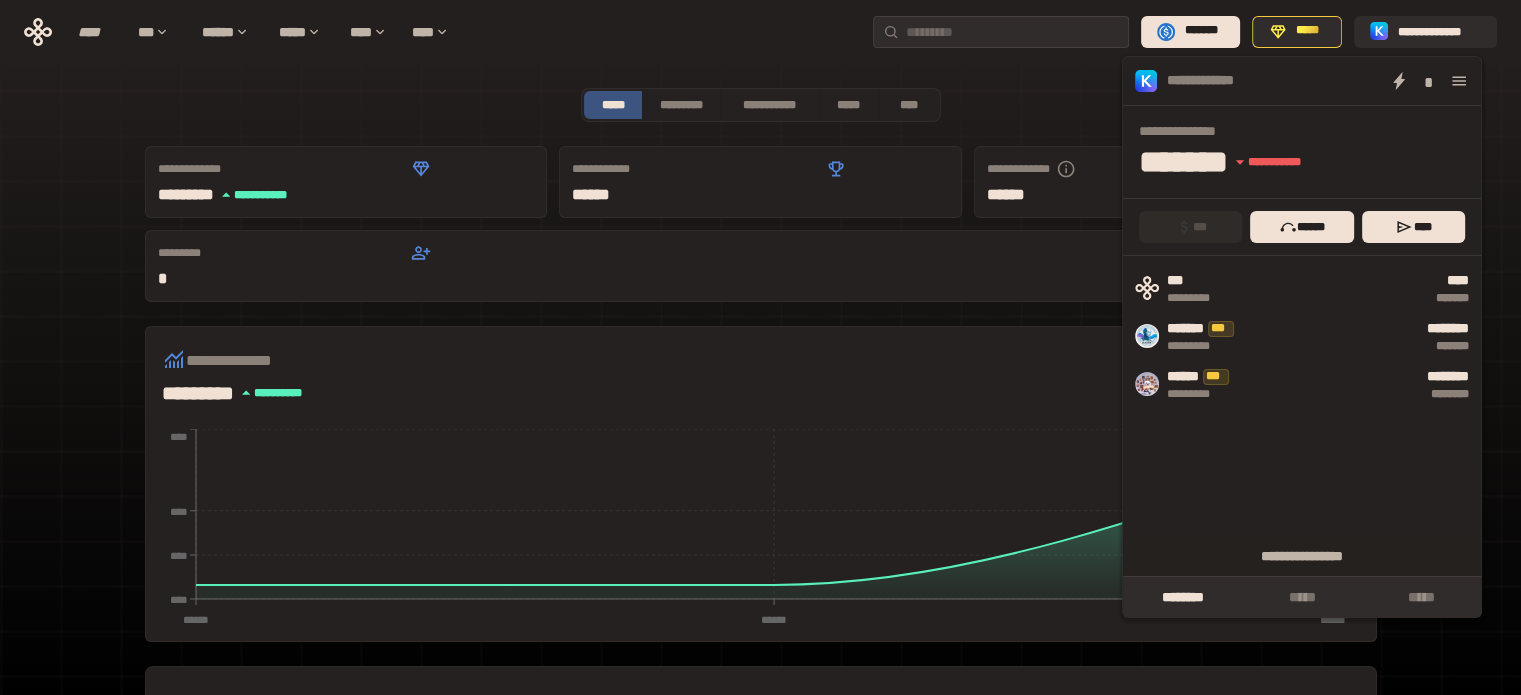 click 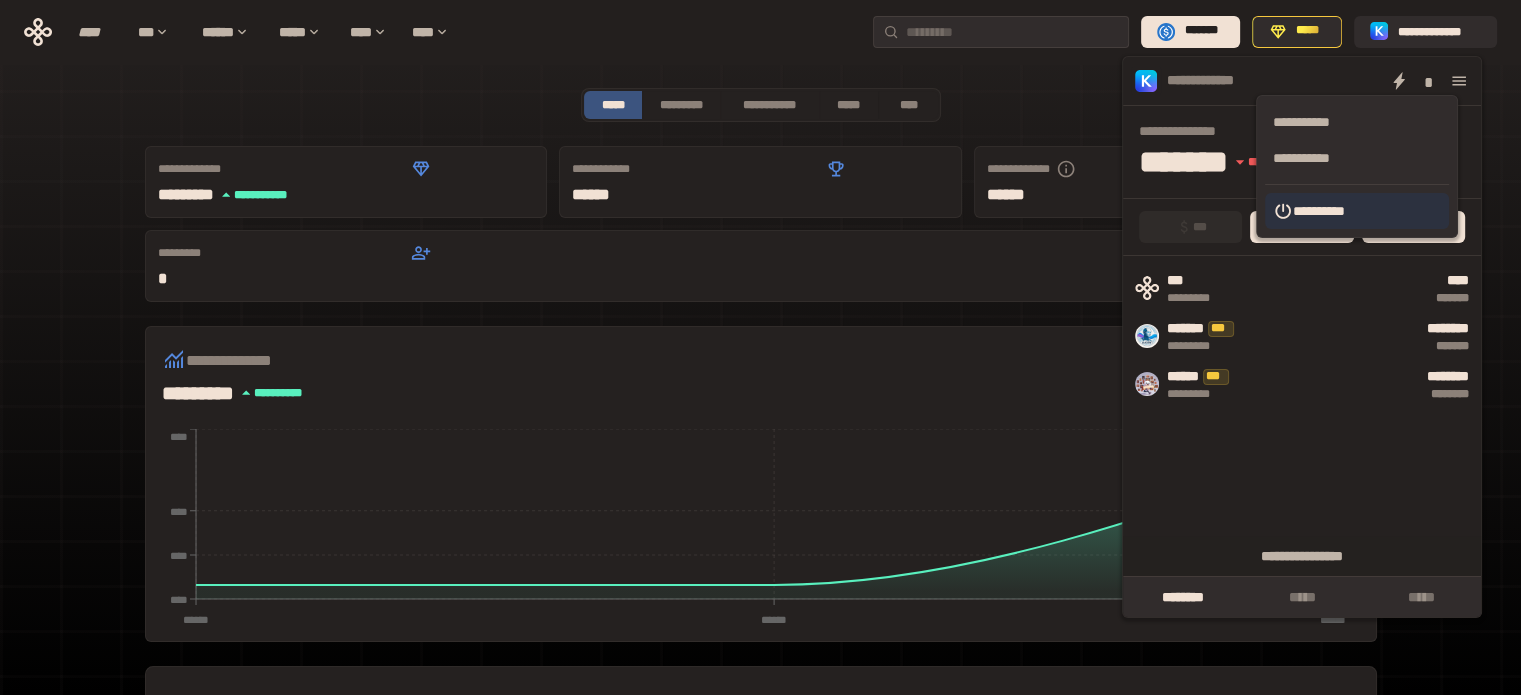click on "**********" at bounding box center [1357, 211] 